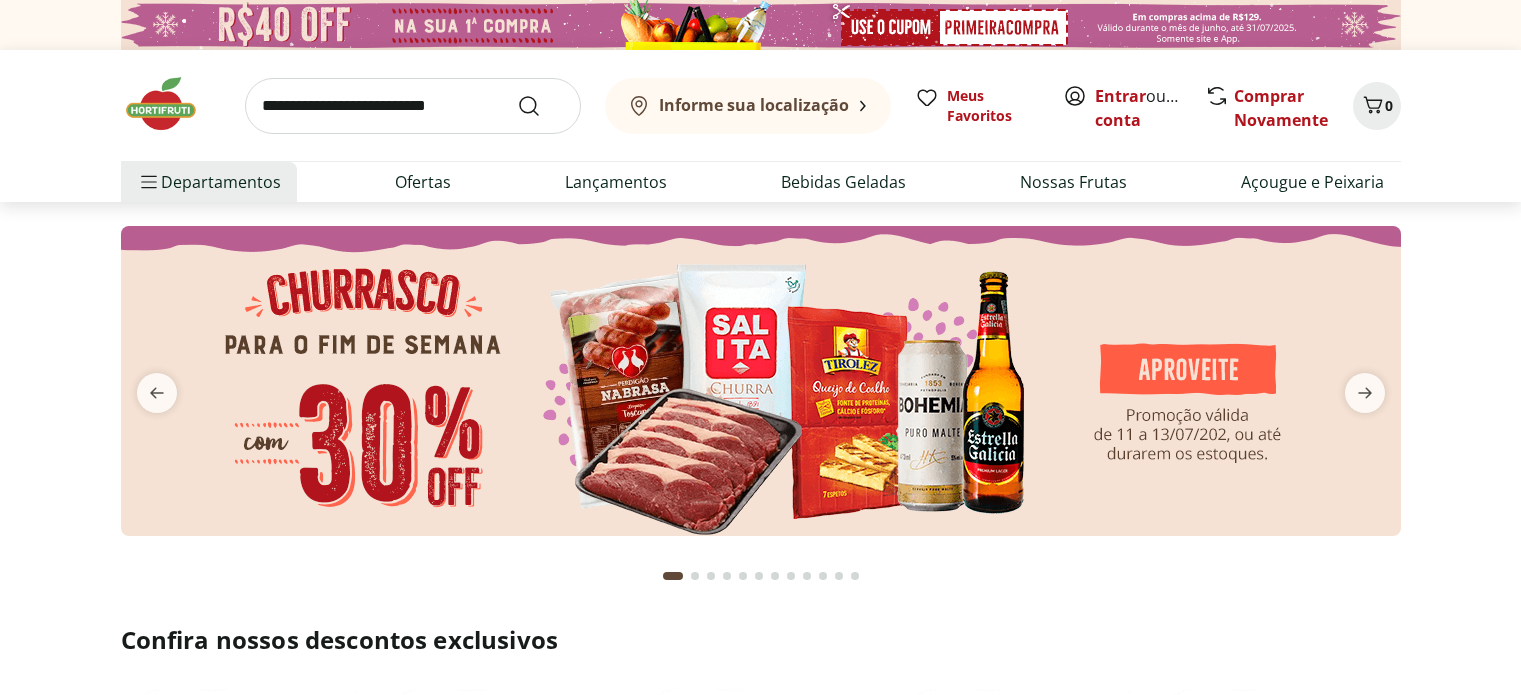 scroll, scrollTop: 0, scrollLeft: 0, axis: both 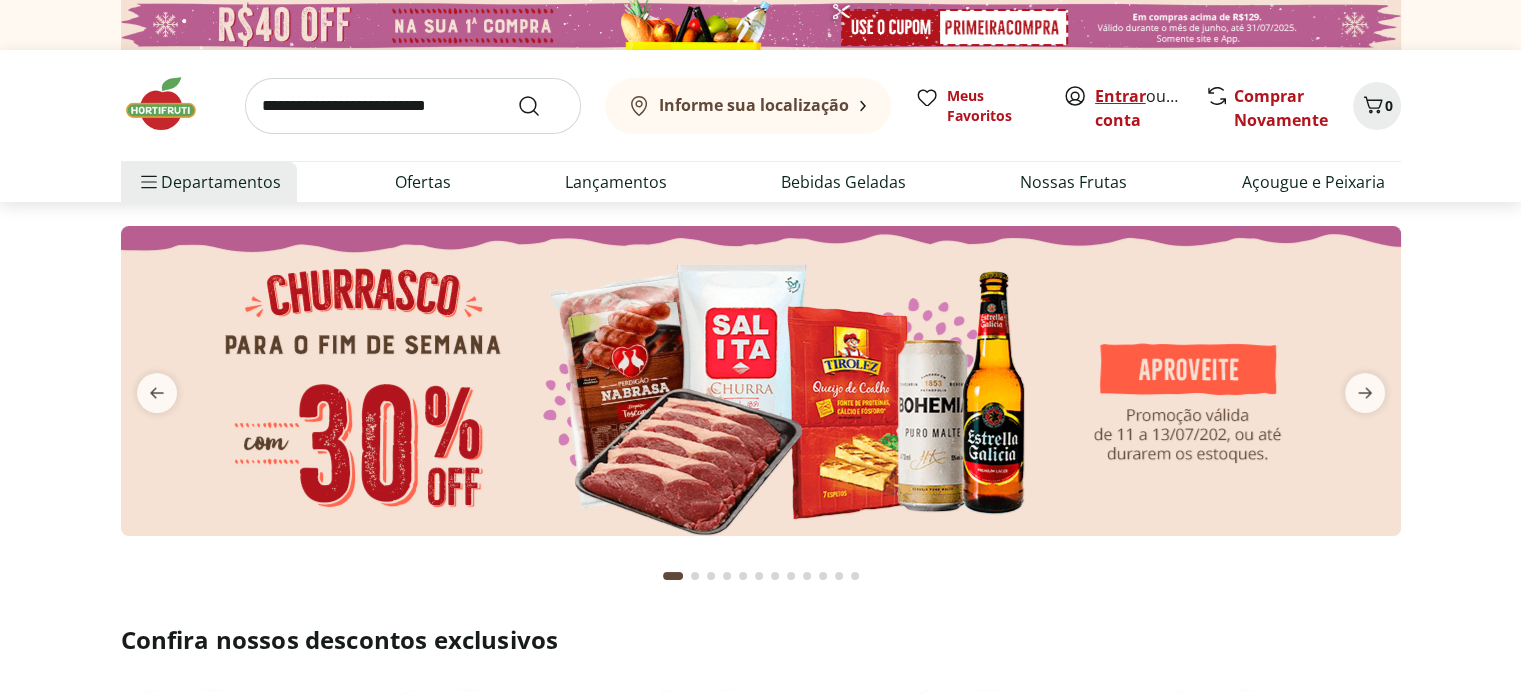 click on "Entrar" at bounding box center [1120, 96] 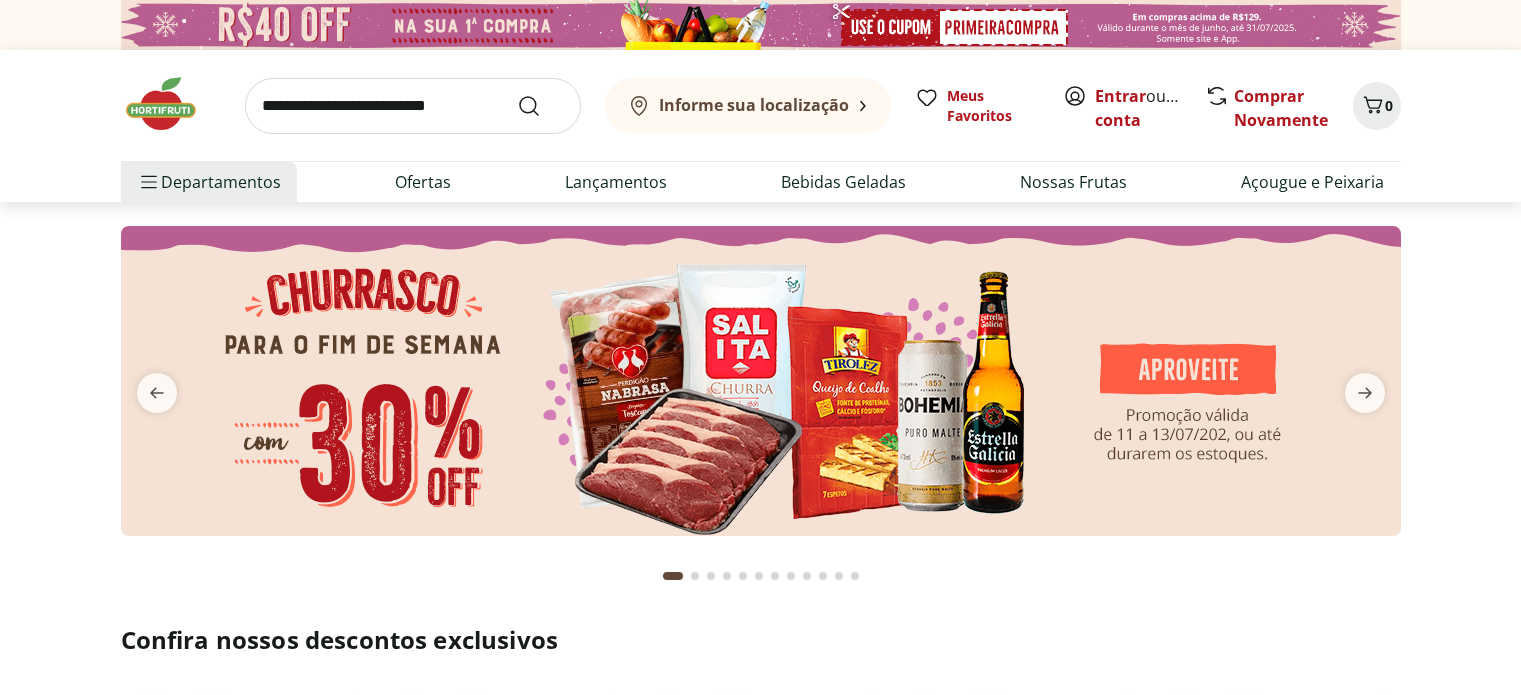 scroll, scrollTop: 0, scrollLeft: 0, axis: both 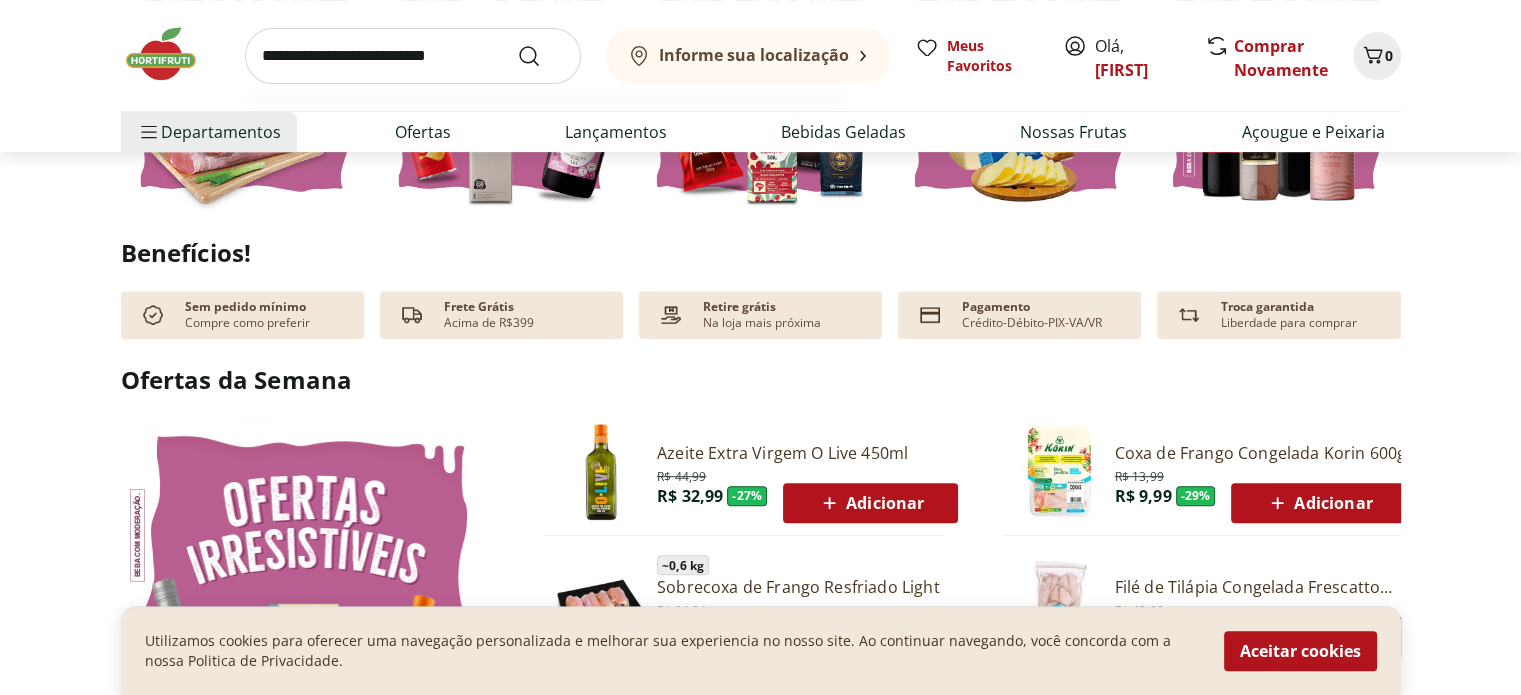 click at bounding box center [413, 56] 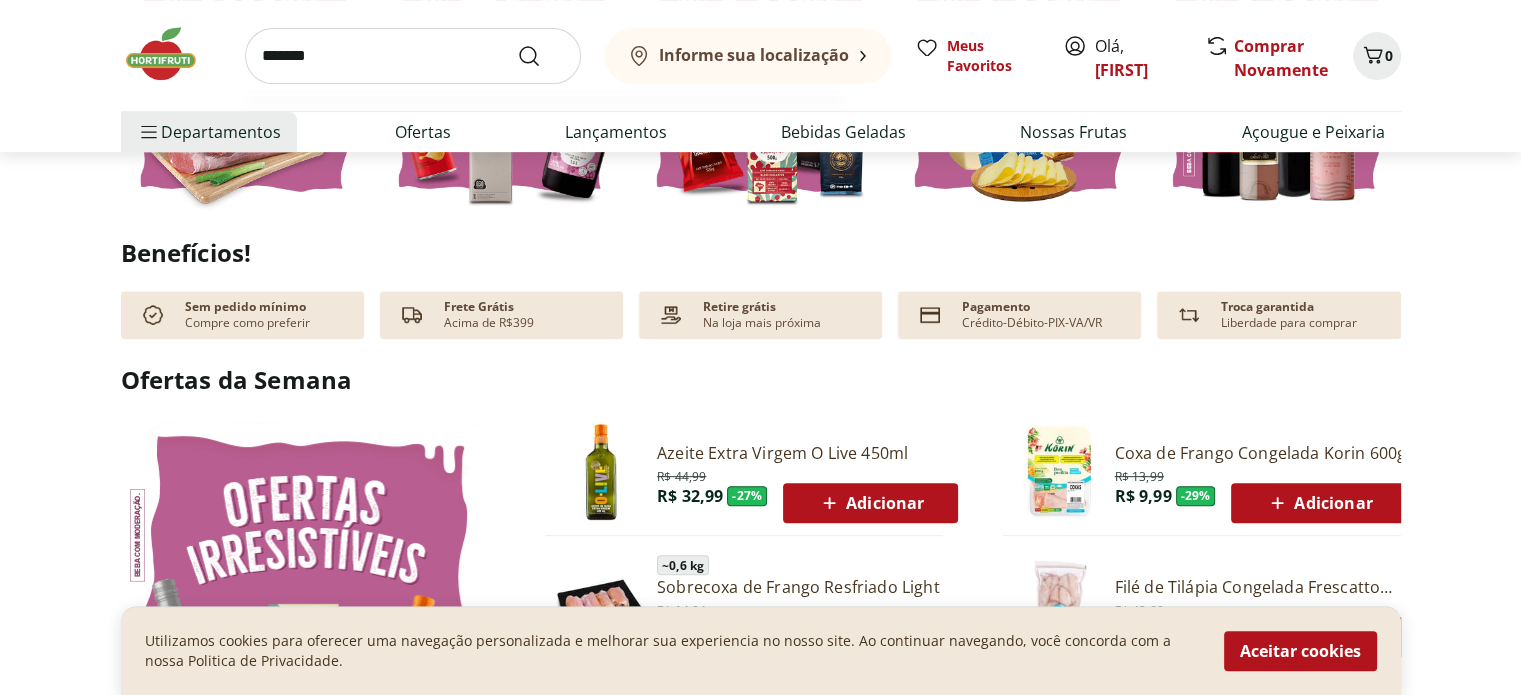 type on "*******" 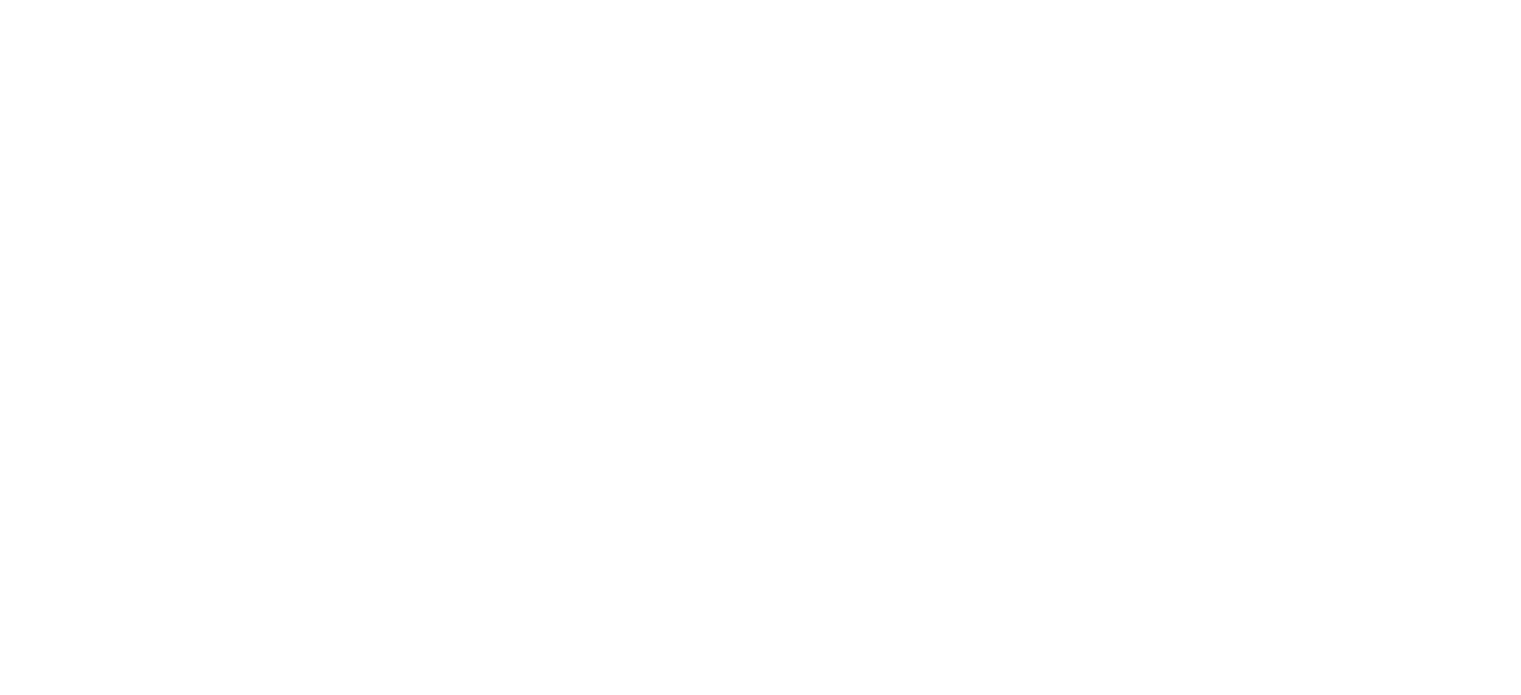 scroll, scrollTop: 0, scrollLeft: 0, axis: both 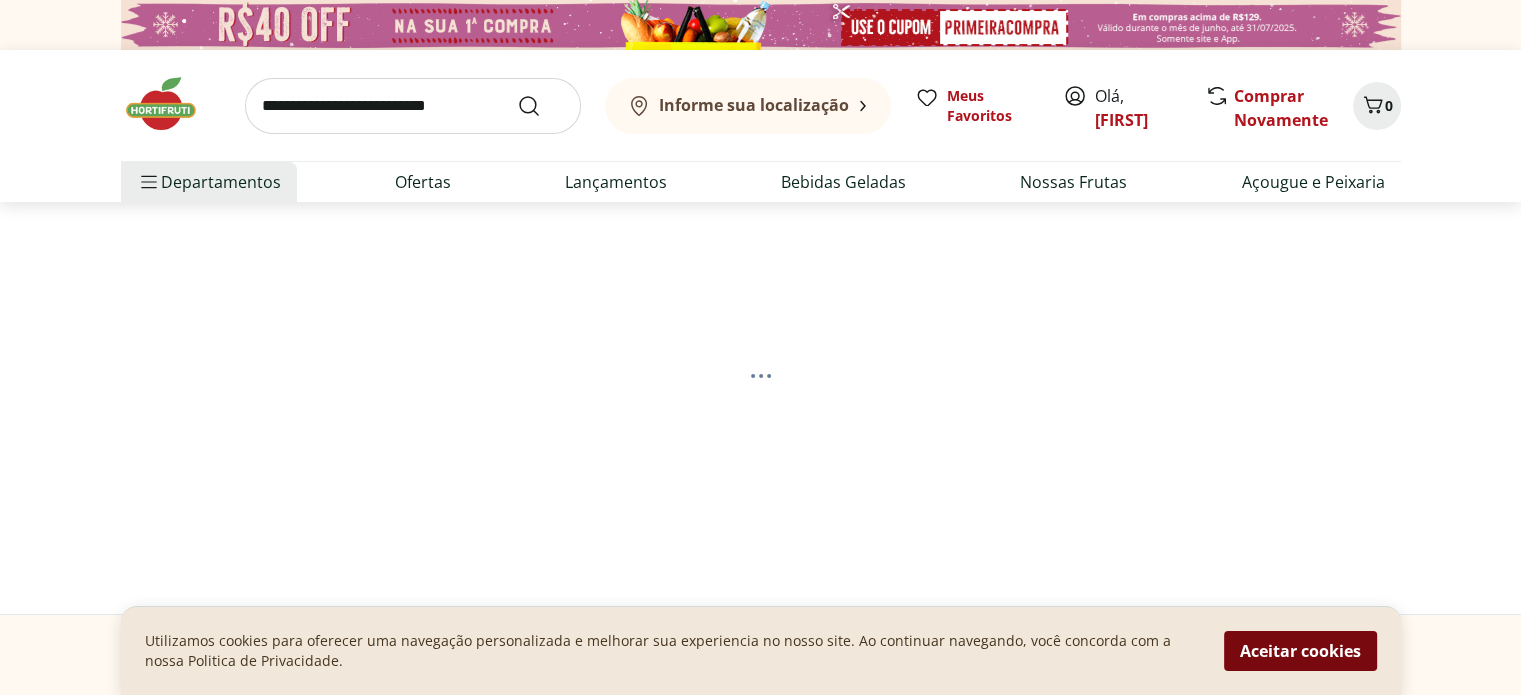 click on "Aceitar cookies" at bounding box center [1300, 651] 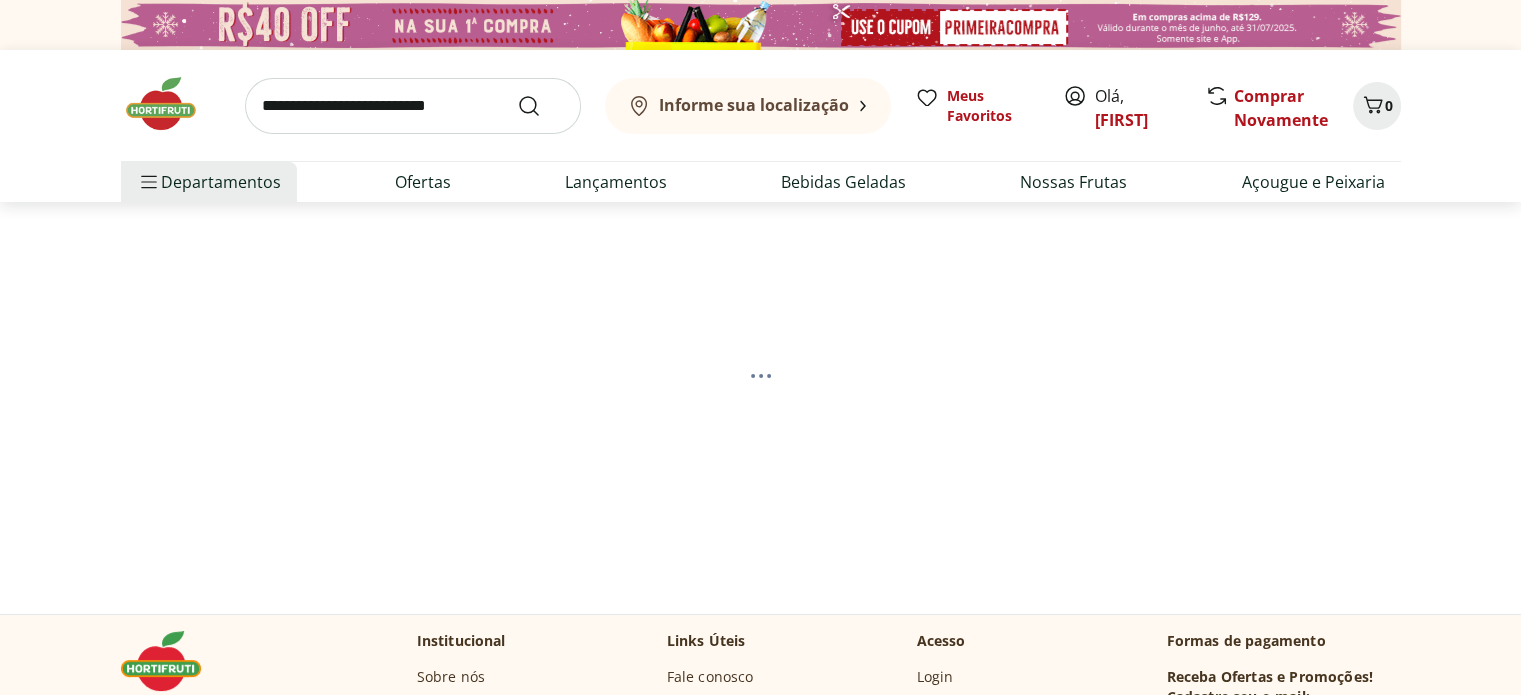 select on "**********" 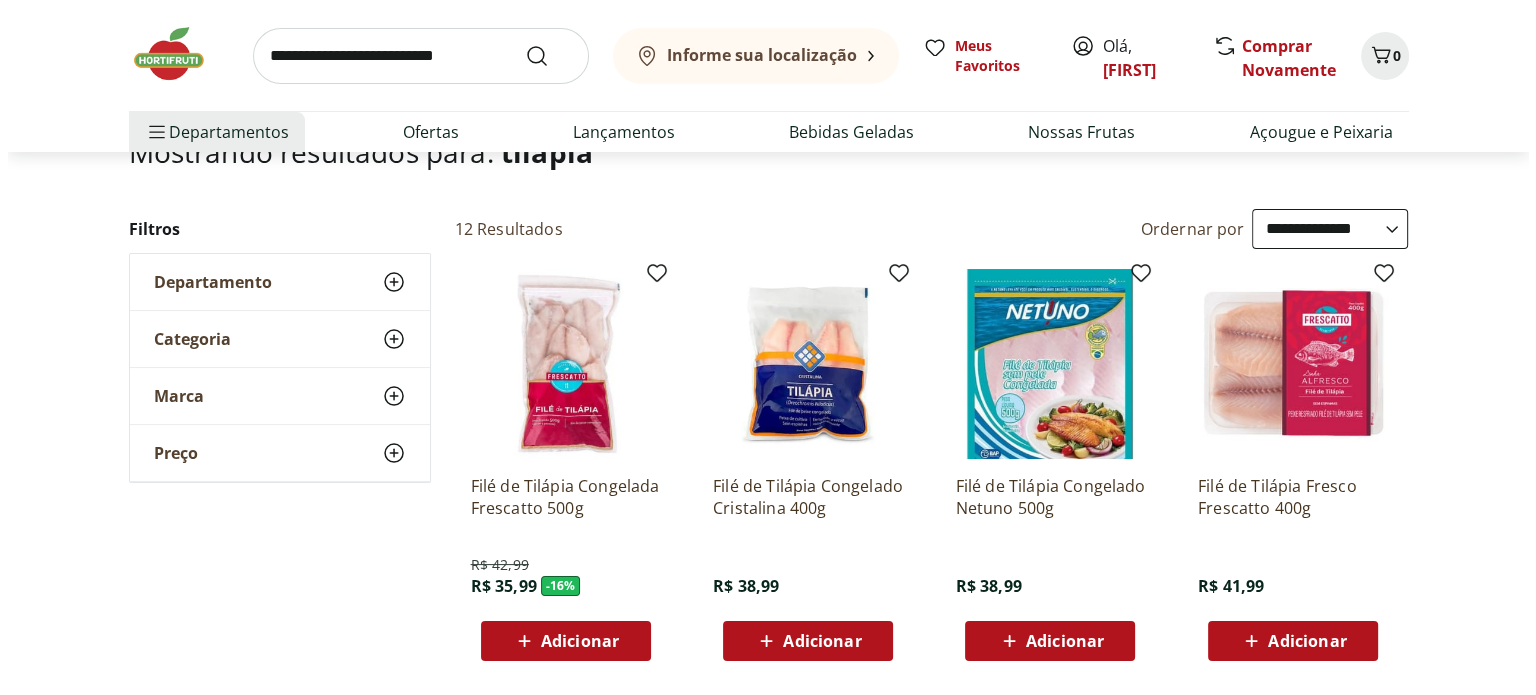 scroll, scrollTop: 200, scrollLeft: 0, axis: vertical 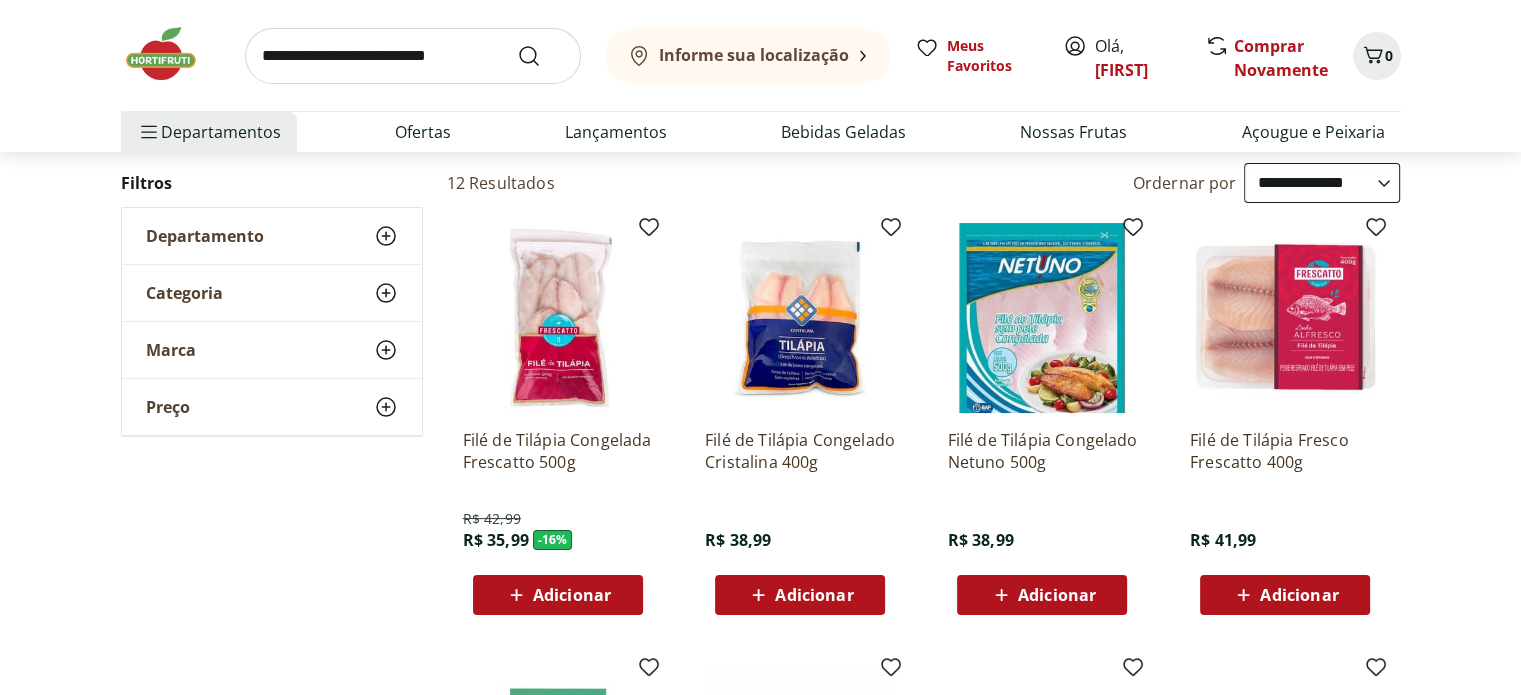 click on "Adicionar" at bounding box center (1299, 595) 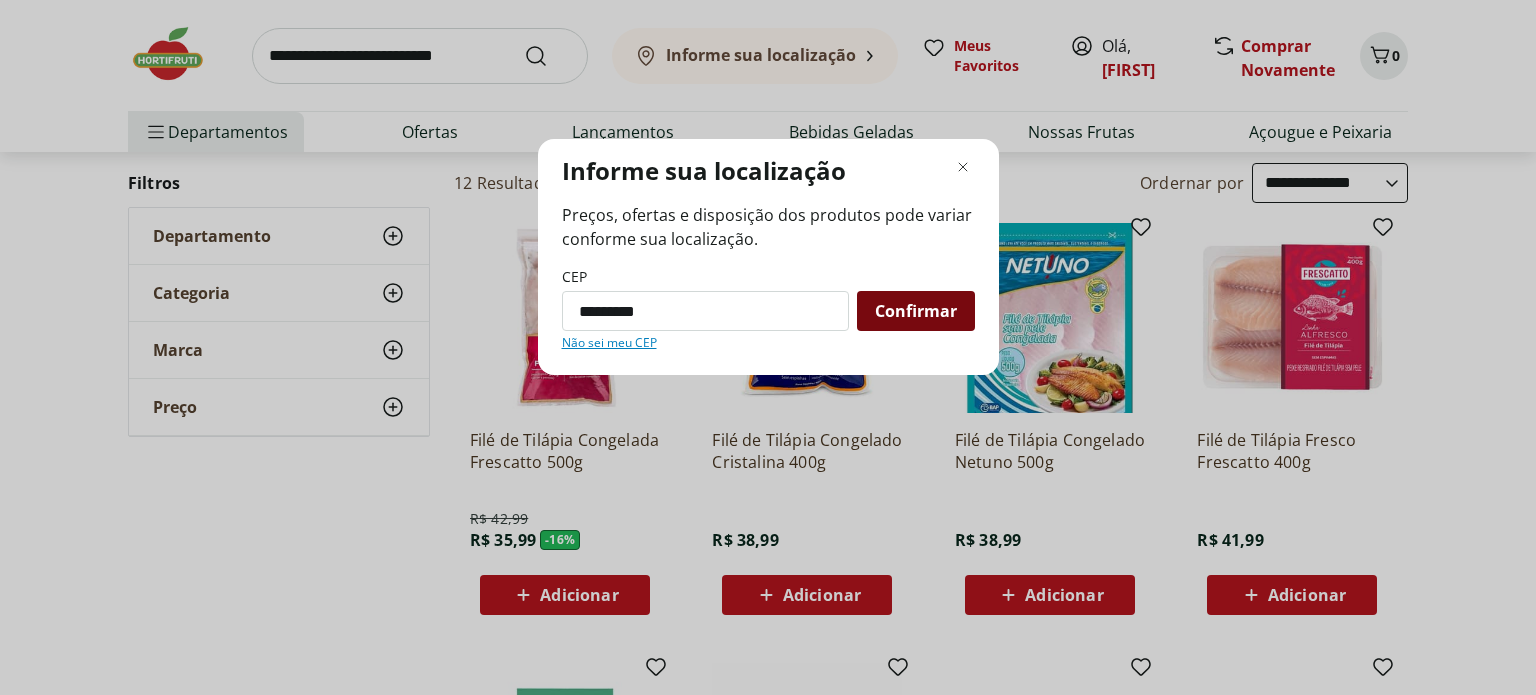 type on "*********" 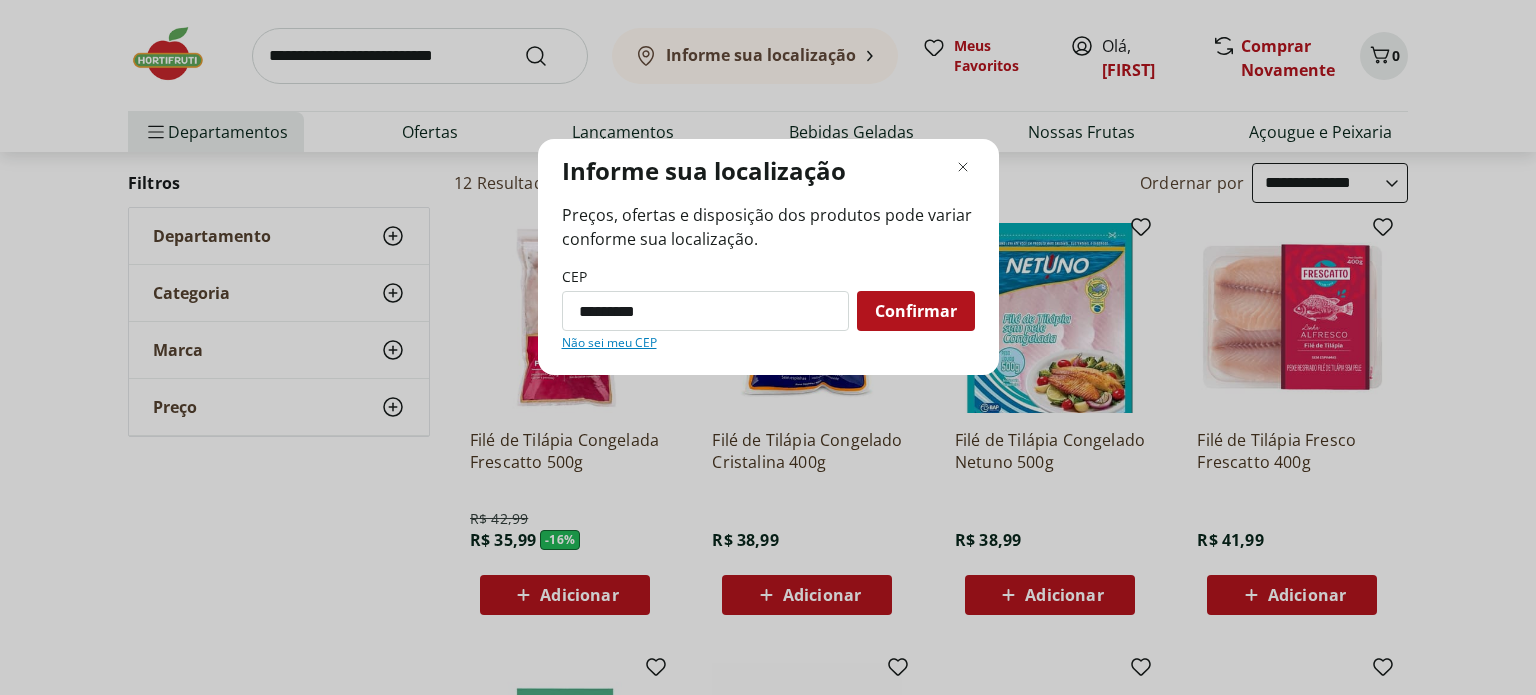 click on "Confirmar" at bounding box center [916, 311] 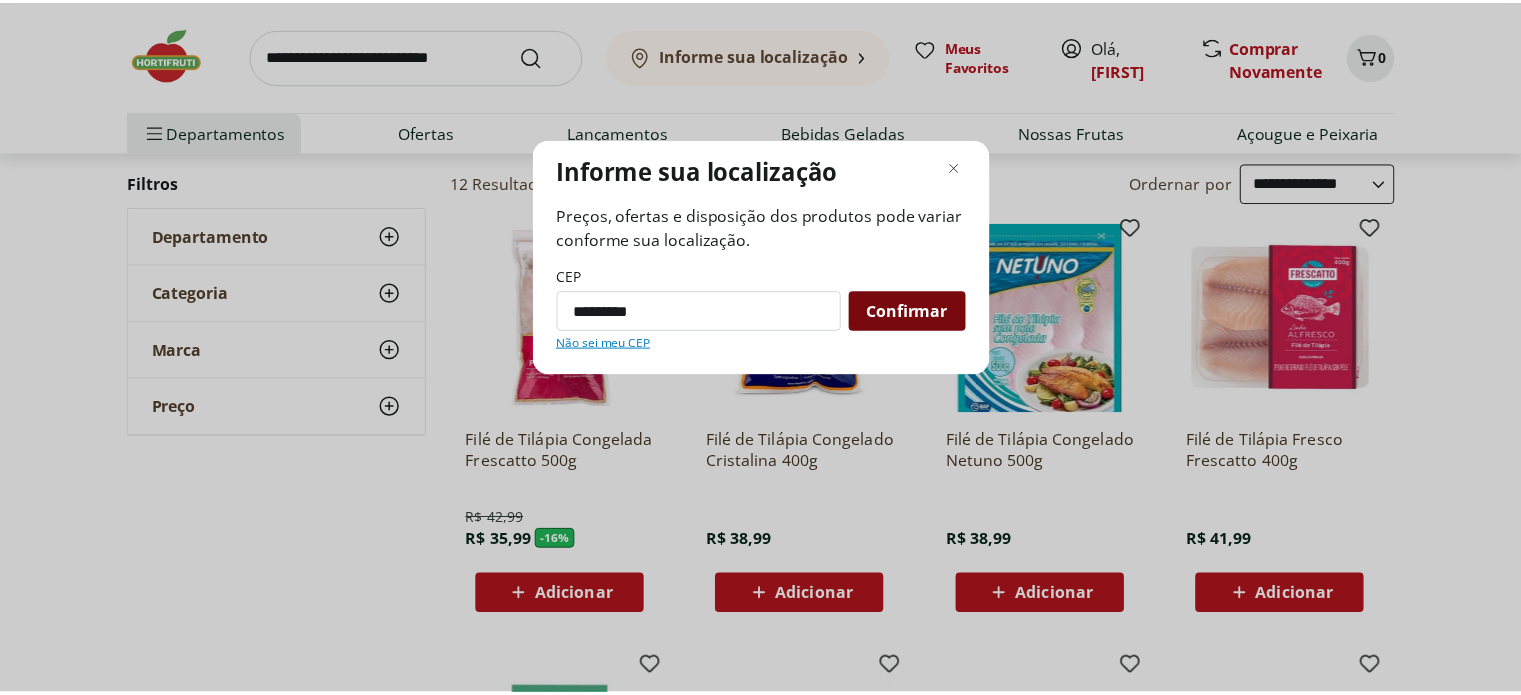 scroll, scrollTop: 0, scrollLeft: 0, axis: both 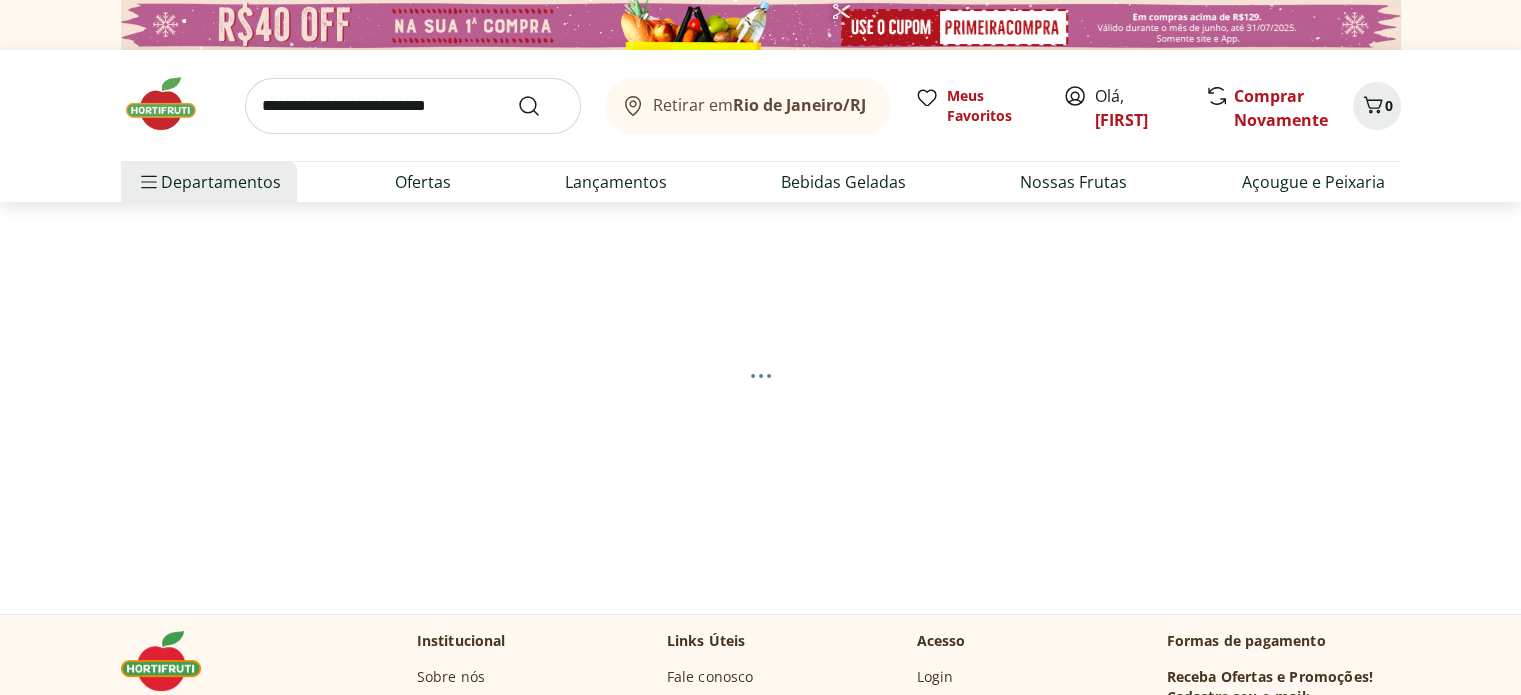 select on "**********" 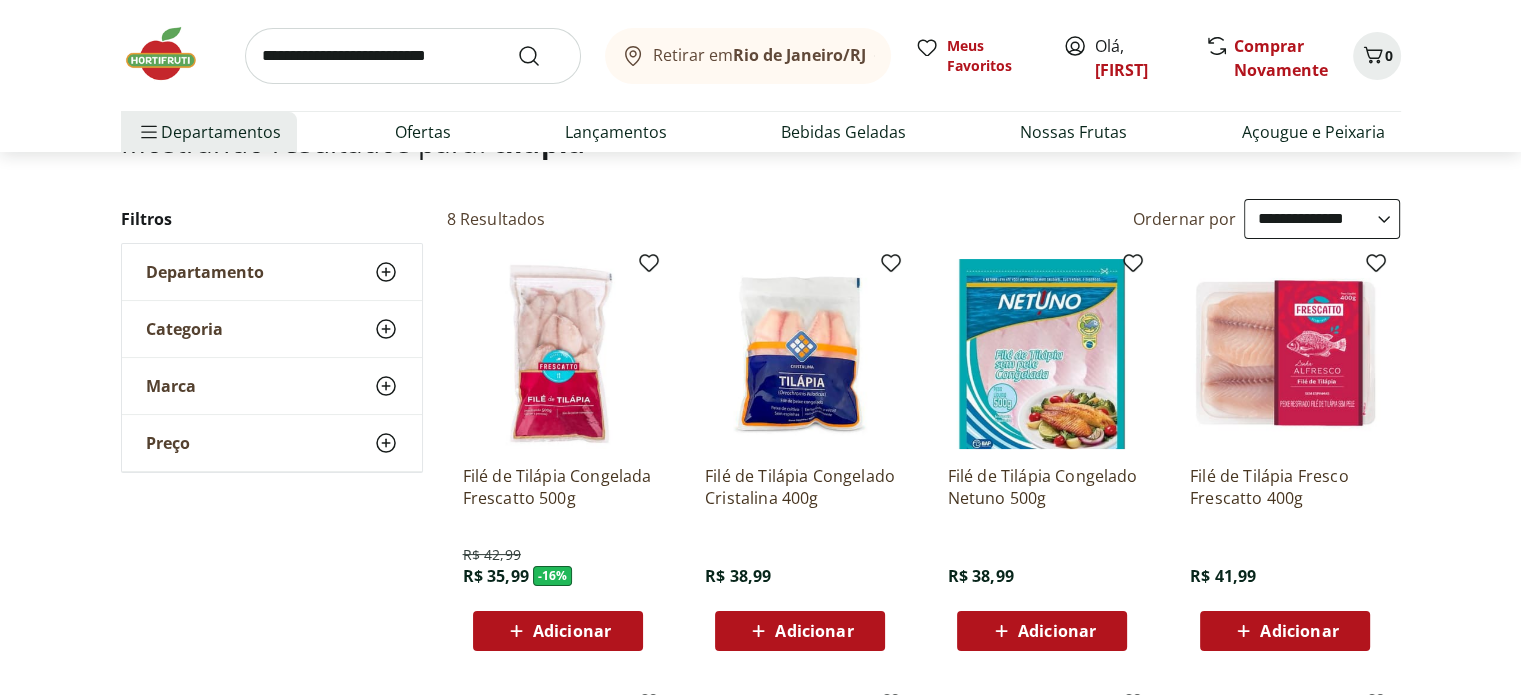 scroll, scrollTop: 200, scrollLeft: 0, axis: vertical 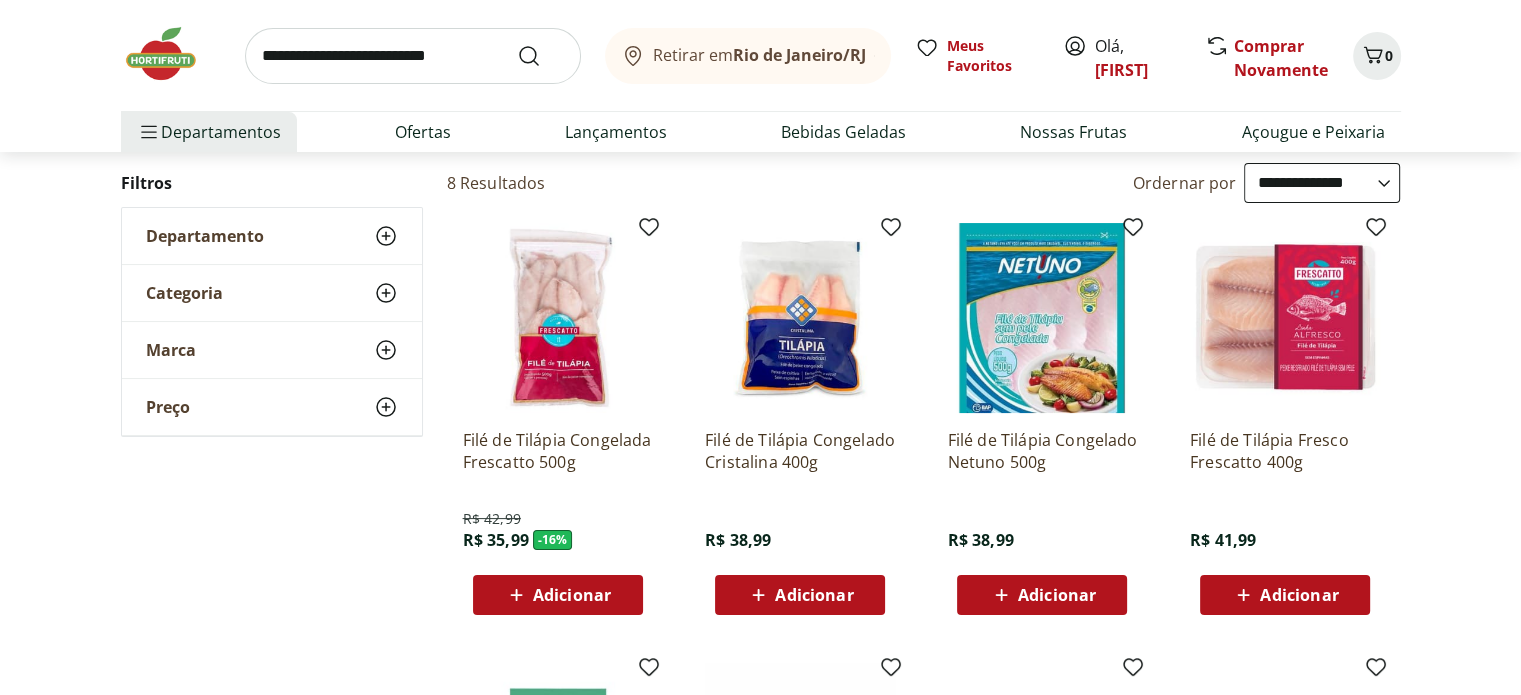 click on "Adicionar" at bounding box center [1299, 595] 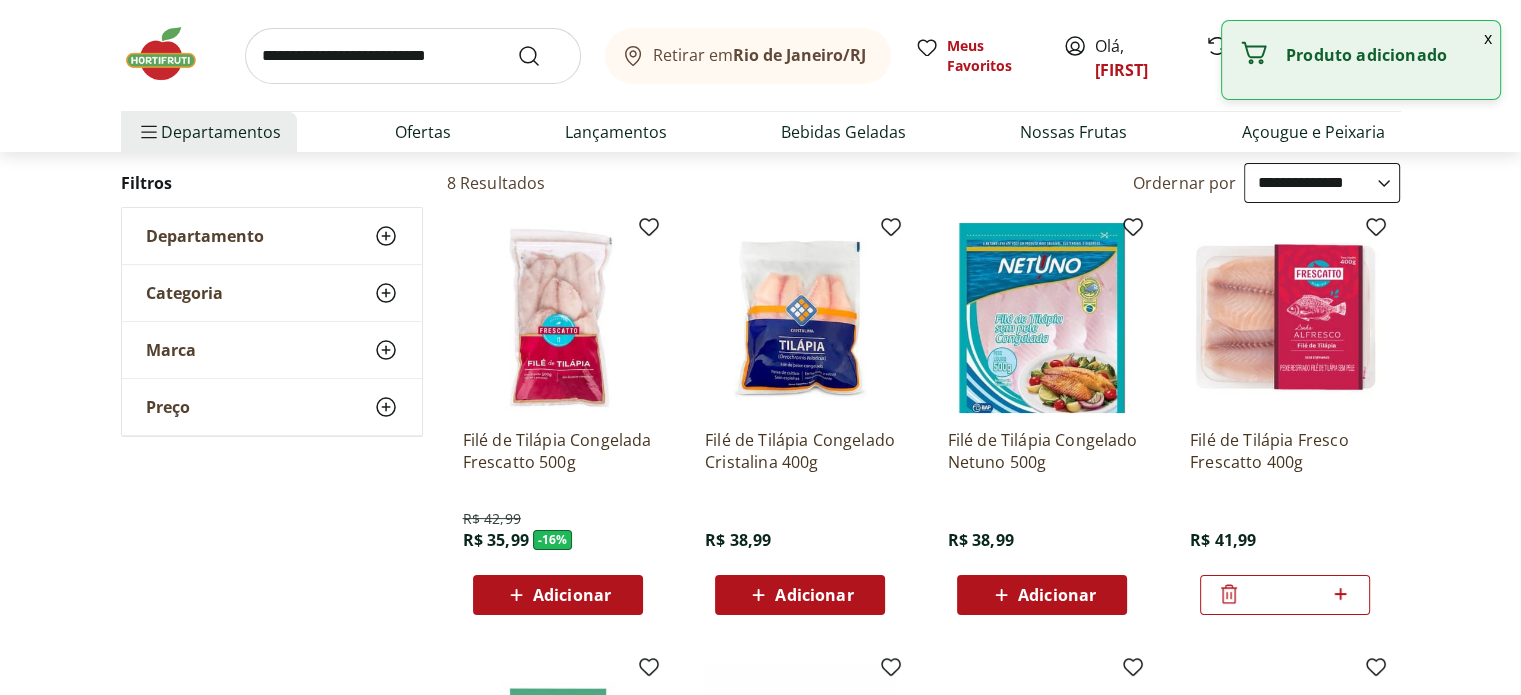 click 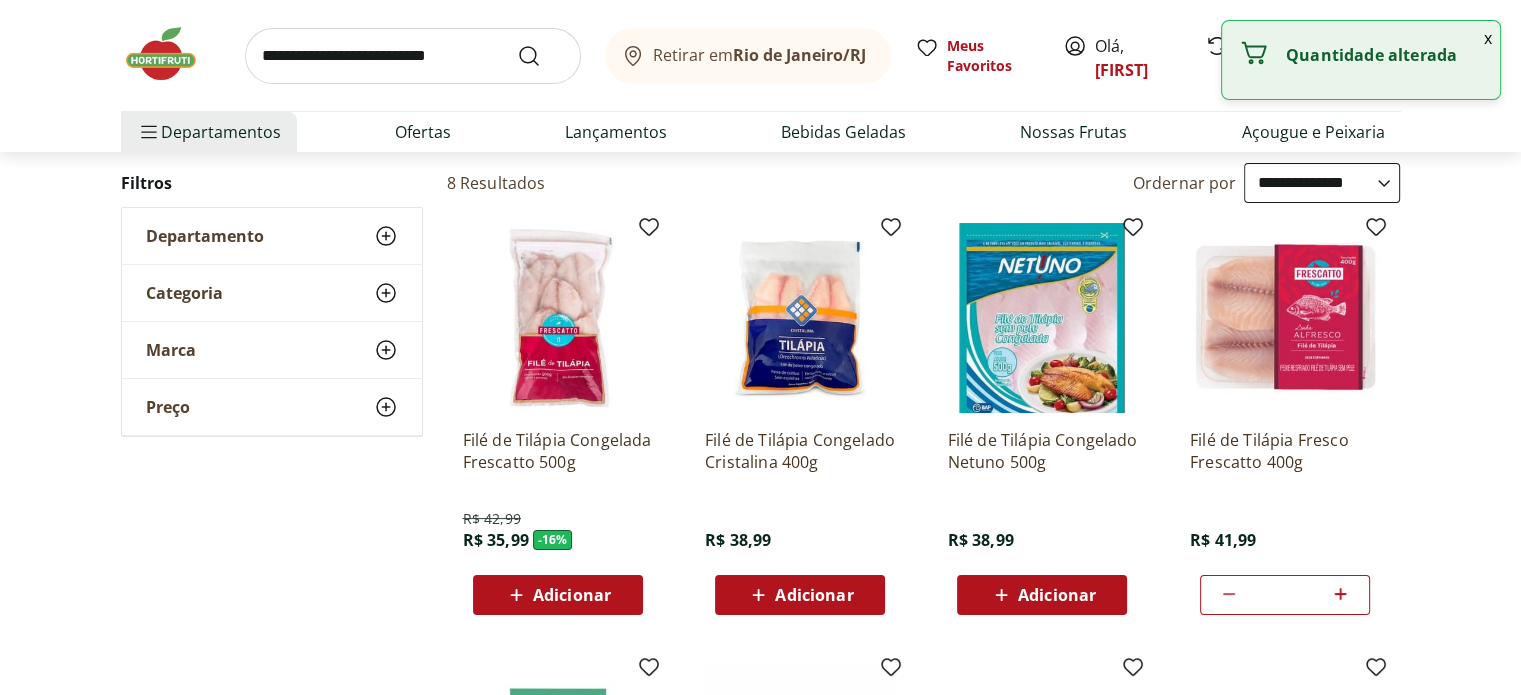 click 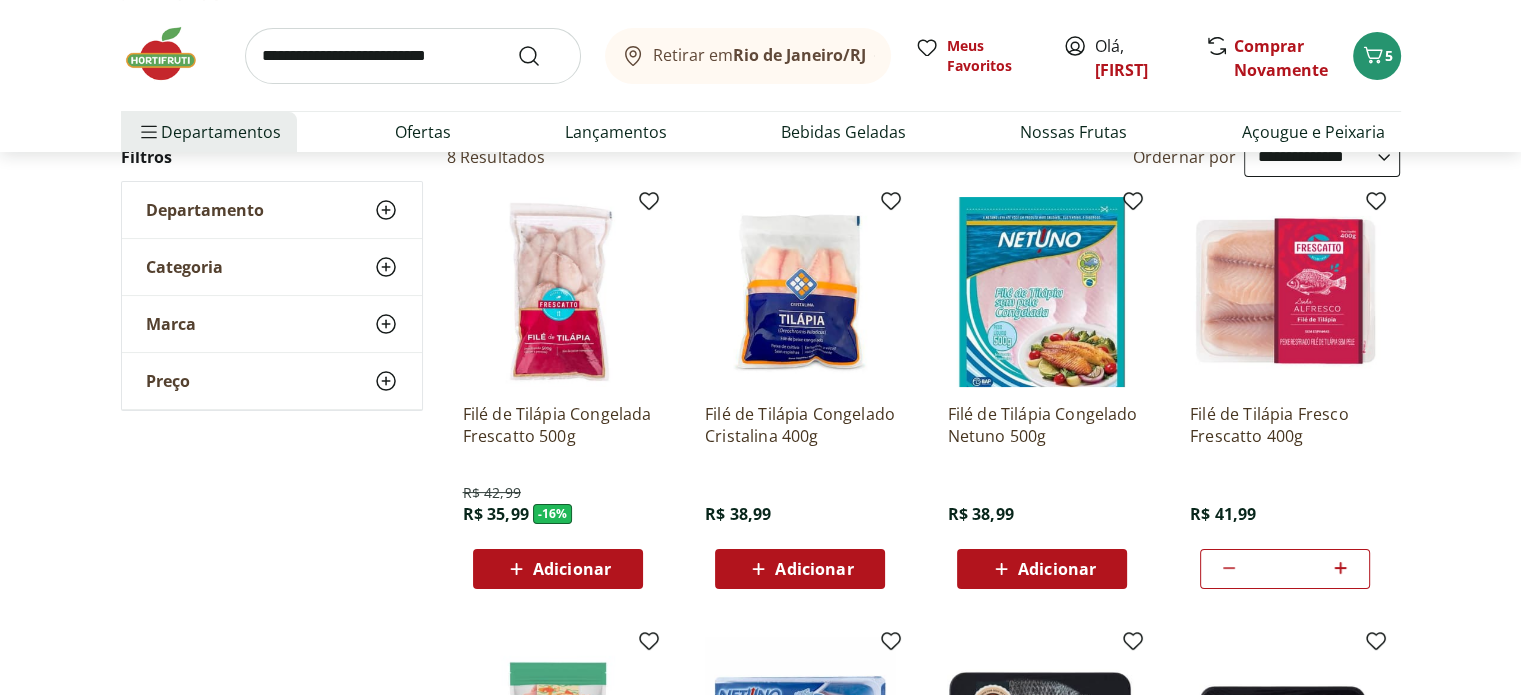 scroll, scrollTop: 0, scrollLeft: 0, axis: both 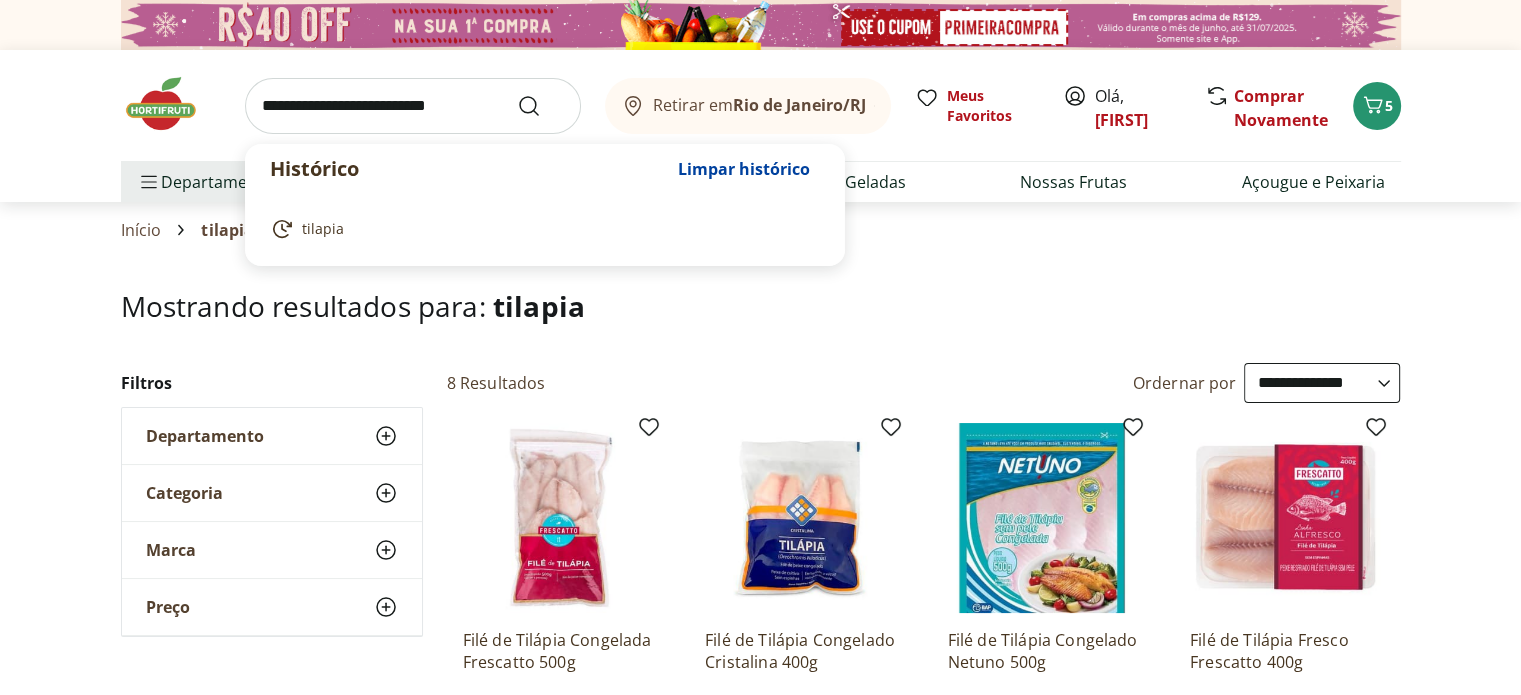 click at bounding box center (413, 106) 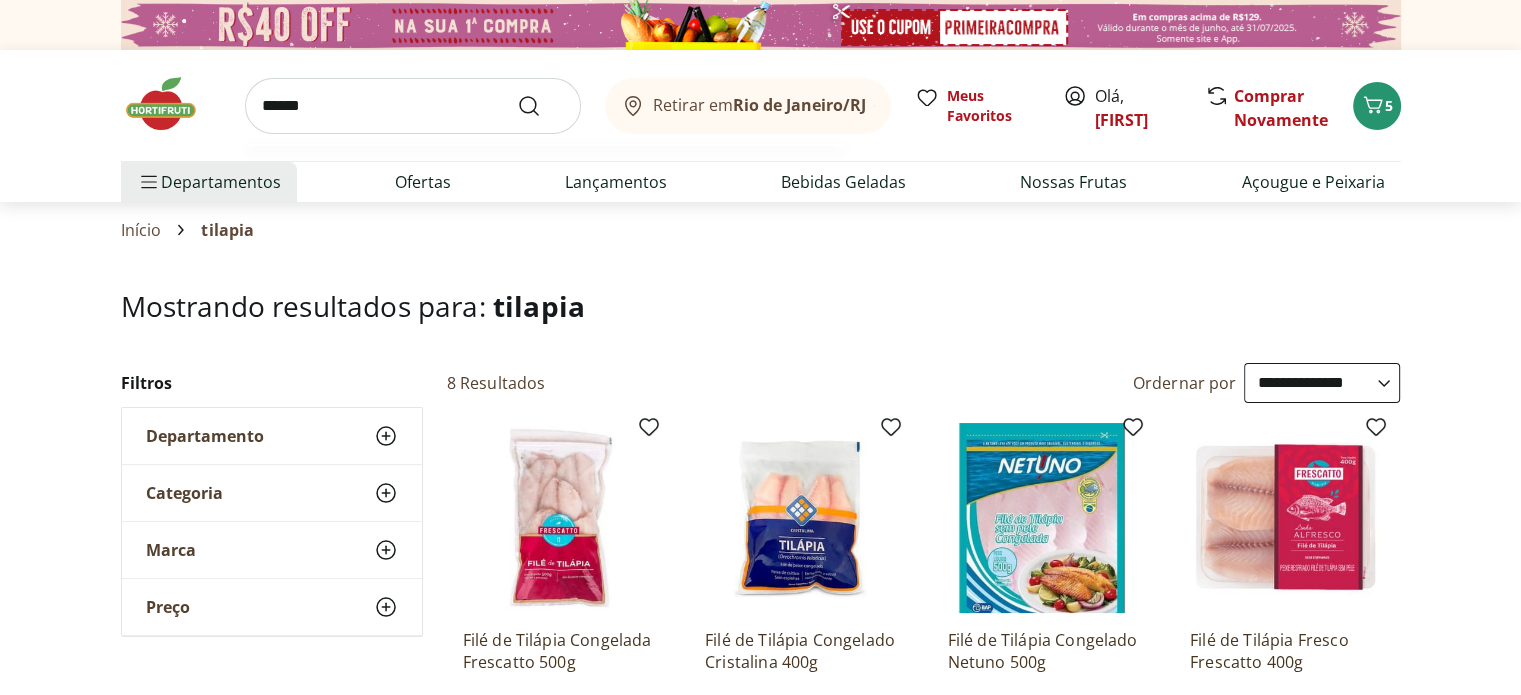 type on "******" 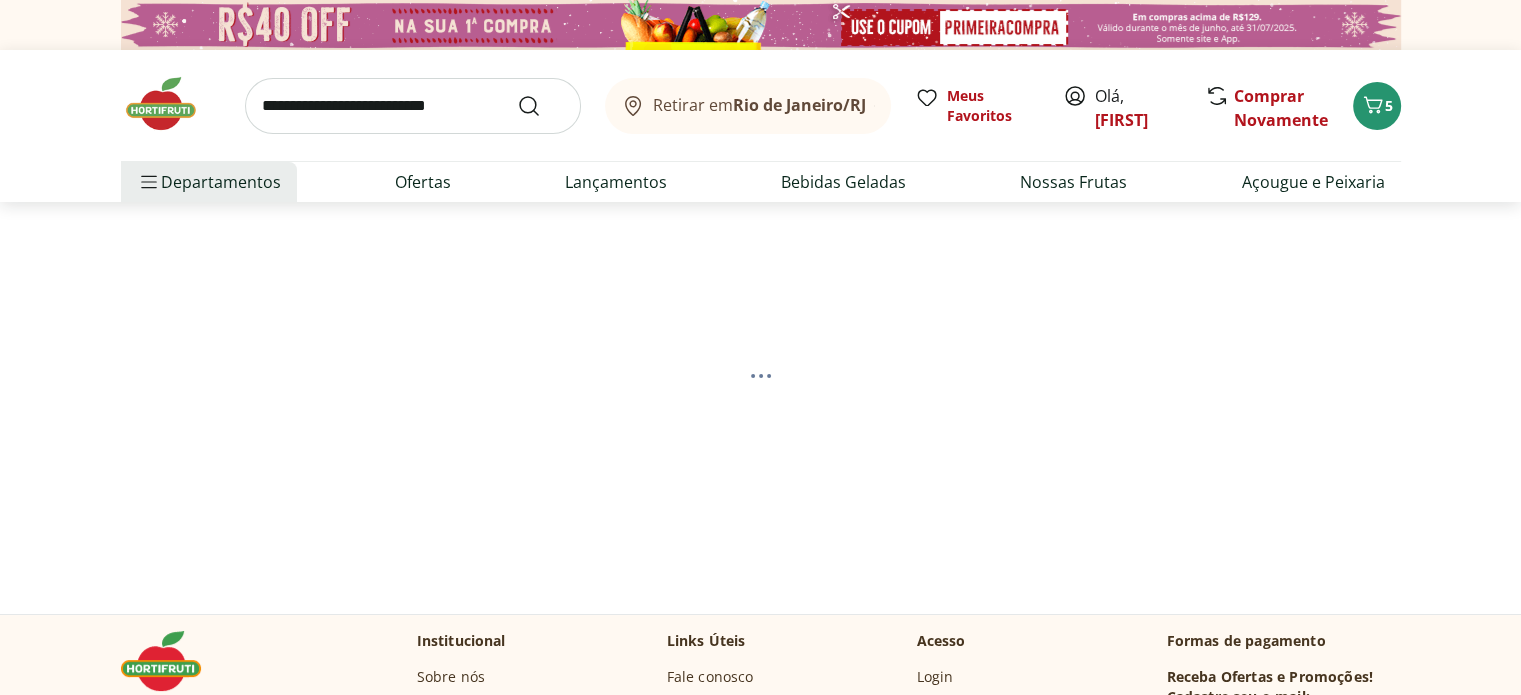 select on "**********" 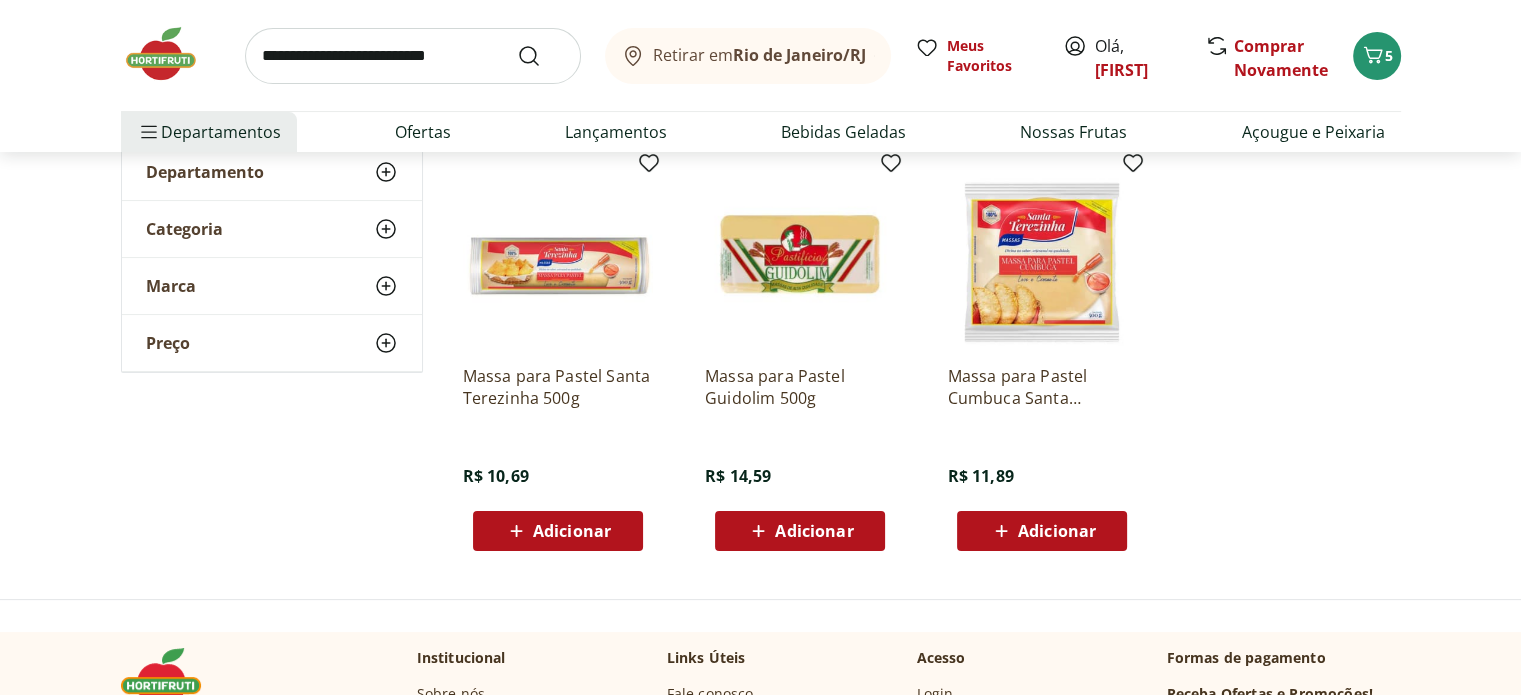 scroll, scrollTop: 300, scrollLeft: 0, axis: vertical 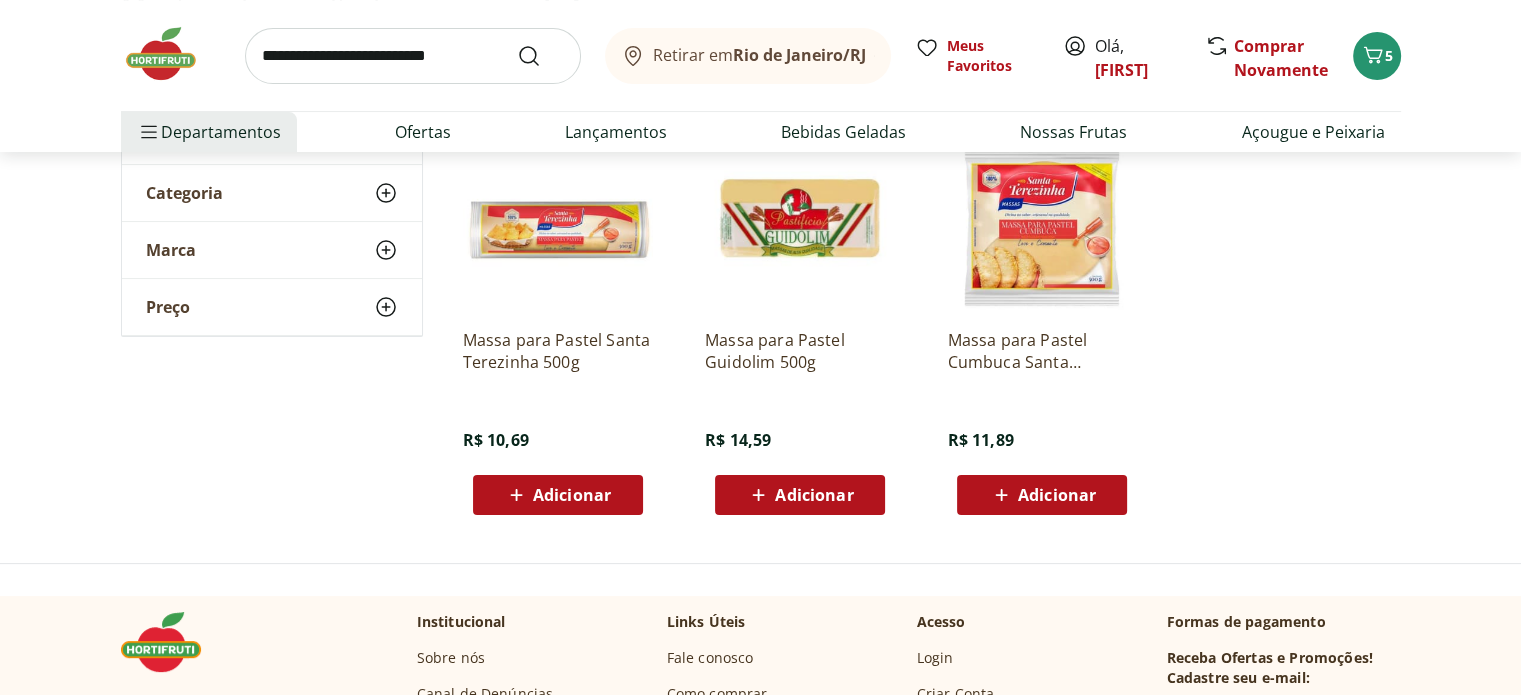 click on "Adicionar" at bounding box center [1057, 495] 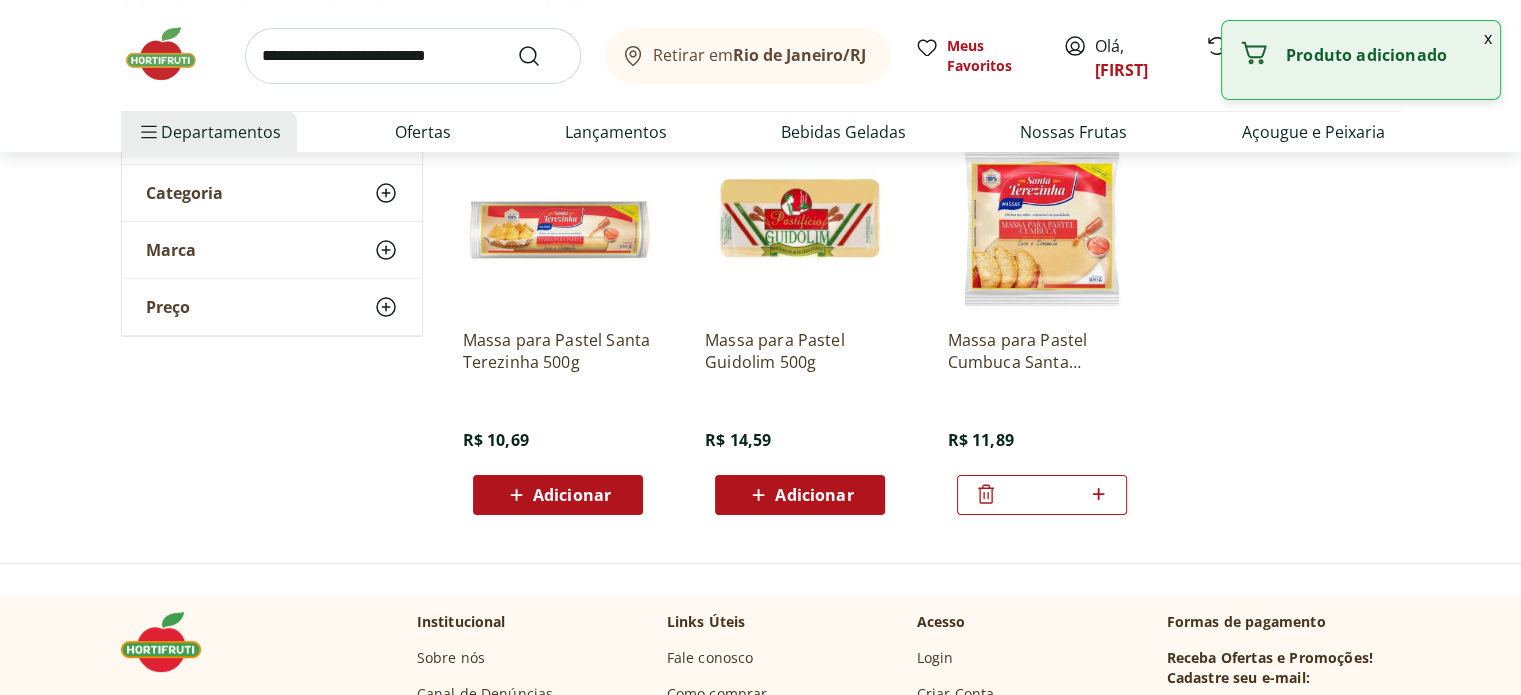 click 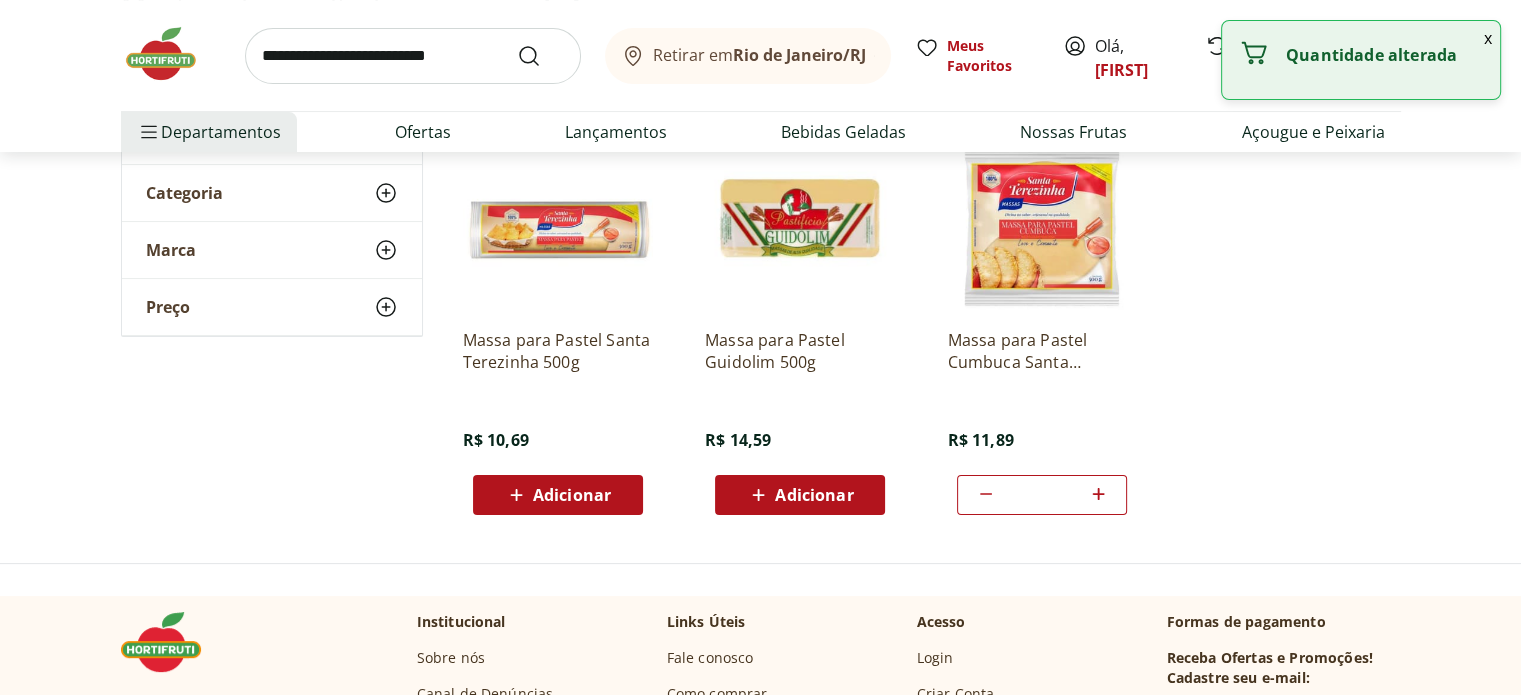 click at bounding box center (413, 56) 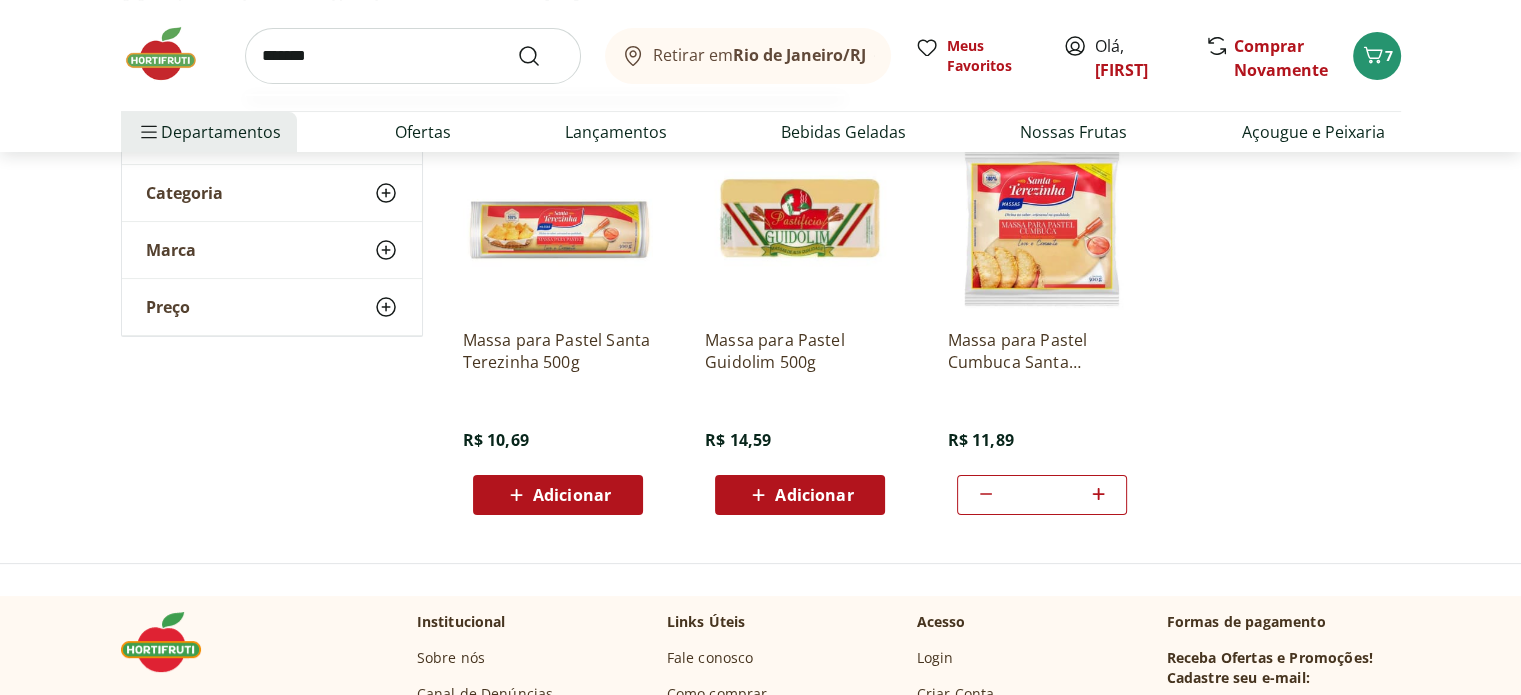 type on "*******" 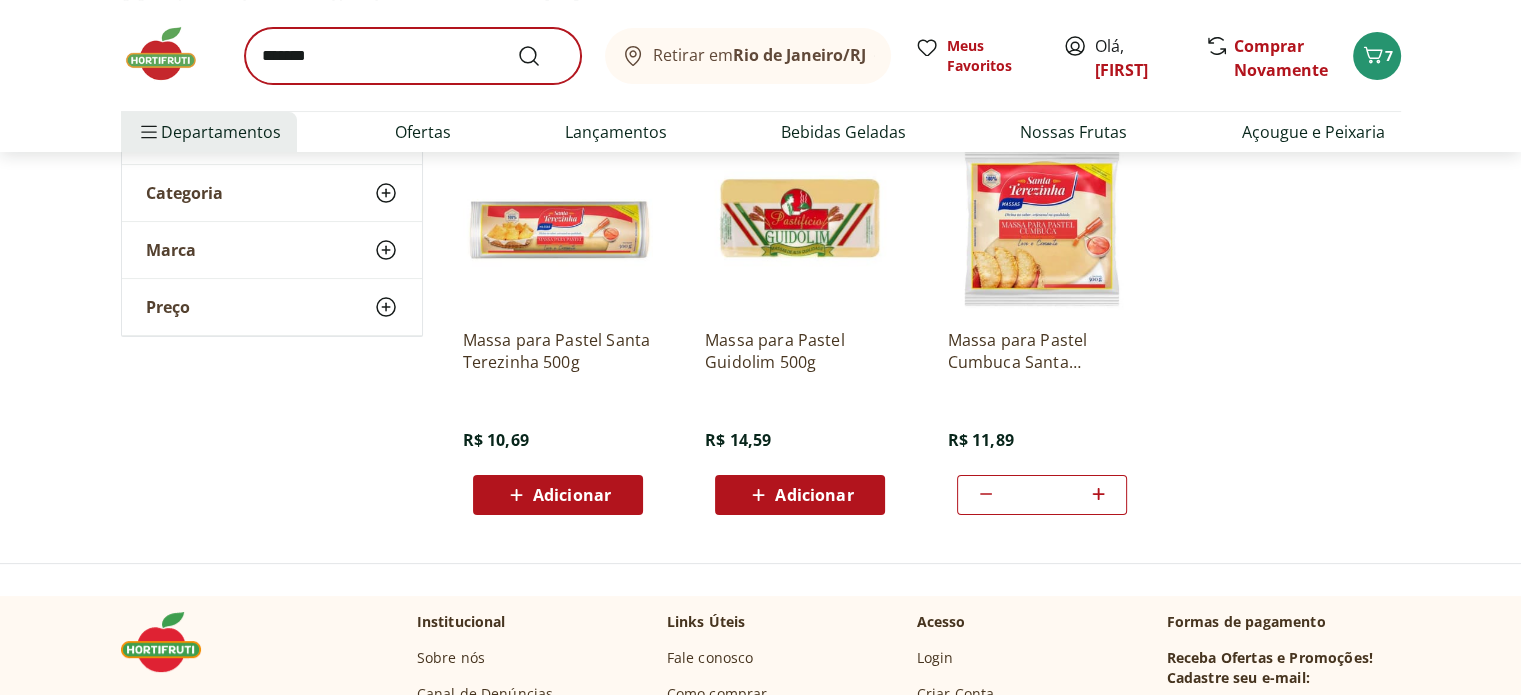 scroll, scrollTop: 0, scrollLeft: 0, axis: both 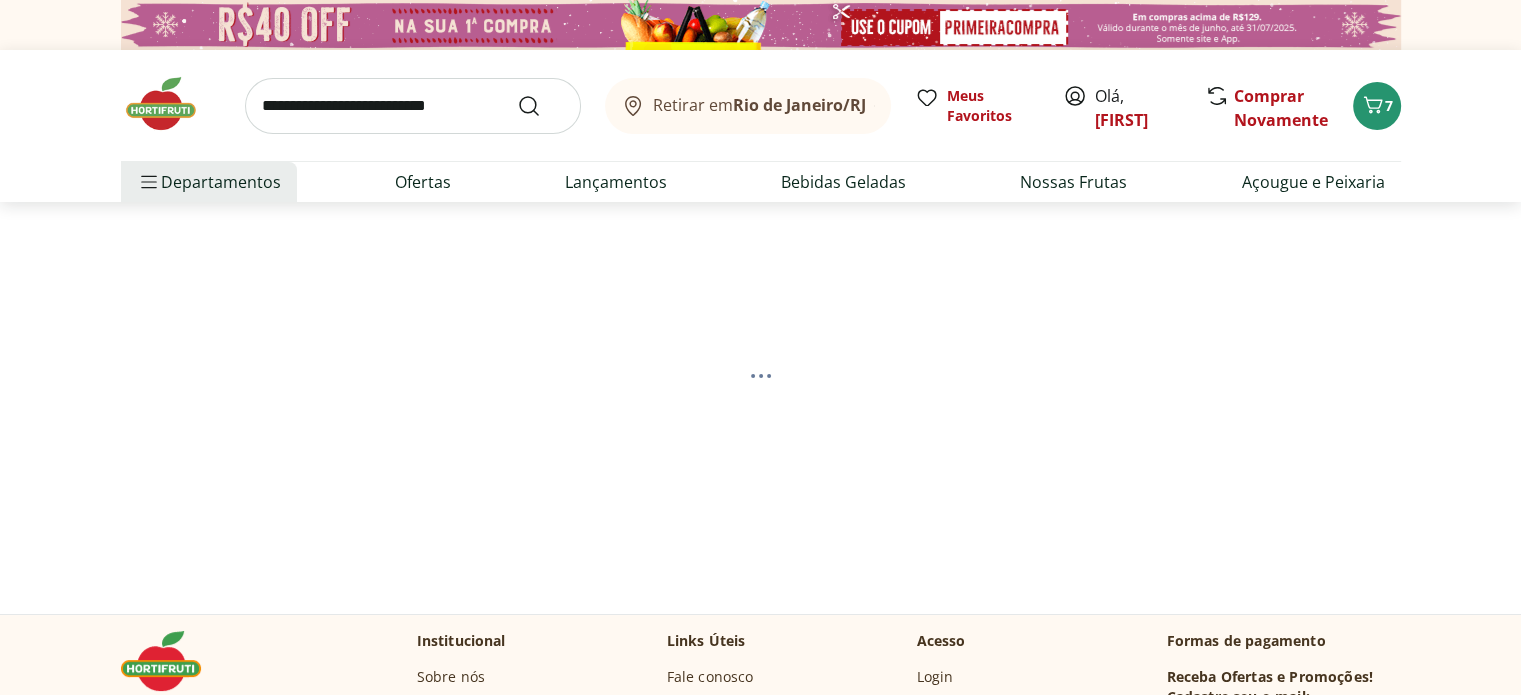 select on "**********" 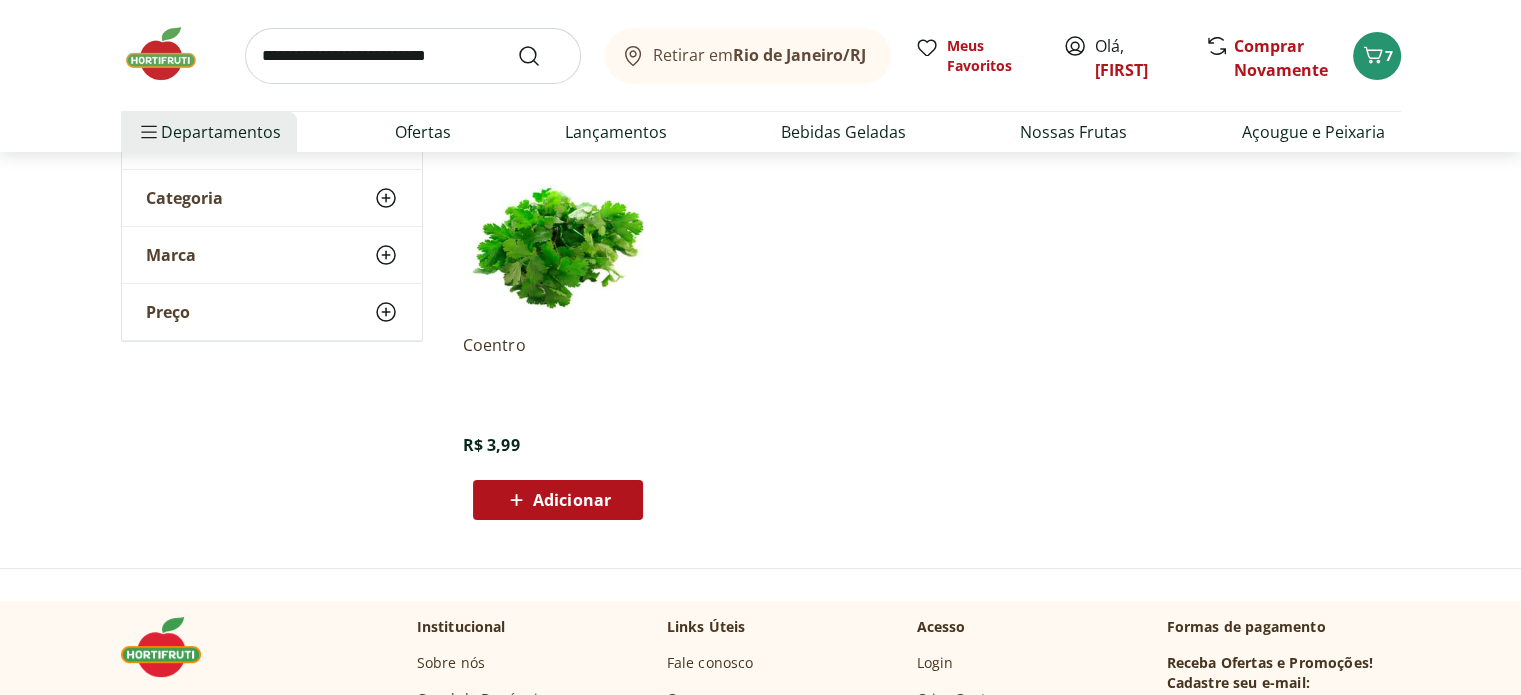 scroll, scrollTop: 300, scrollLeft: 0, axis: vertical 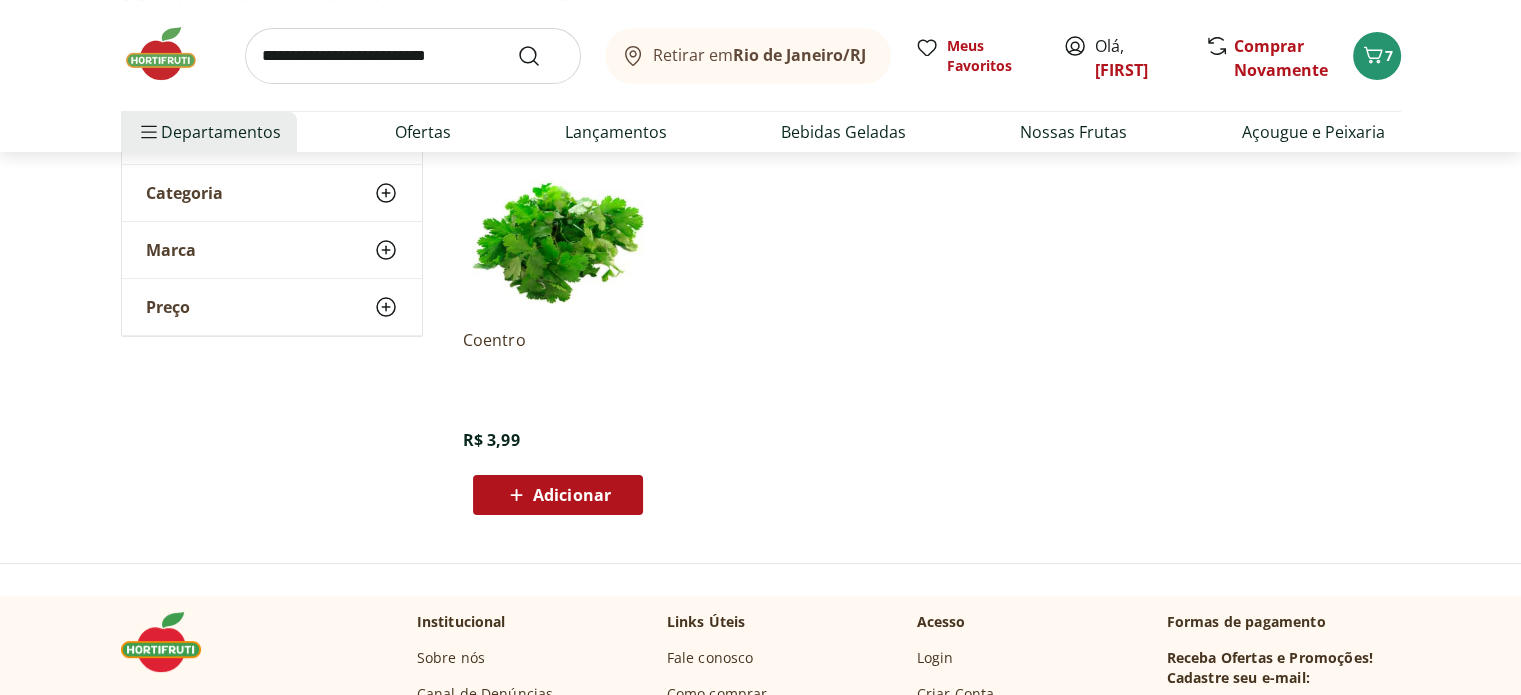 click on "Adicionar" at bounding box center [572, 495] 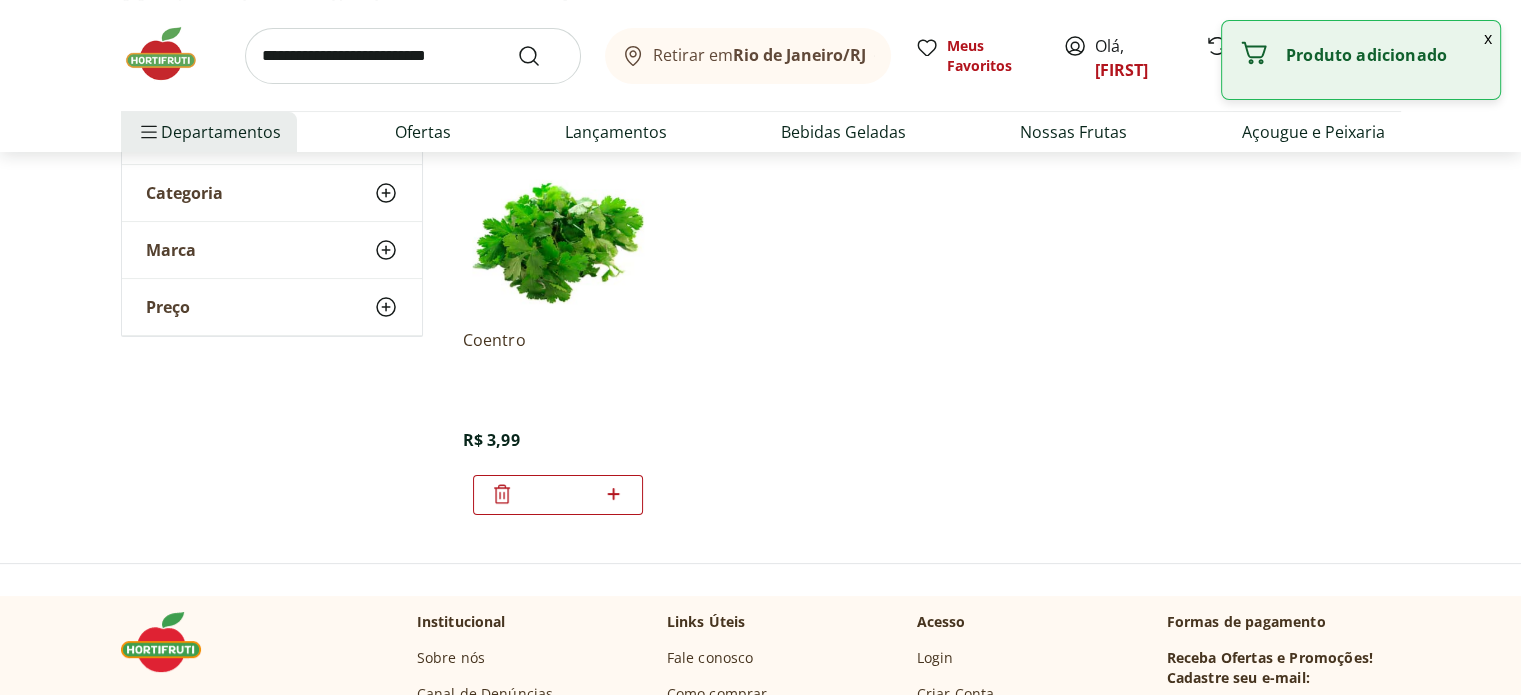 click 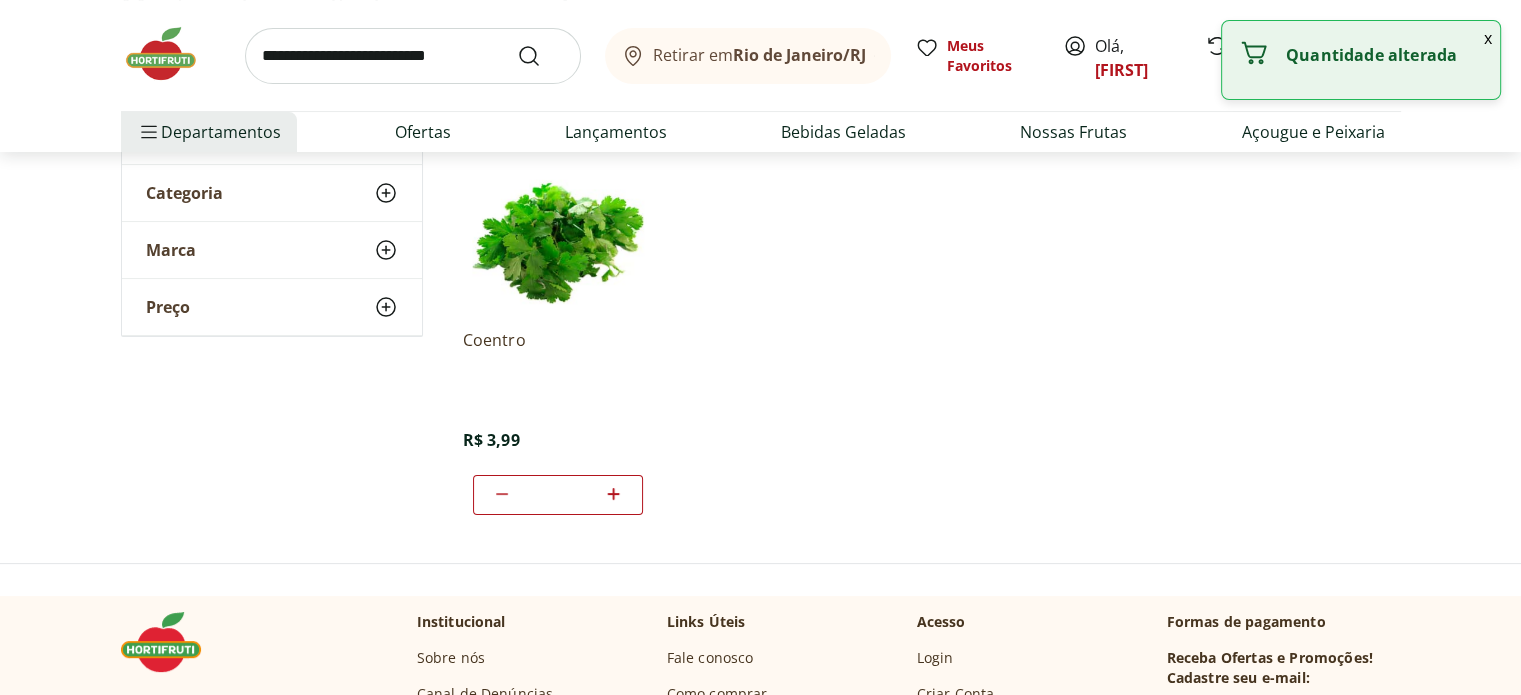 click 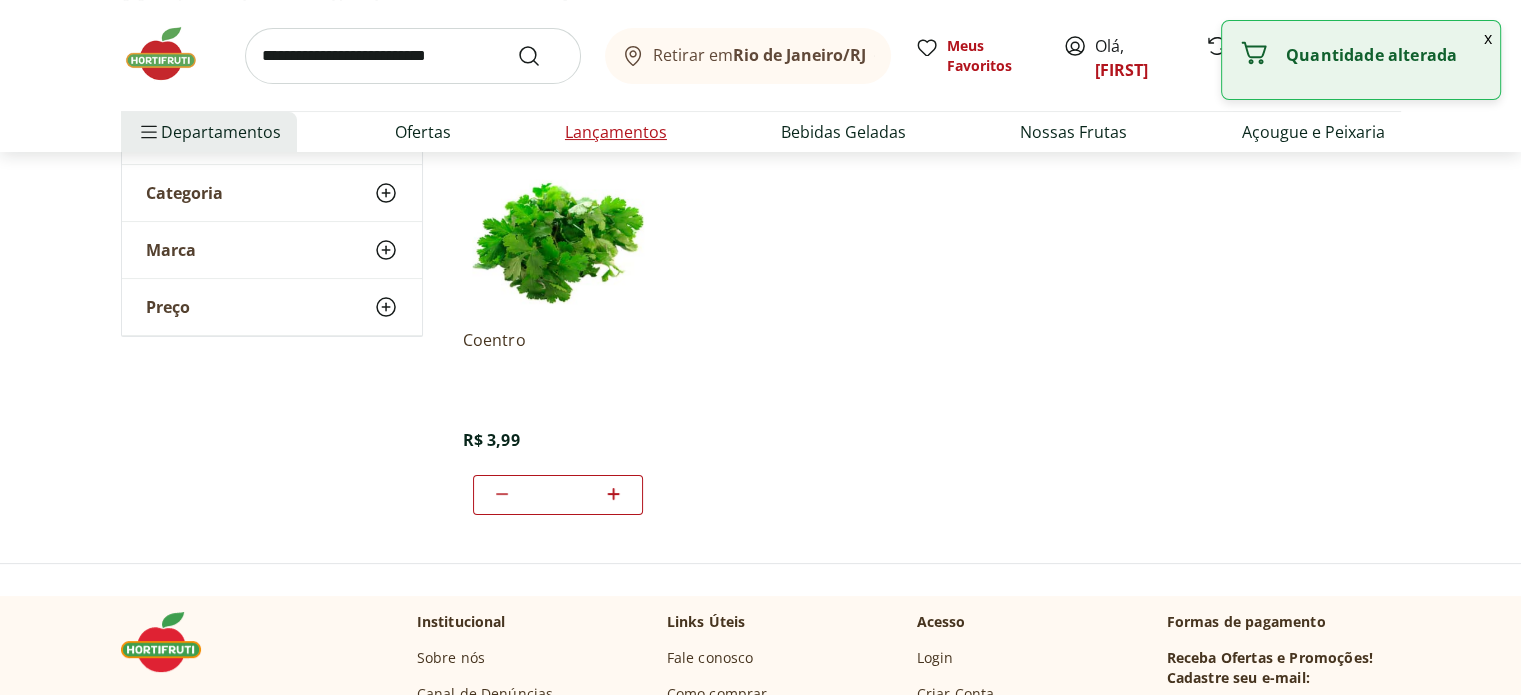 click on "Lançamentos" at bounding box center [616, 132] 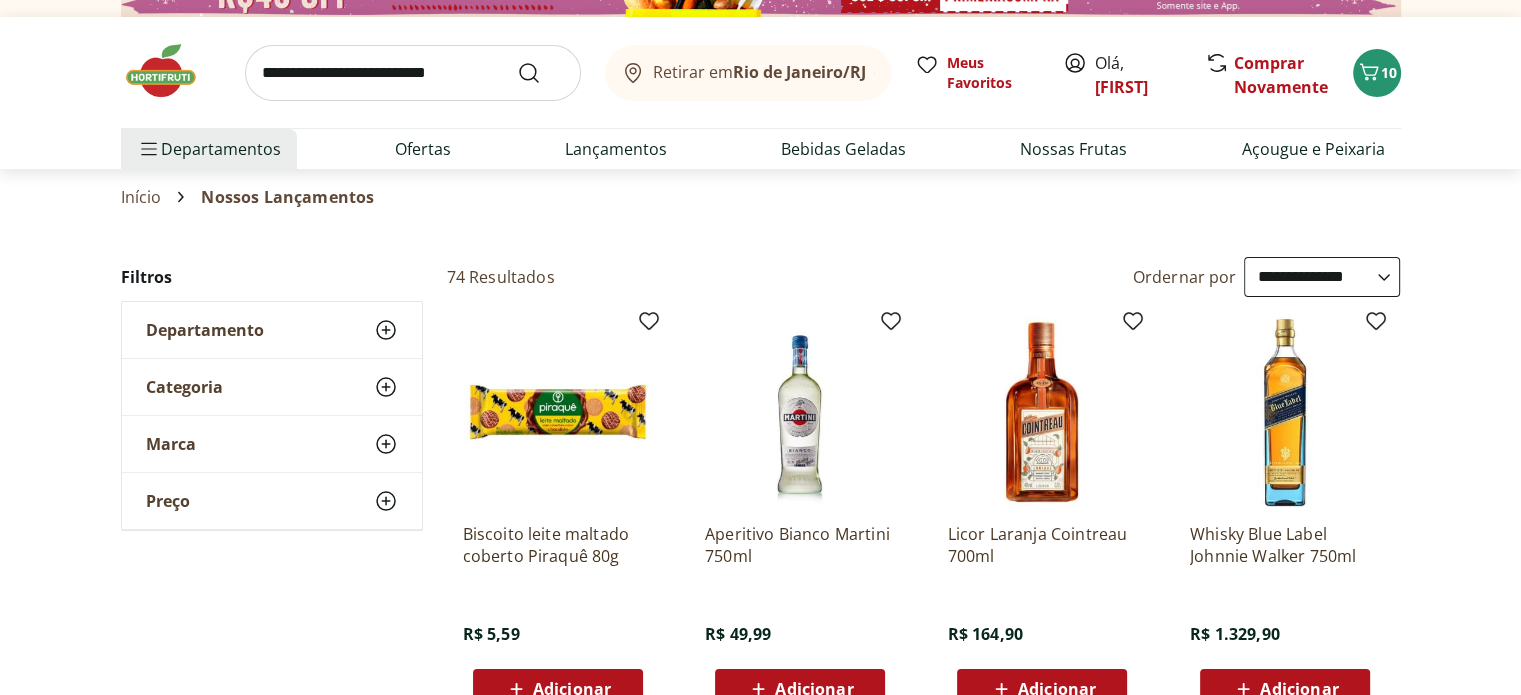 scroll, scrollTop: 0, scrollLeft: 0, axis: both 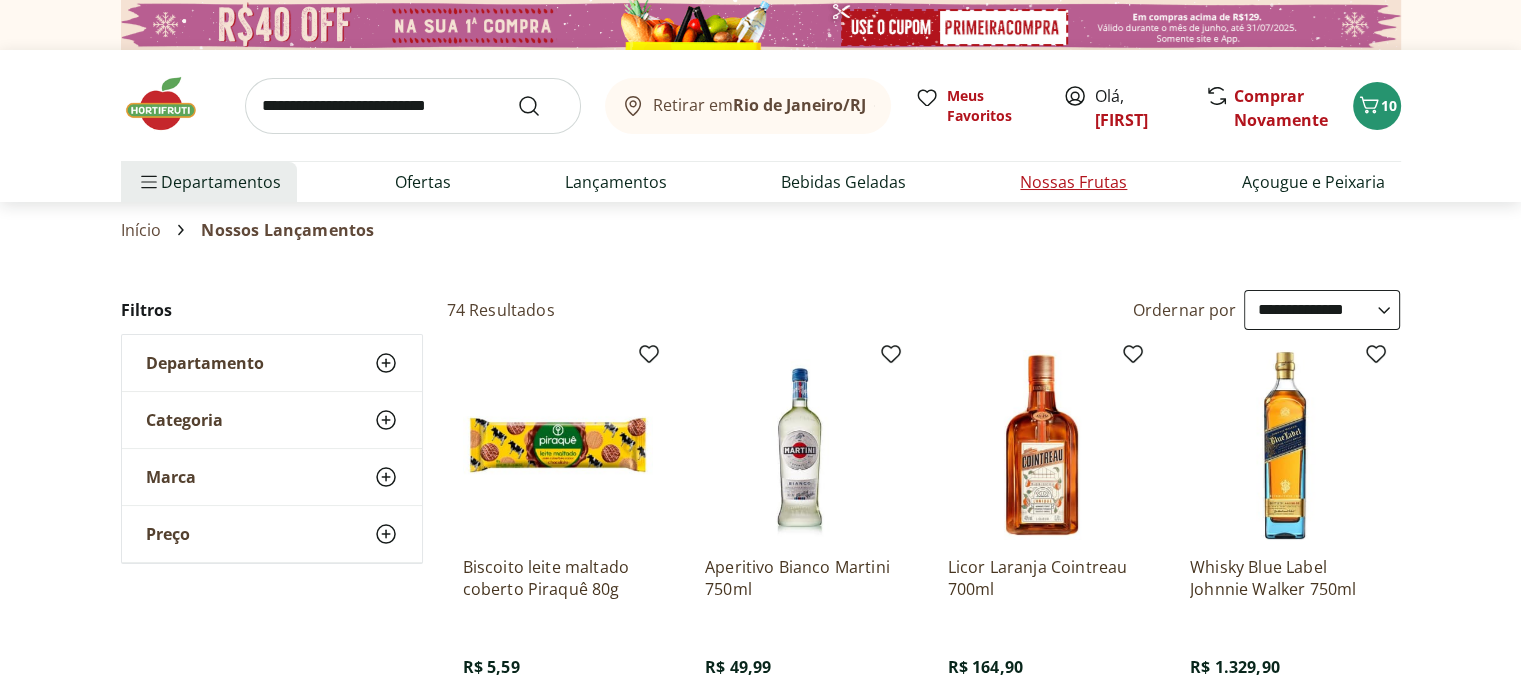 click on "Nossas Frutas" at bounding box center [1073, 182] 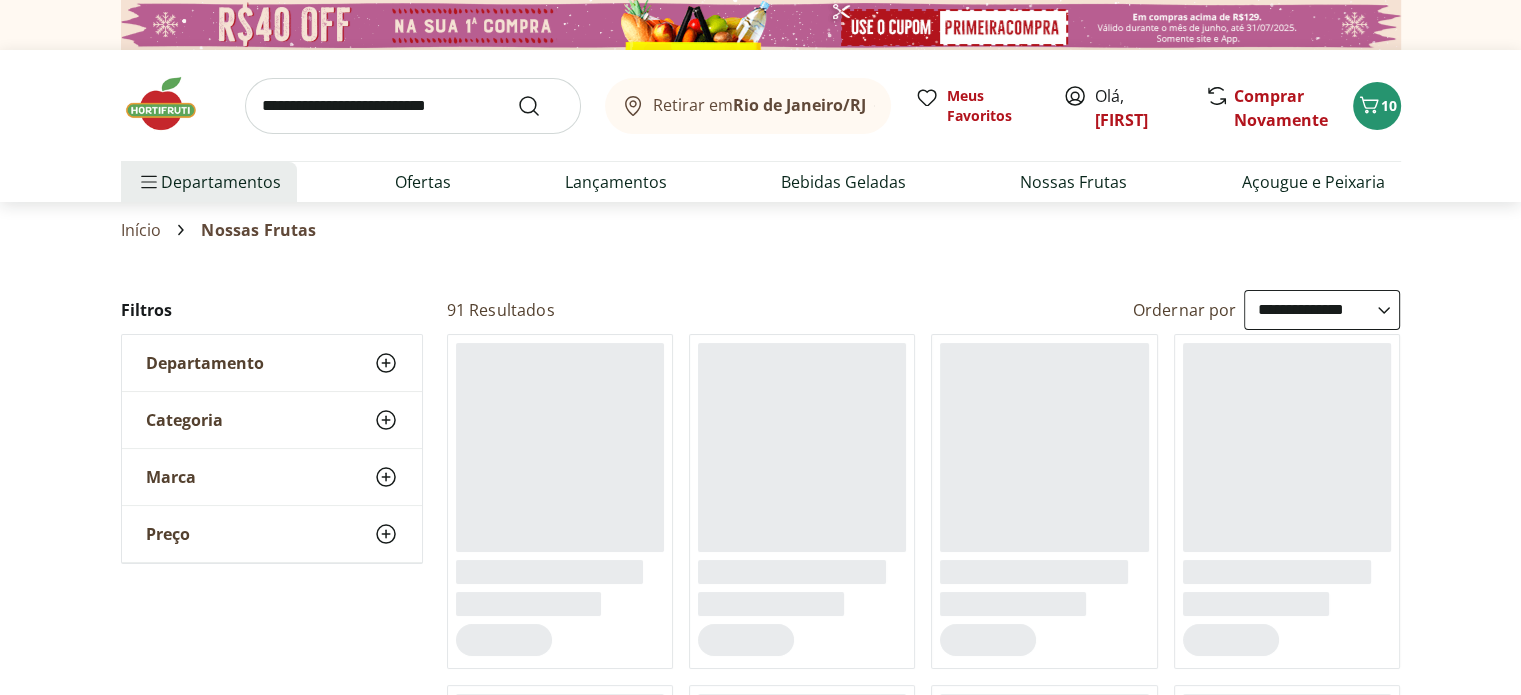 click at bounding box center [413, 106] 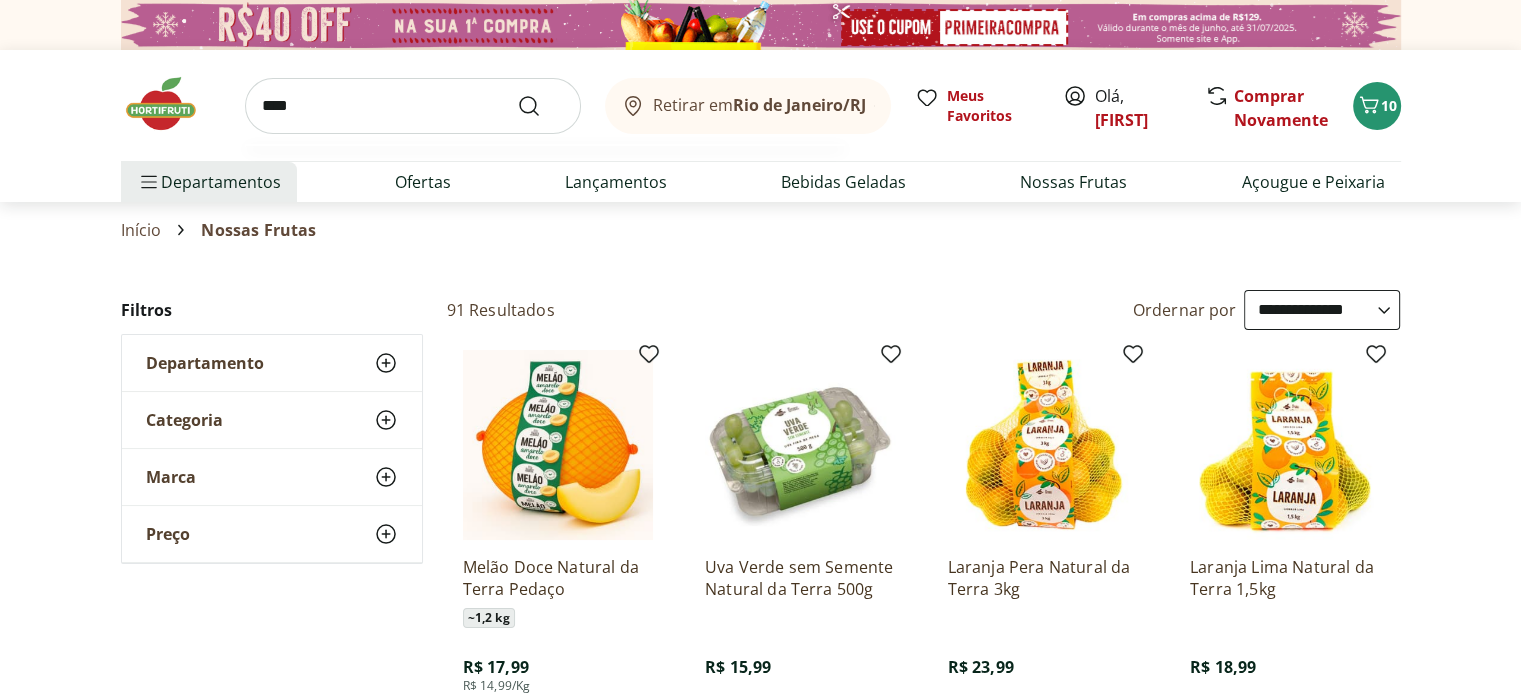 type on "****" 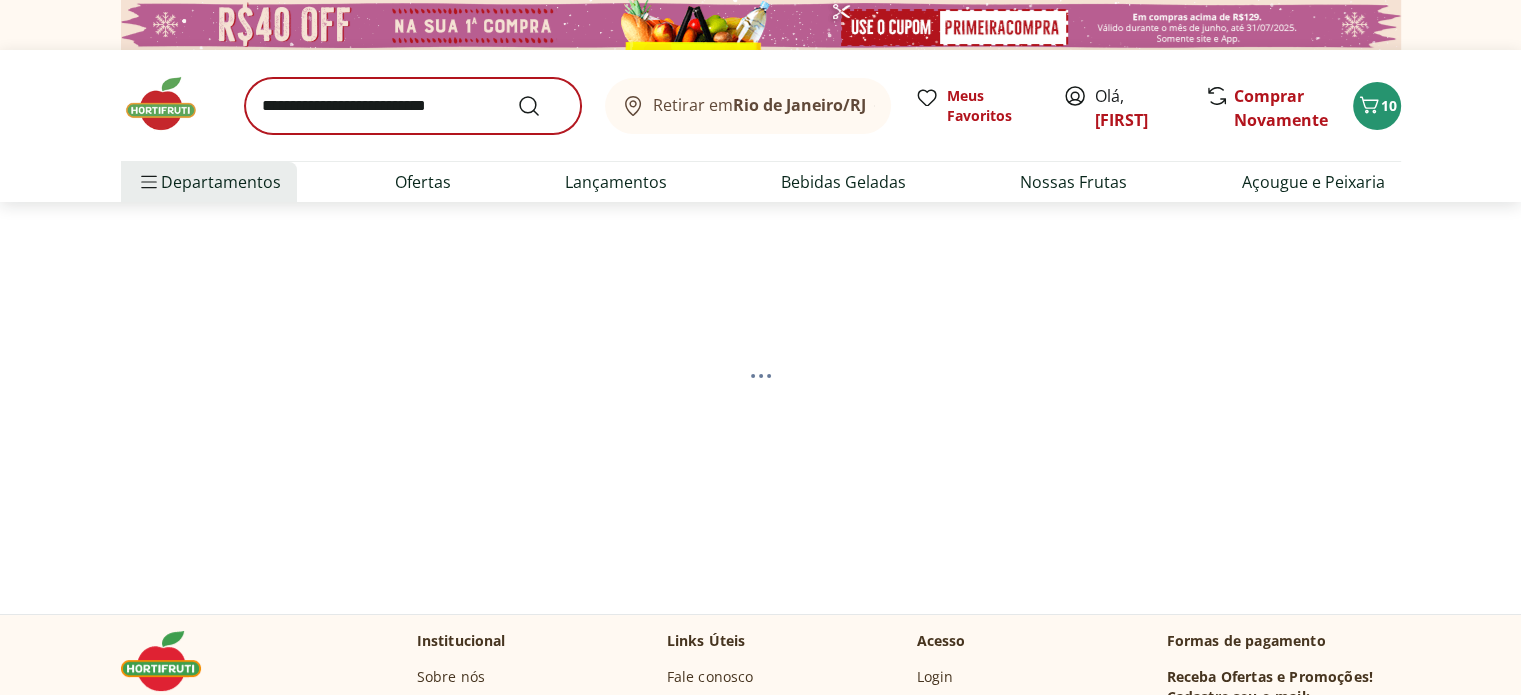 select on "**********" 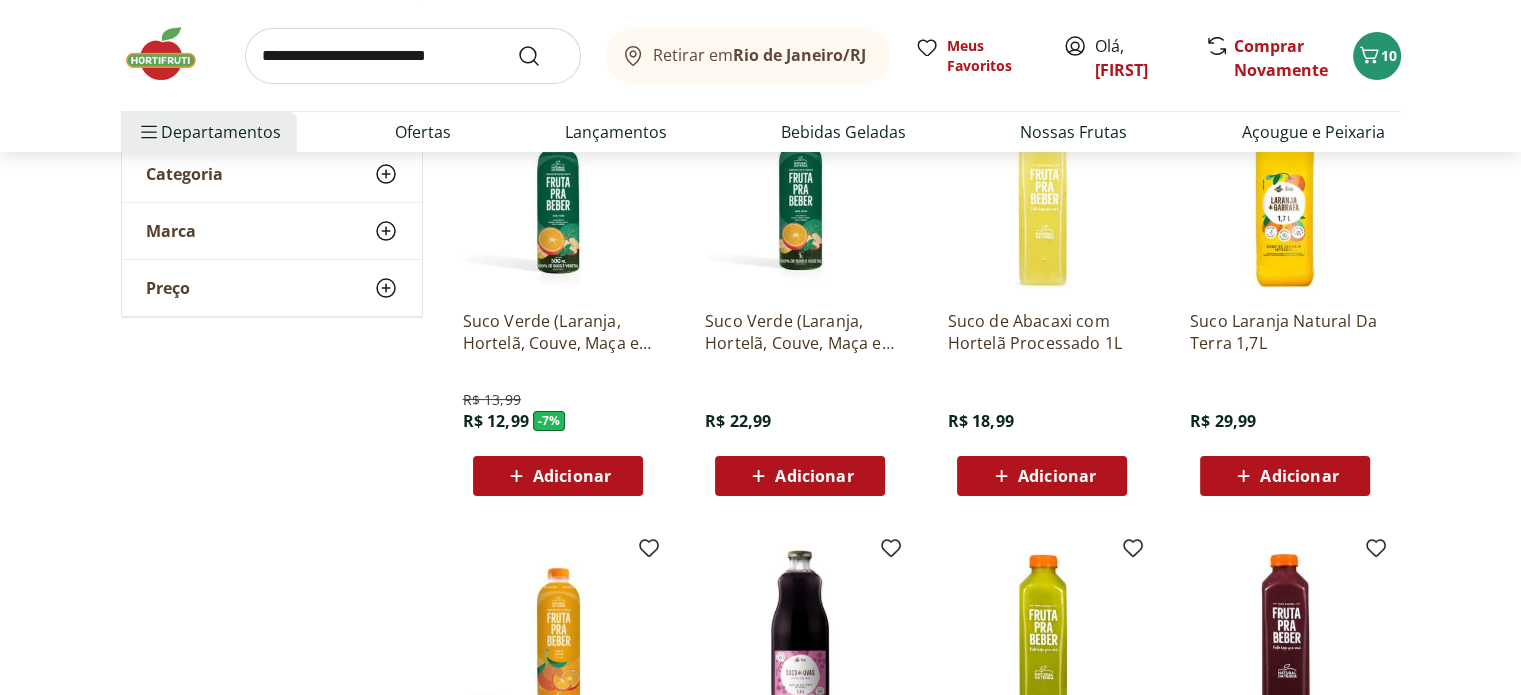 scroll, scrollTop: 200, scrollLeft: 0, axis: vertical 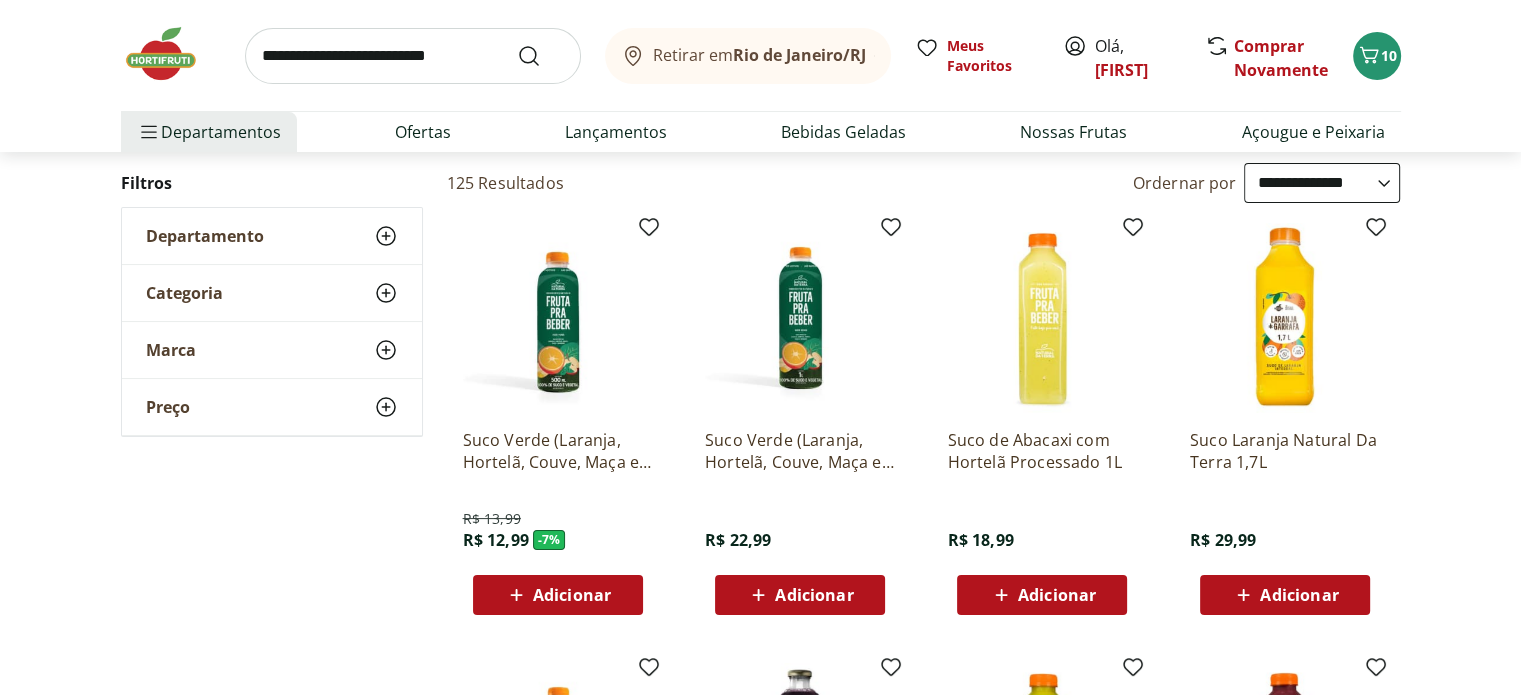 click on "Adicionar" at bounding box center (1299, 595) 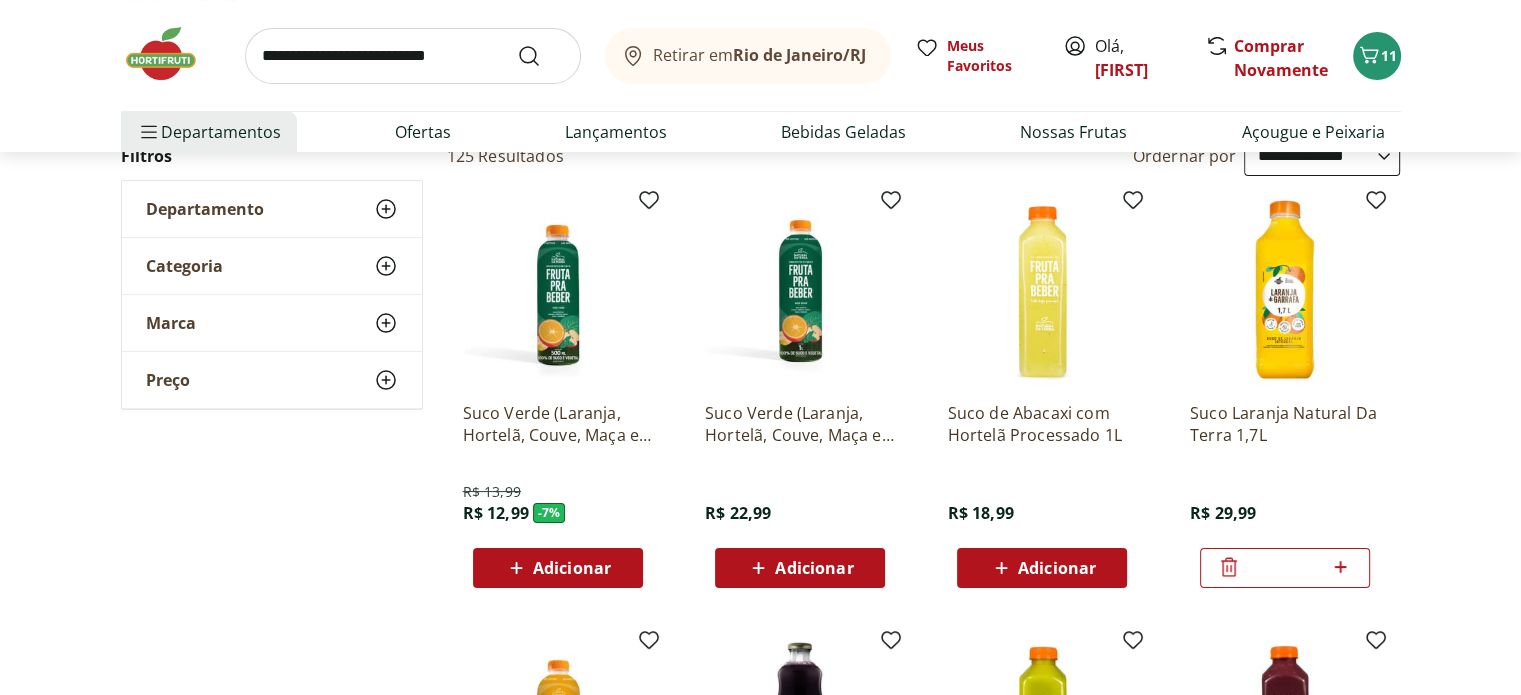 scroll, scrollTop: 0, scrollLeft: 0, axis: both 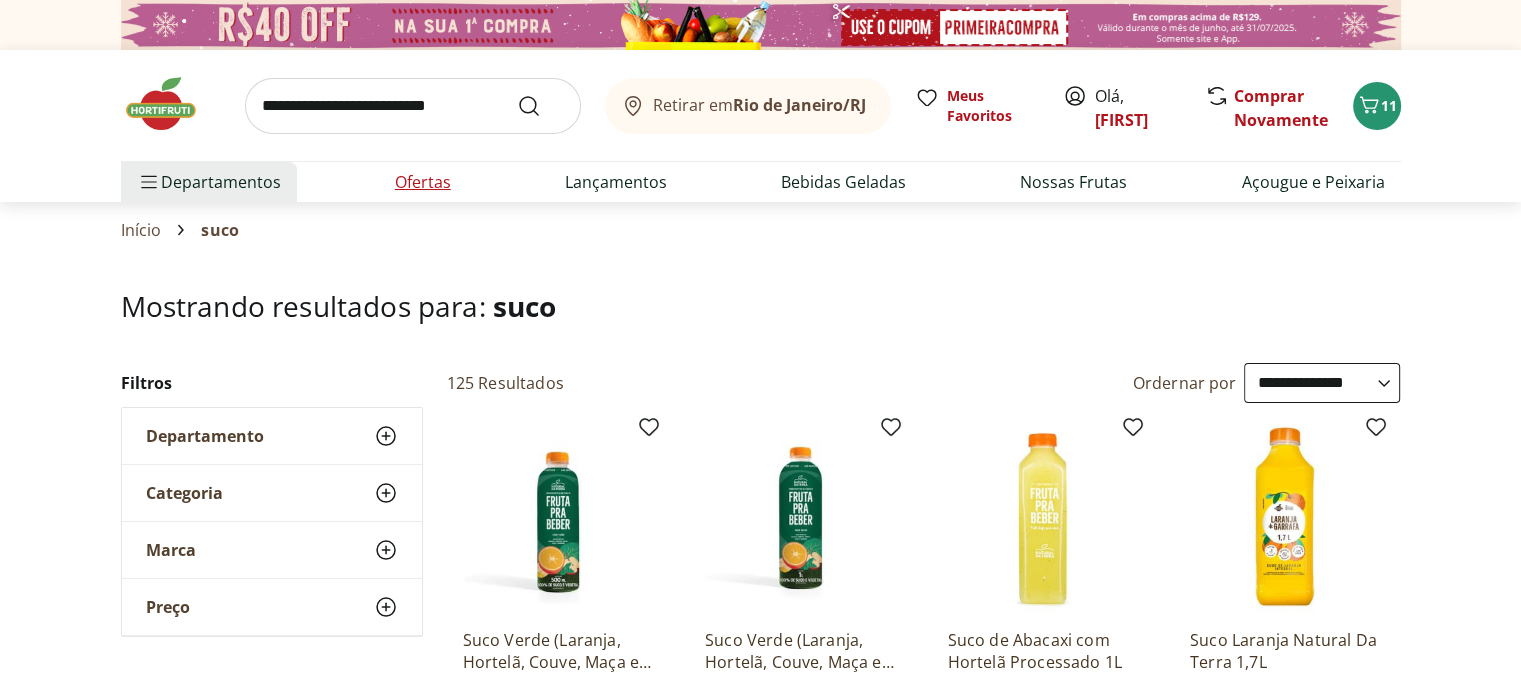 click on "Ofertas" at bounding box center [423, 182] 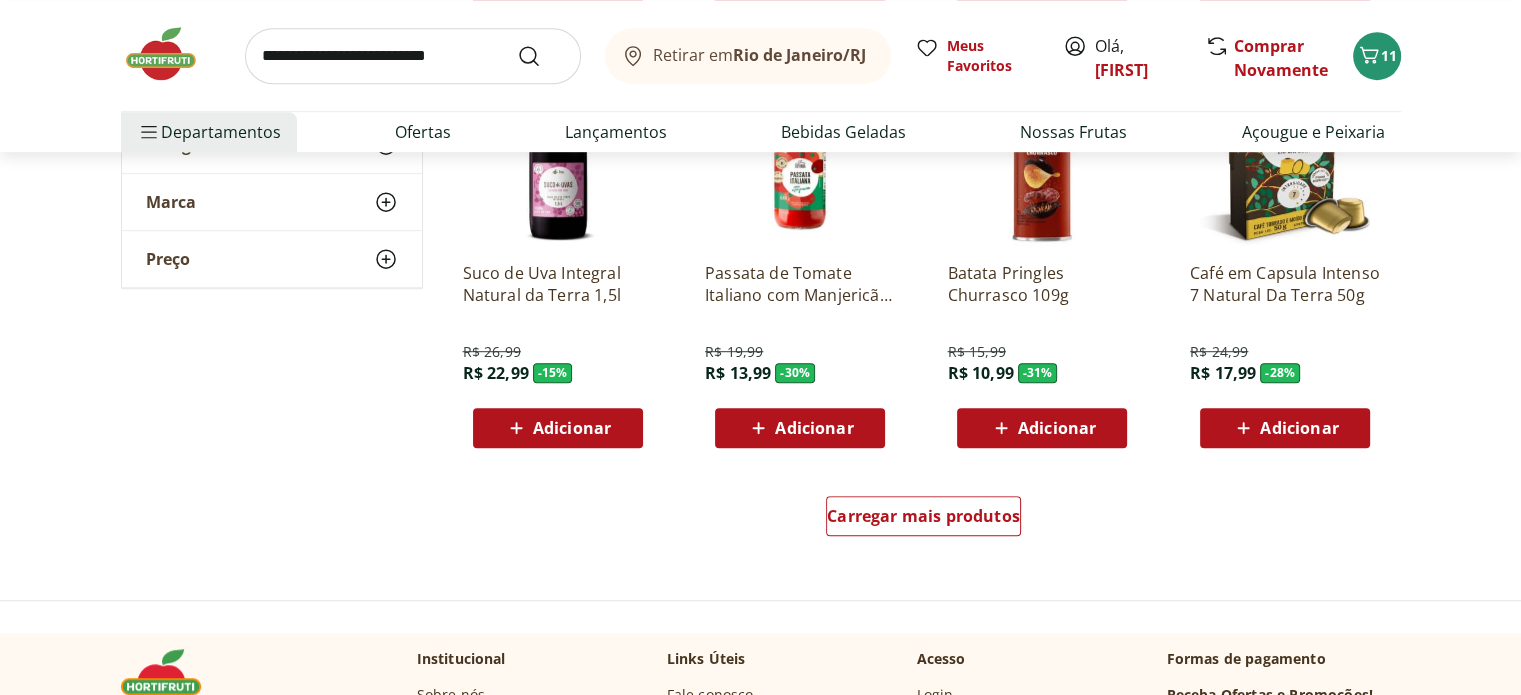 scroll, scrollTop: 1200, scrollLeft: 0, axis: vertical 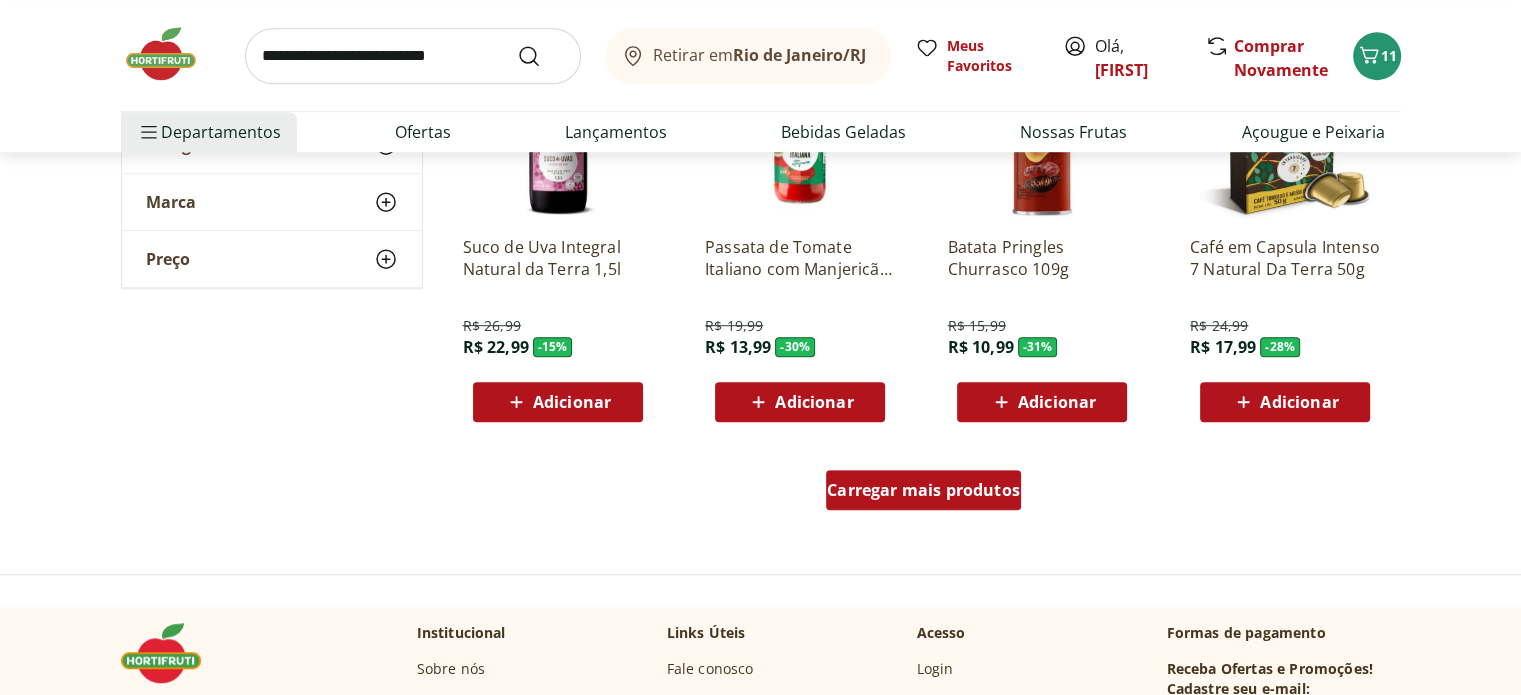 click on "Carregar mais produtos" at bounding box center (923, 490) 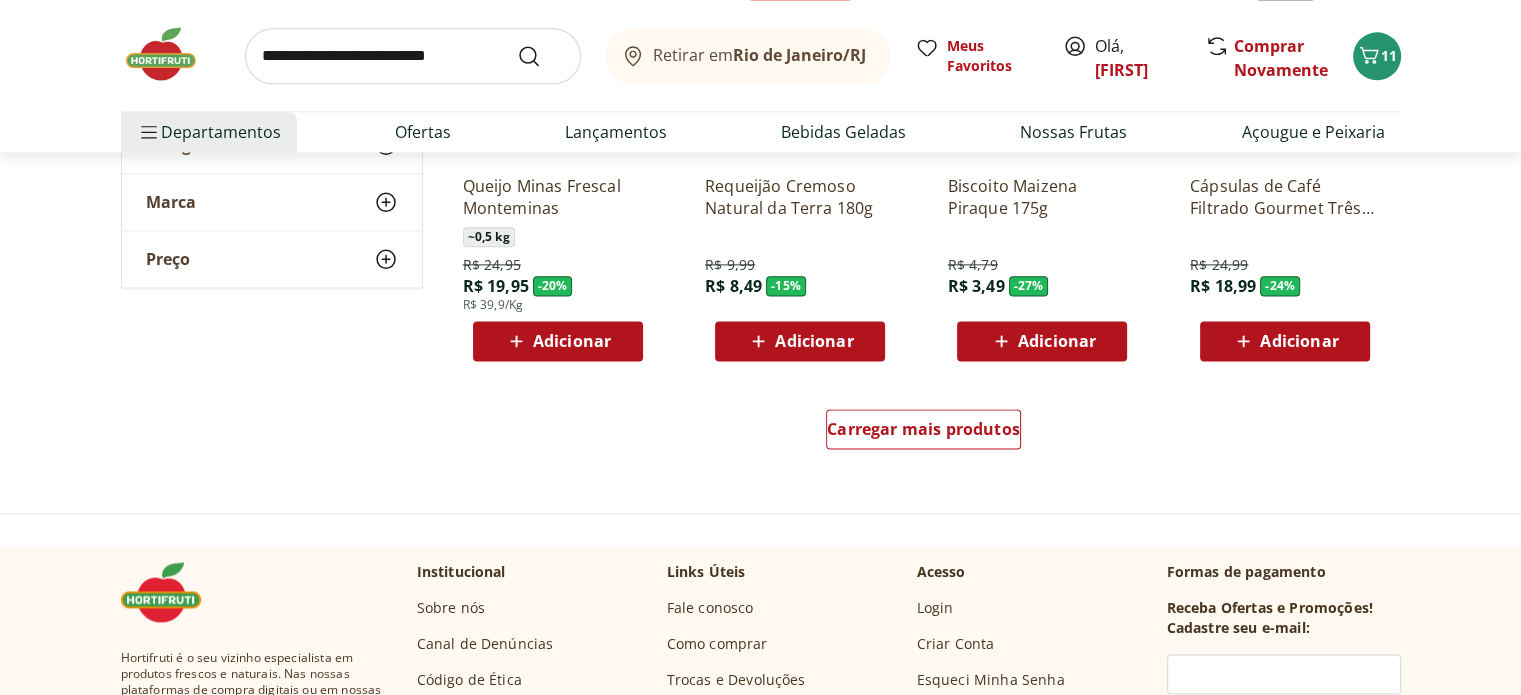 scroll, scrollTop: 2600, scrollLeft: 0, axis: vertical 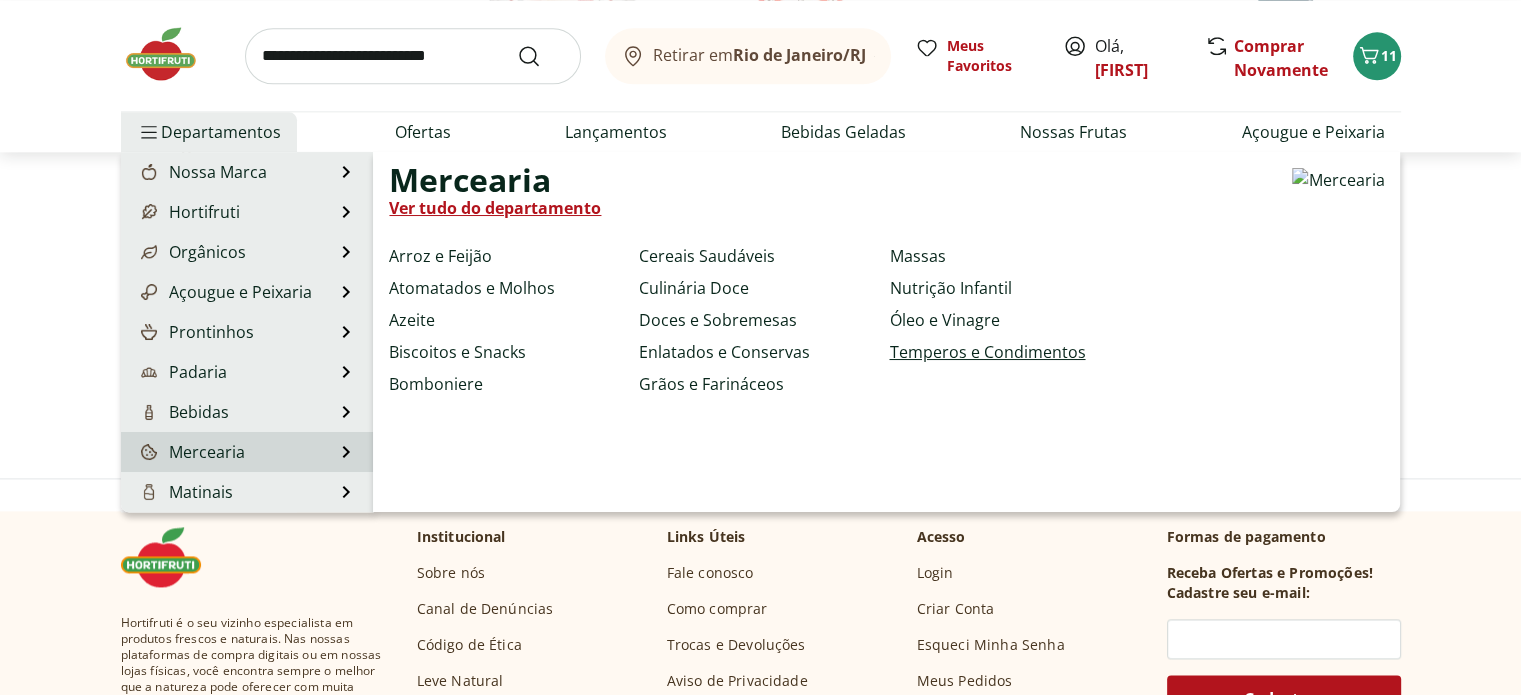 click on "Temperos e Condimentos" at bounding box center (987, 352) 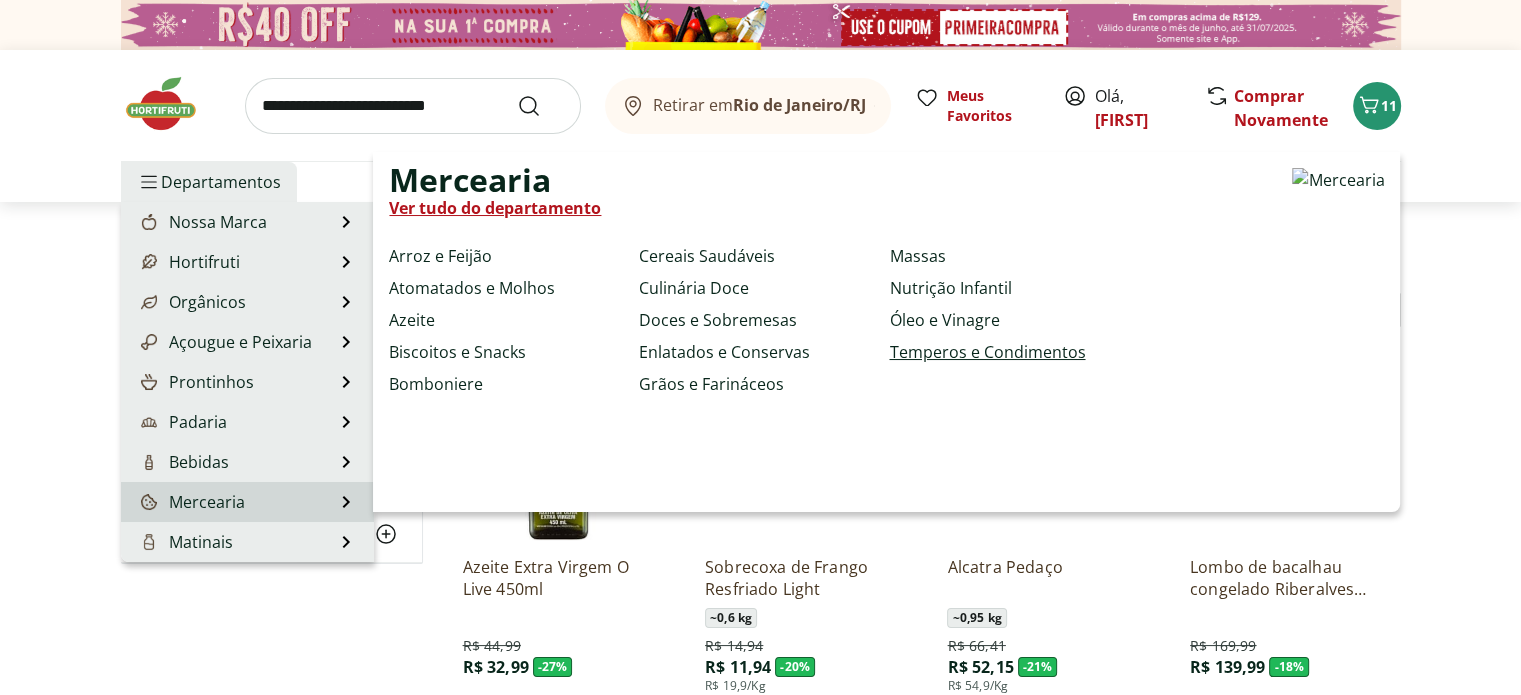 select on "**********" 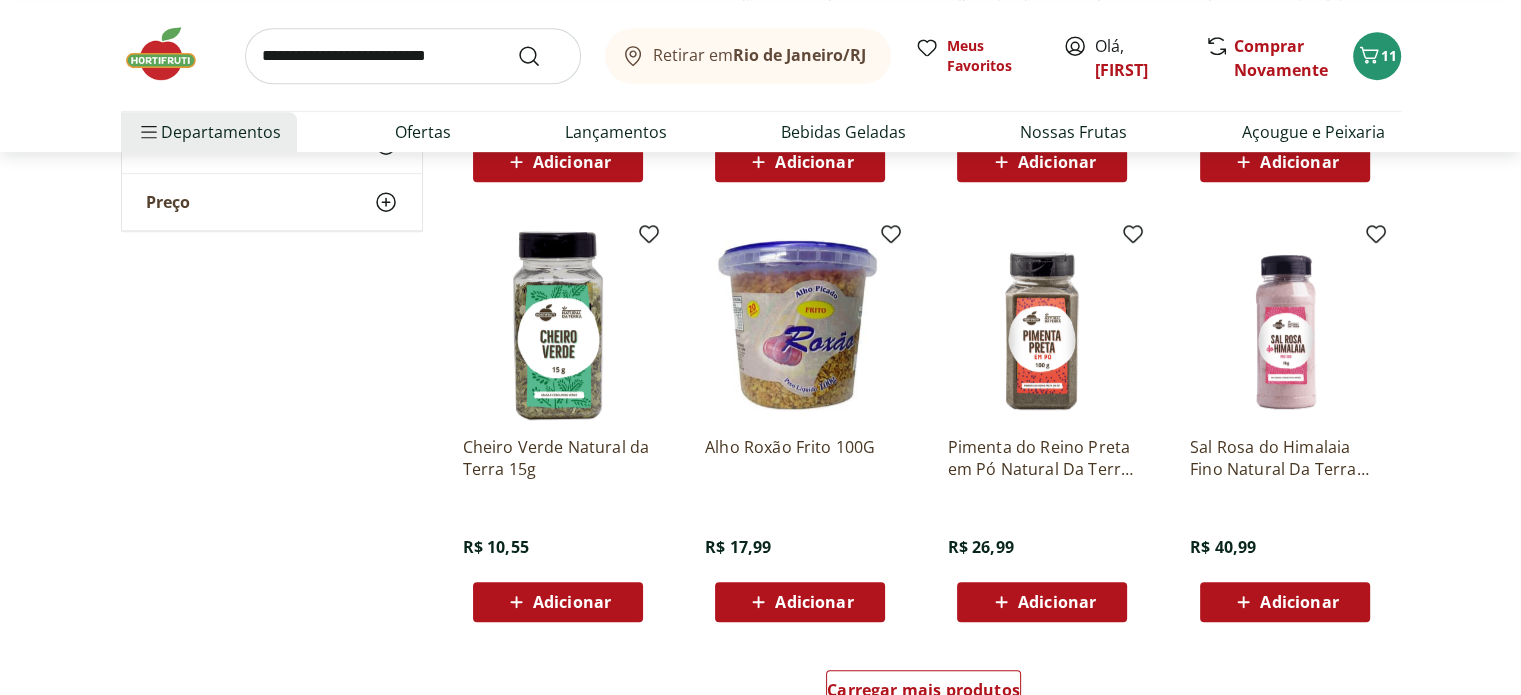 scroll, scrollTop: 1100, scrollLeft: 0, axis: vertical 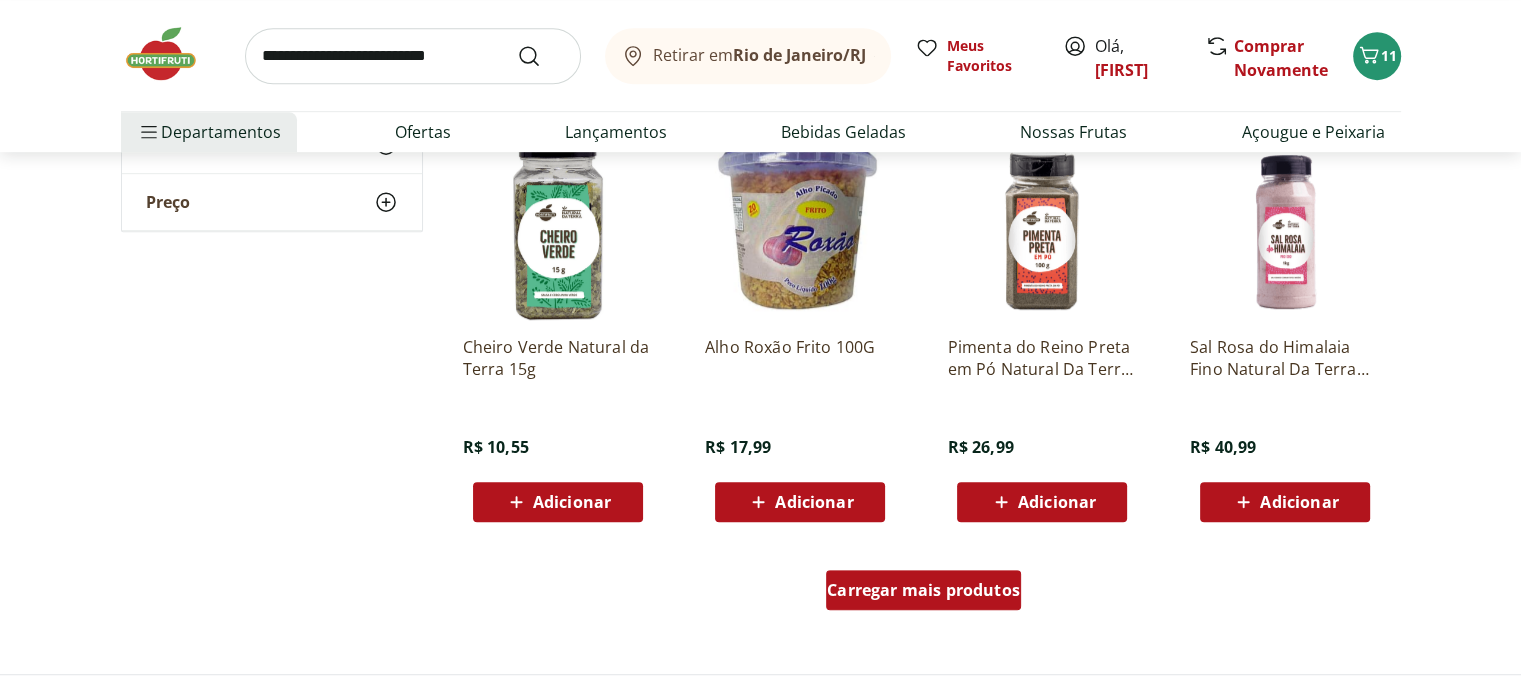 click on "Carregar mais produtos" at bounding box center [923, 590] 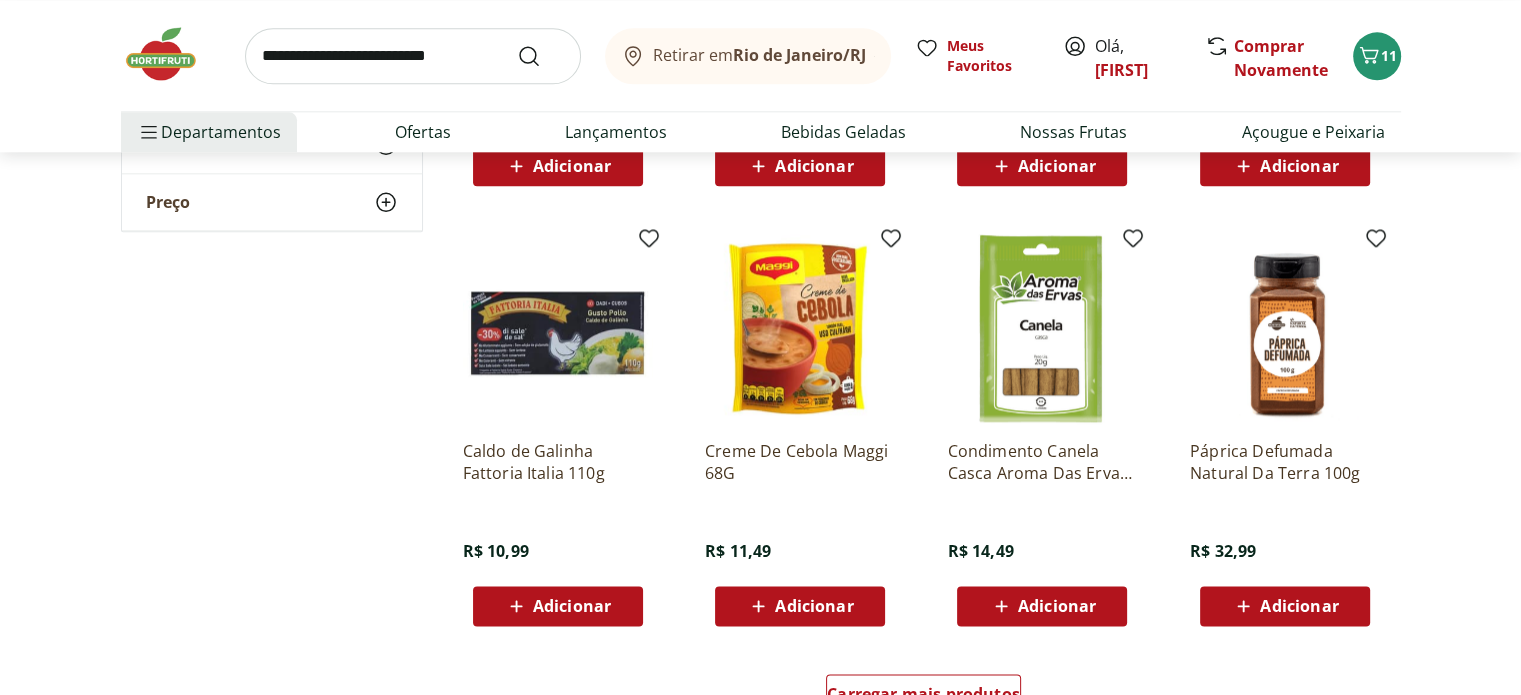scroll, scrollTop: 2400, scrollLeft: 0, axis: vertical 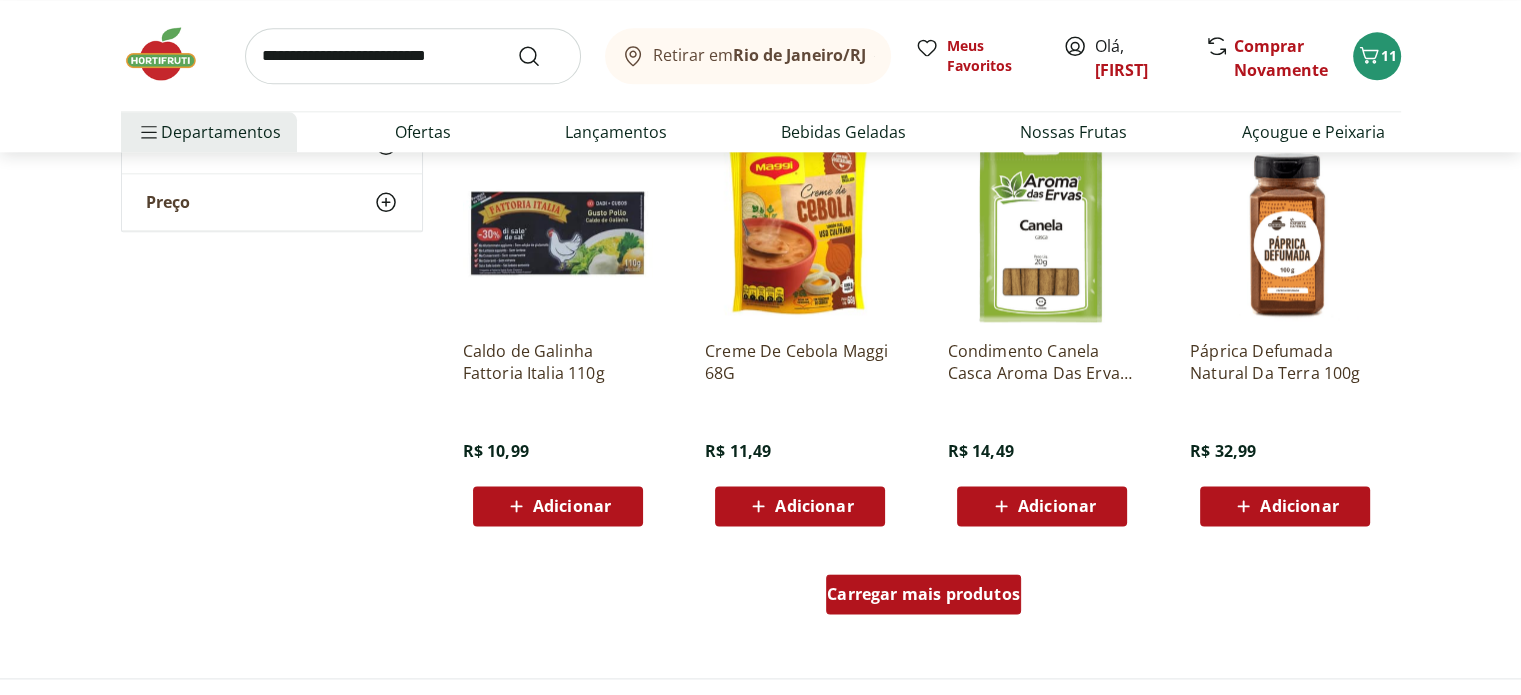 click on "Carregar mais produtos" at bounding box center (923, 594) 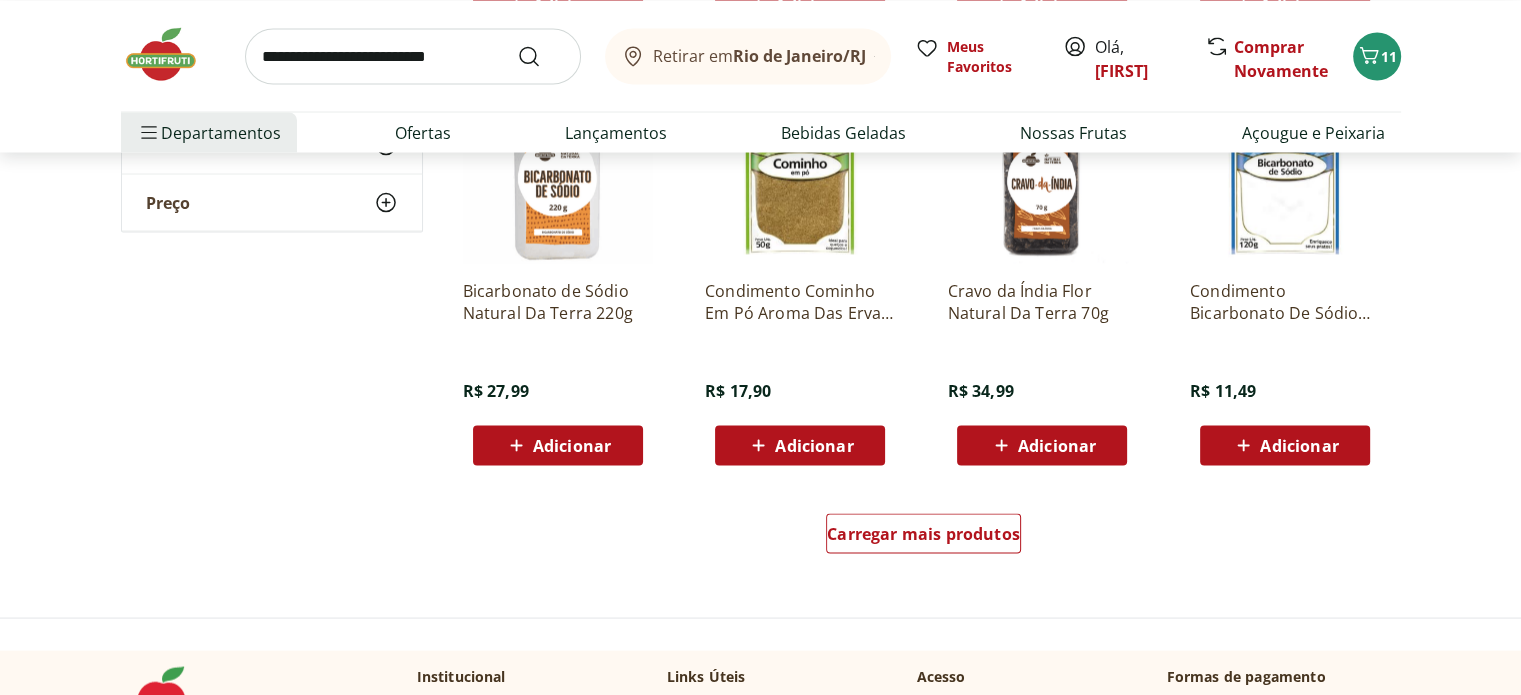 scroll, scrollTop: 3800, scrollLeft: 0, axis: vertical 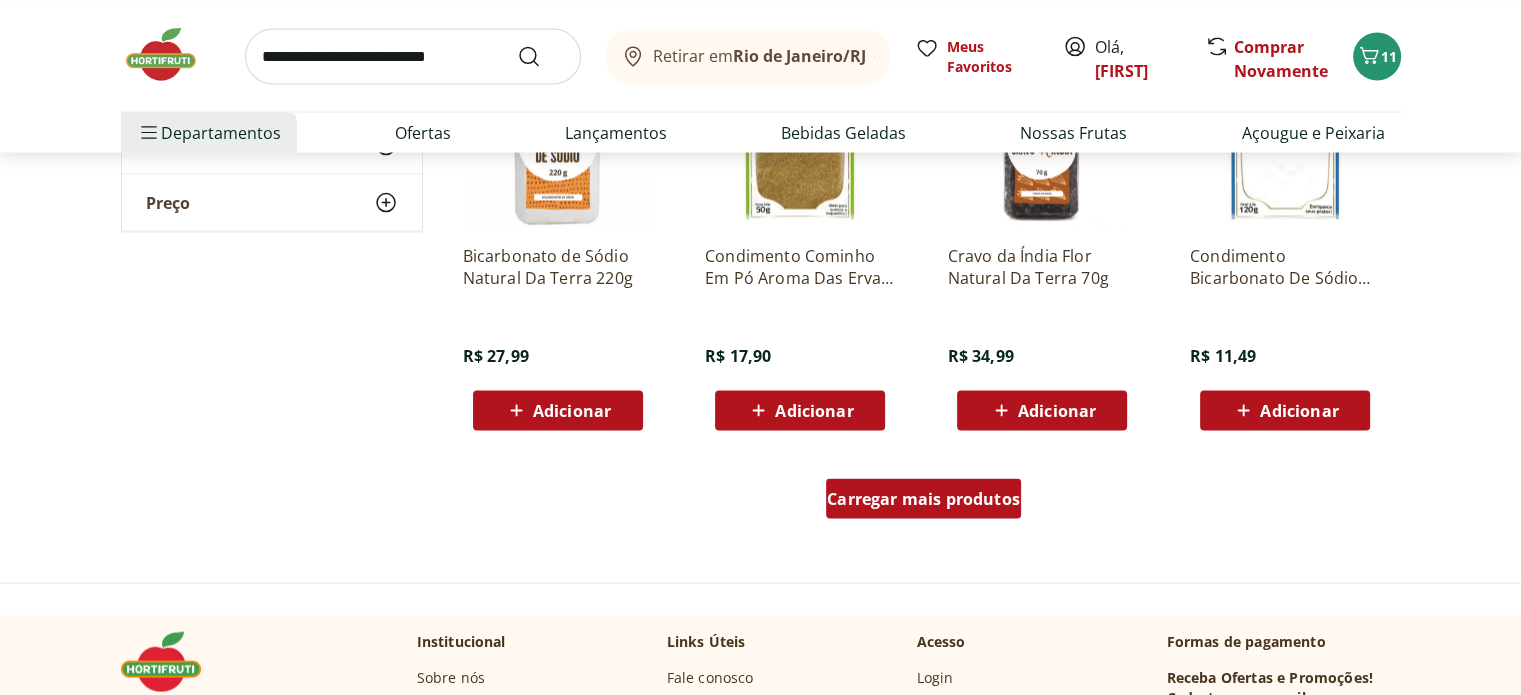 click on "Carregar mais produtos" at bounding box center (923, 498) 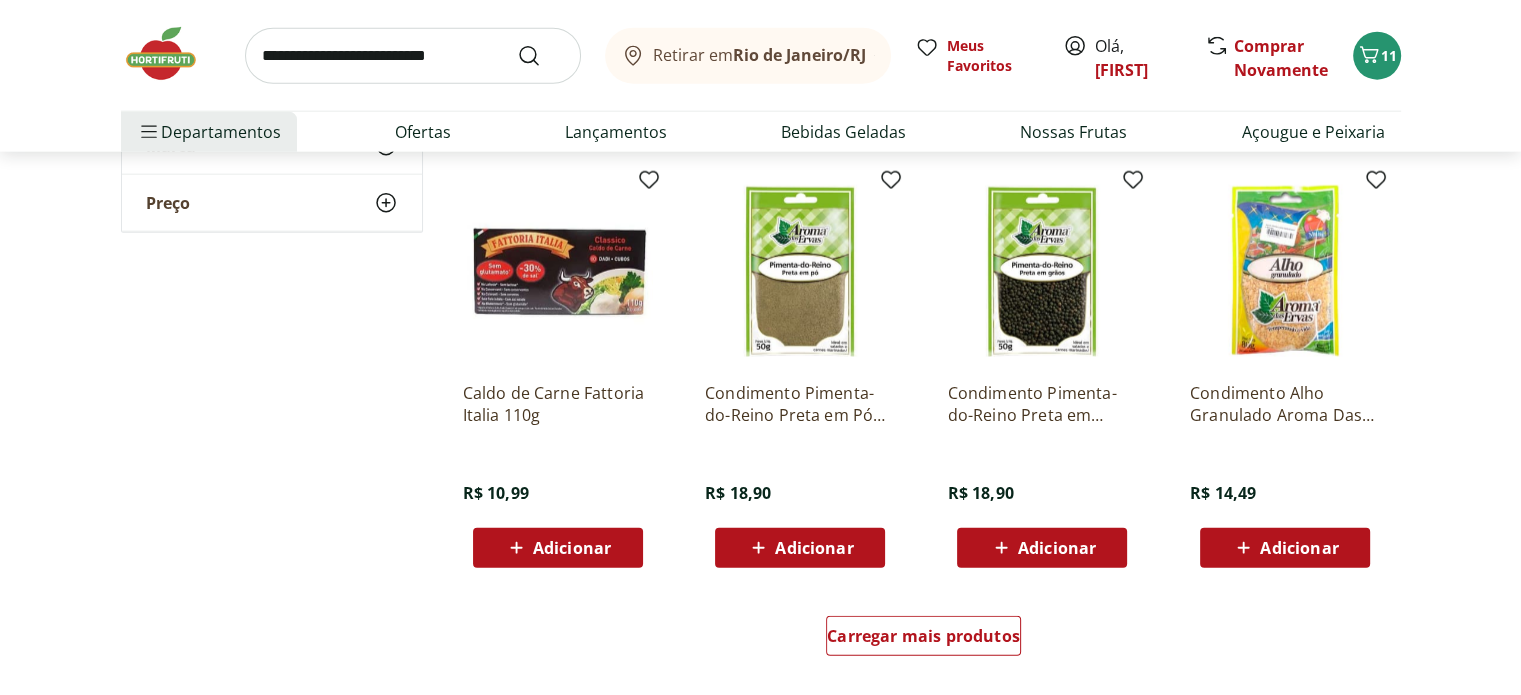 scroll, scrollTop: 5000, scrollLeft: 0, axis: vertical 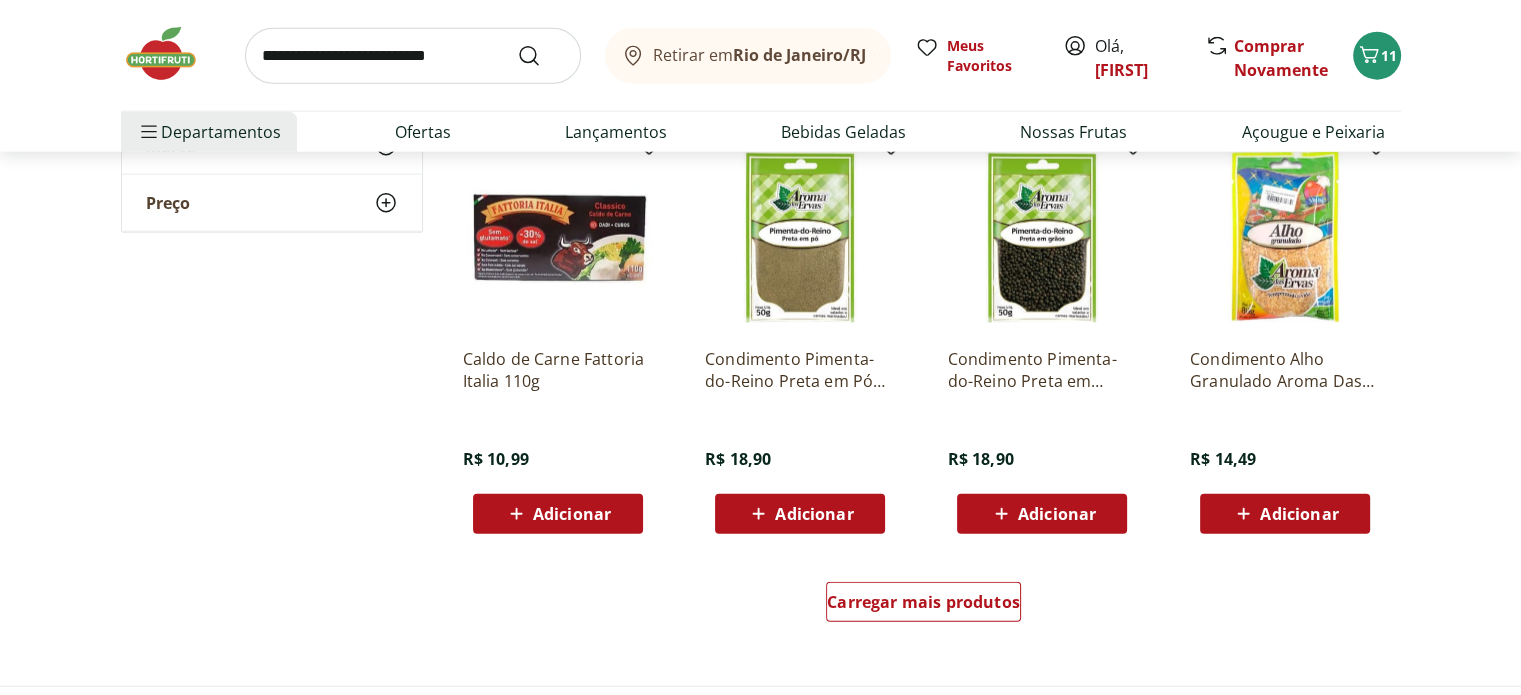 click 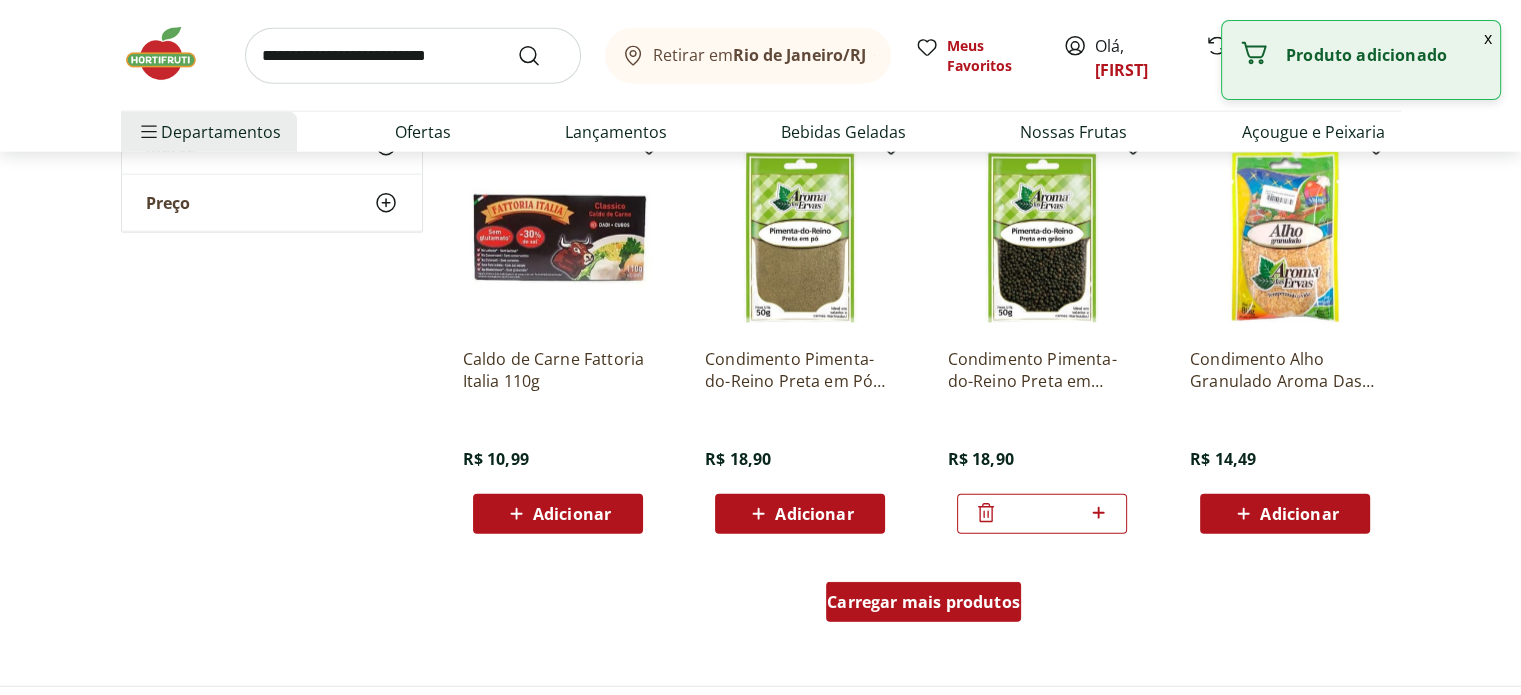 click on "Carregar mais produtos" at bounding box center [923, 602] 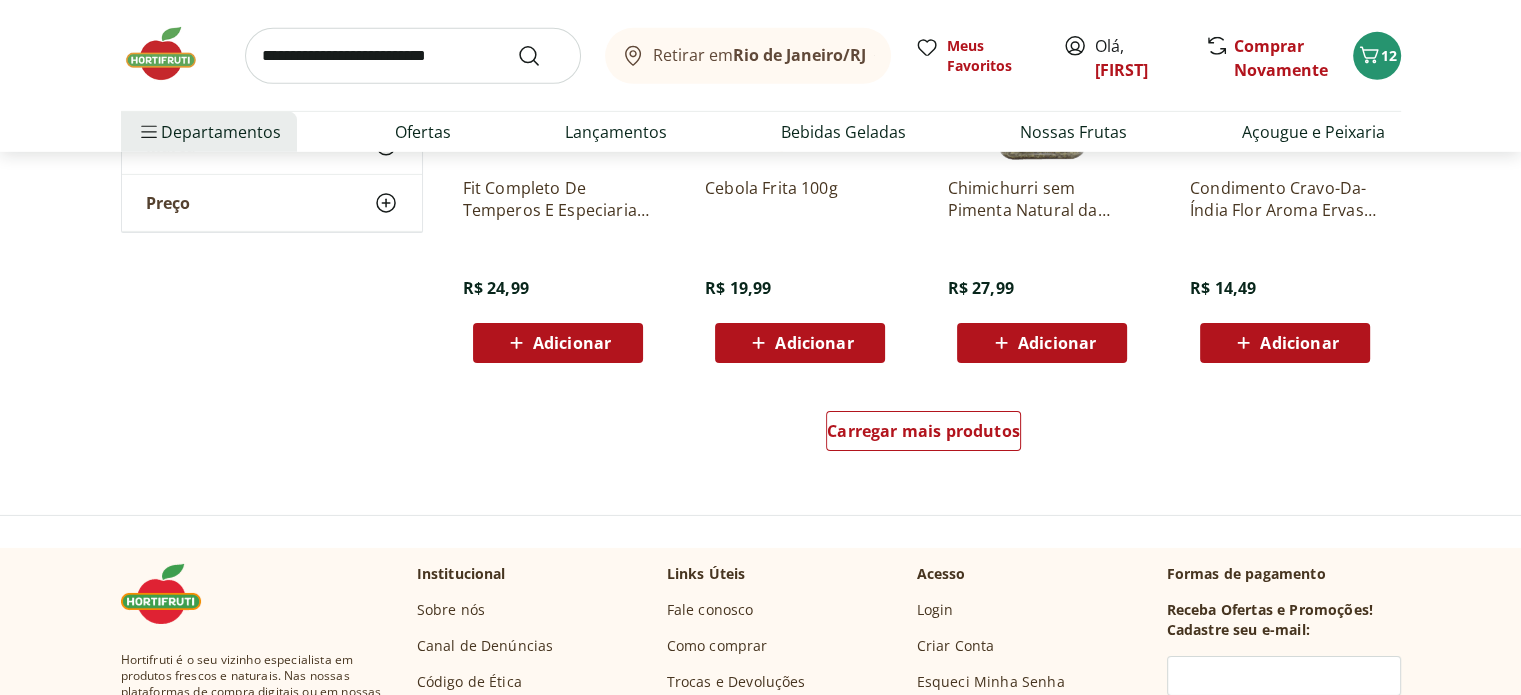 scroll, scrollTop: 6500, scrollLeft: 0, axis: vertical 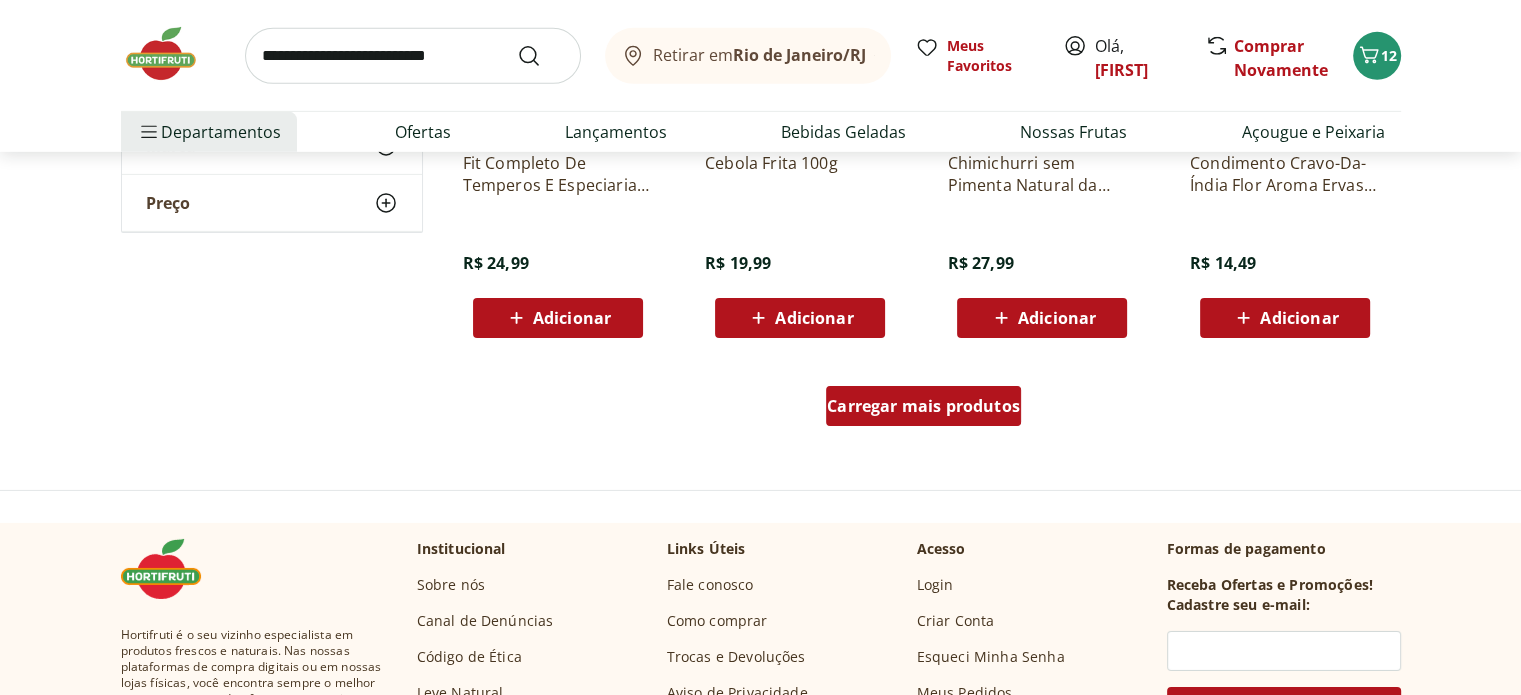 click on "Carregar mais produtos" at bounding box center [923, 406] 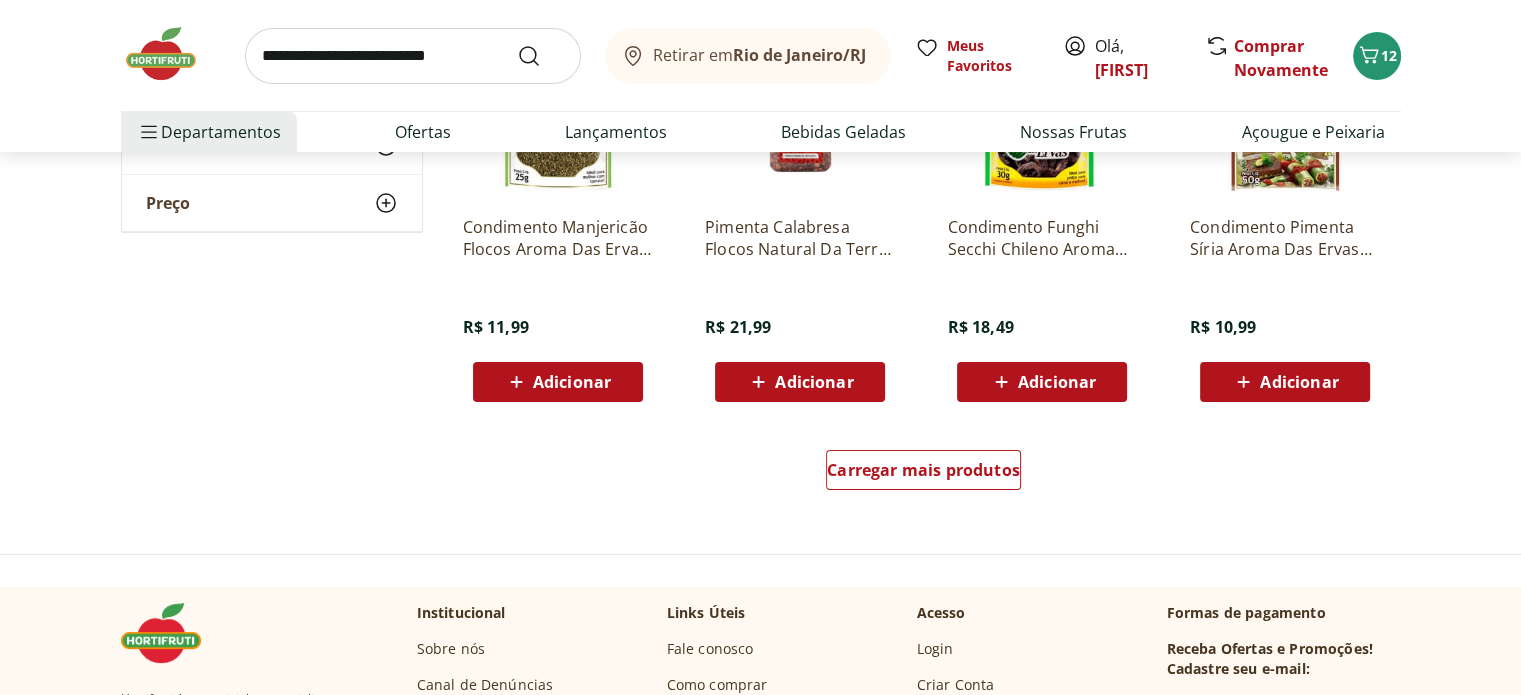 scroll, scrollTop: 7800, scrollLeft: 0, axis: vertical 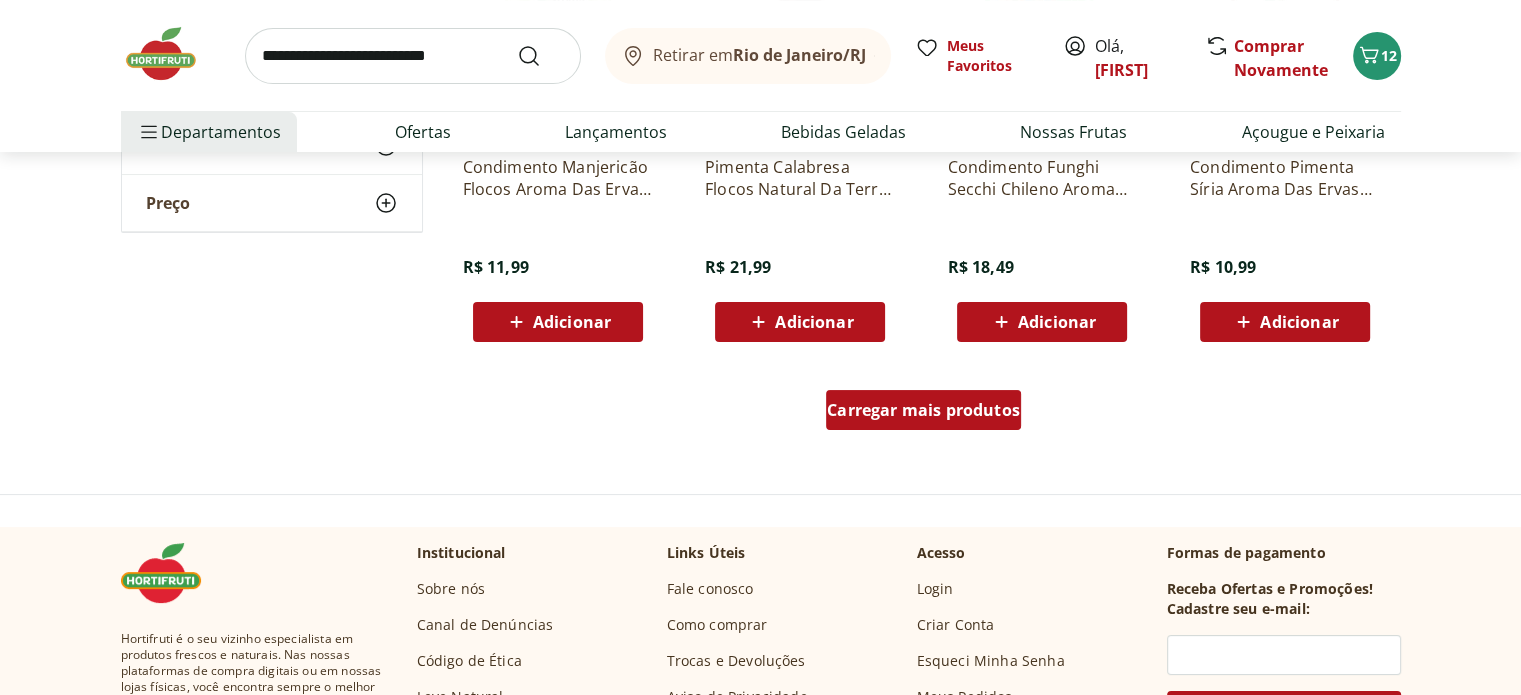 click on "Carregar mais produtos" at bounding box center (923, 410) 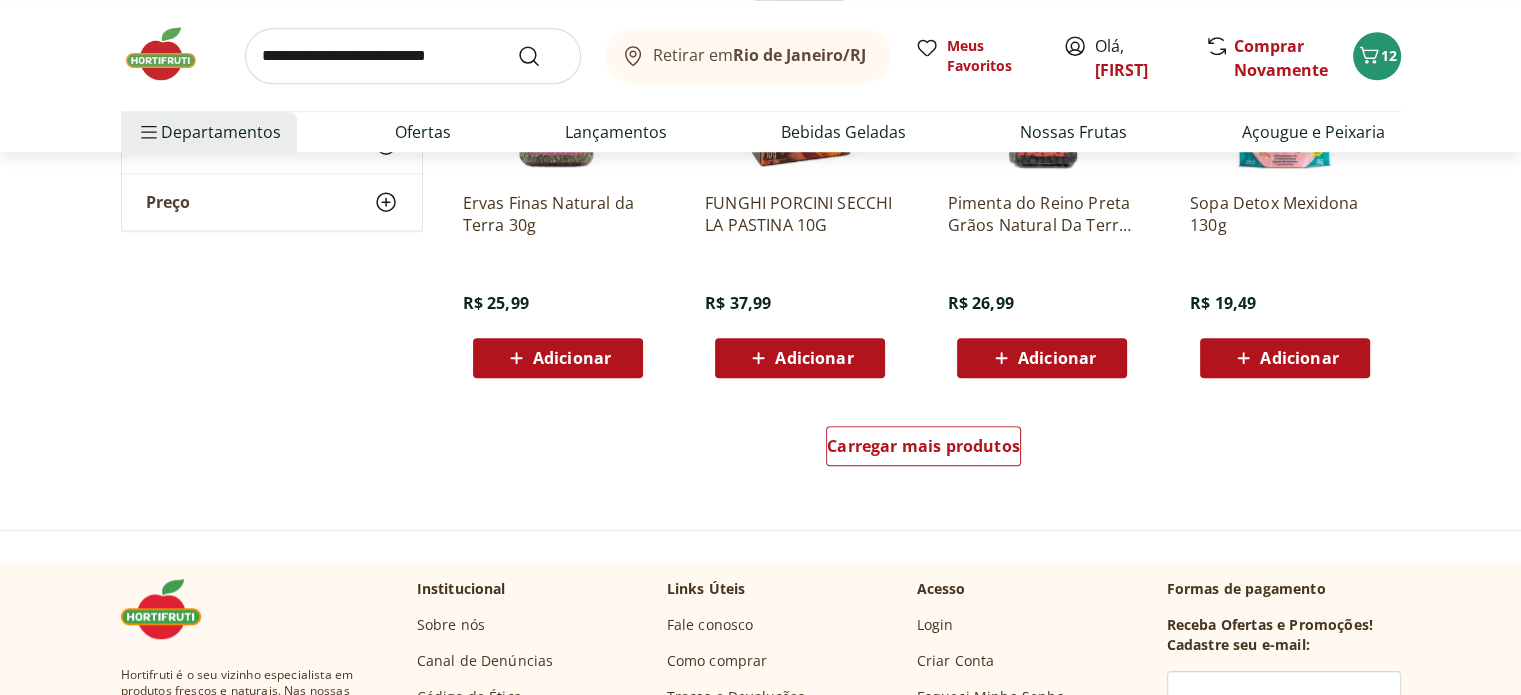 scroll, scrollTop: 9100, scrollLeft: 0, axis: vertical 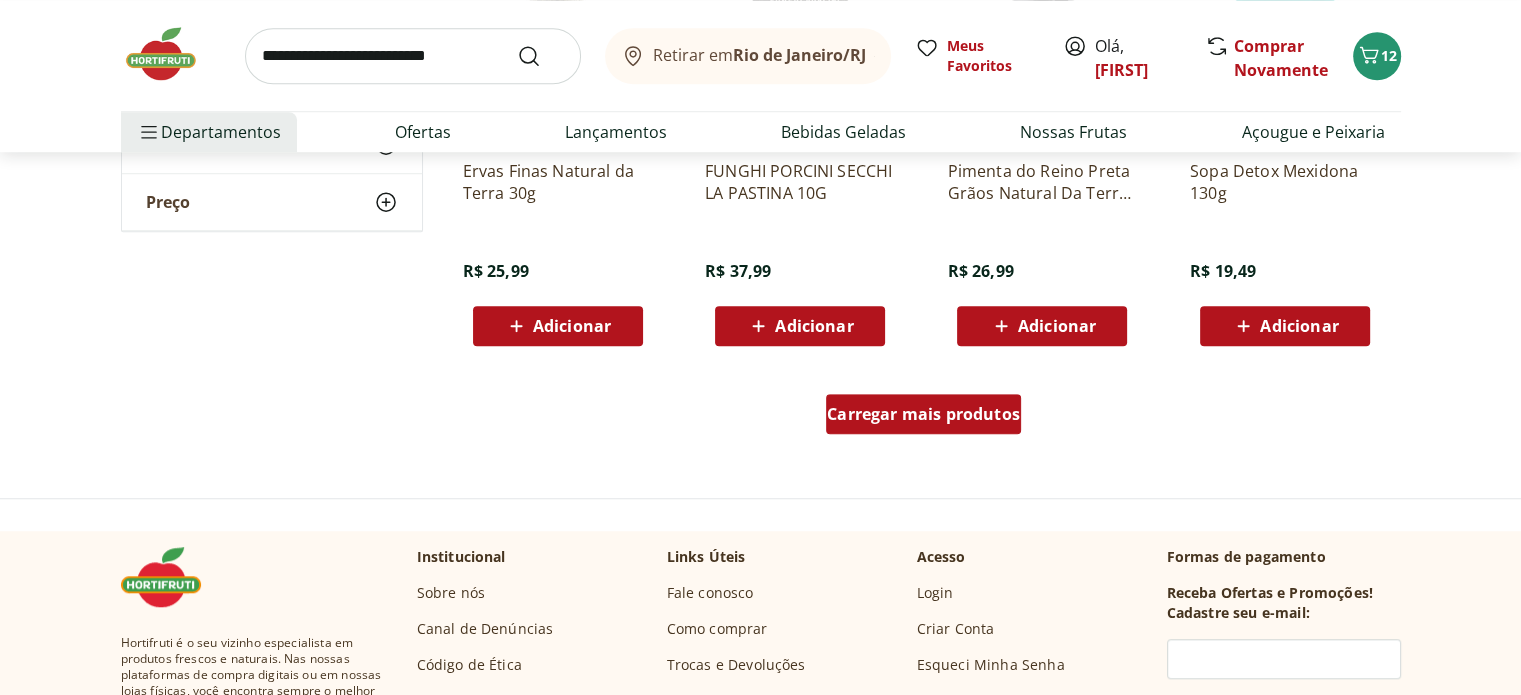 click on "Carregar mais produtos" at bounding box center [923, 414] 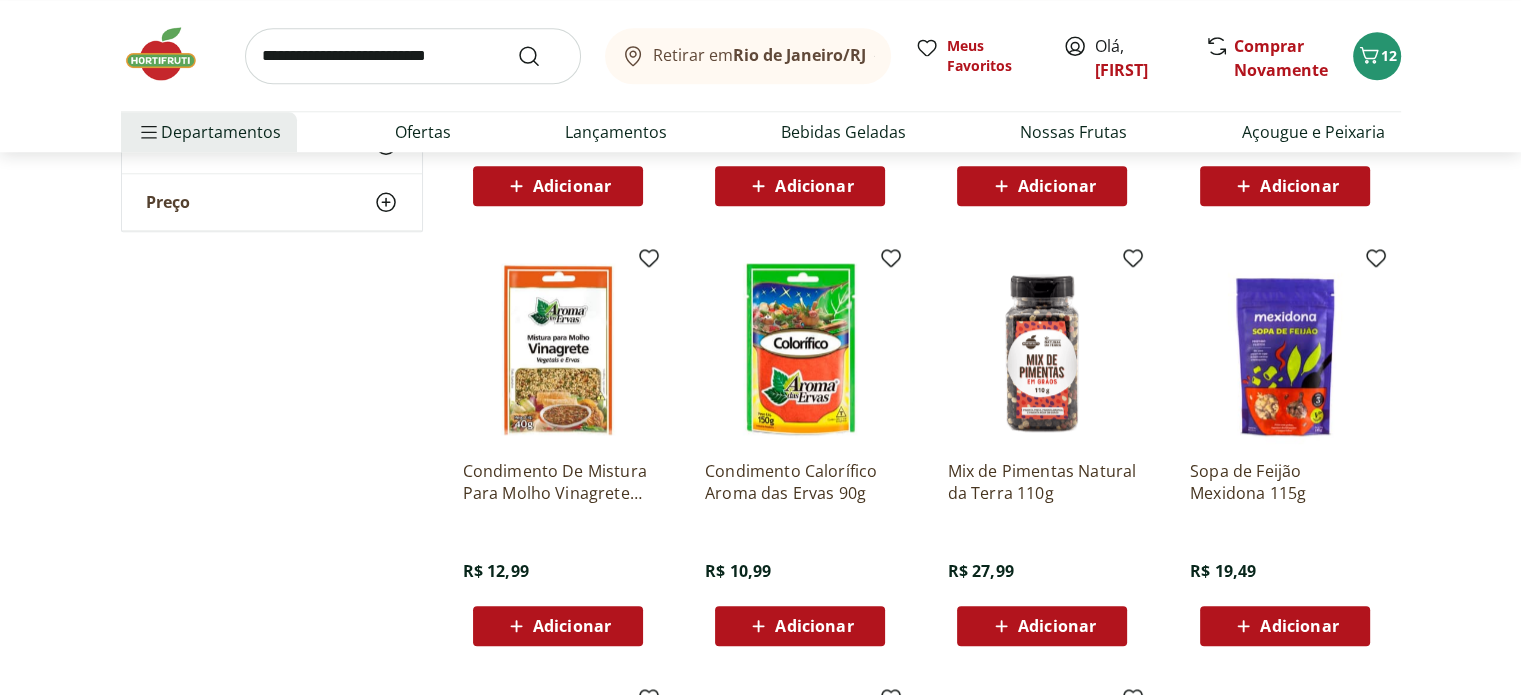 scroll, scrollTop: 9700, scrollLeft: 0, axis: vertical 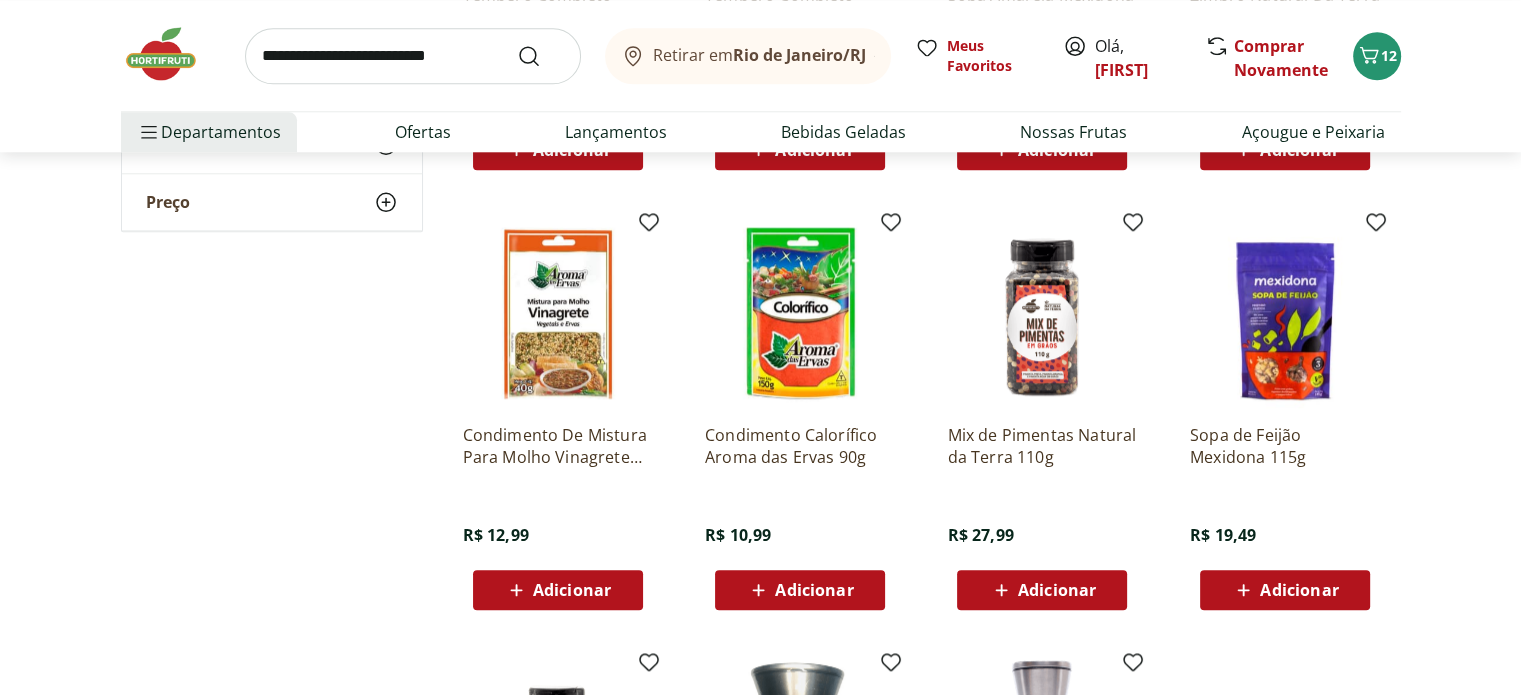 click on "Adicionar" at bounding box center (572, 590) 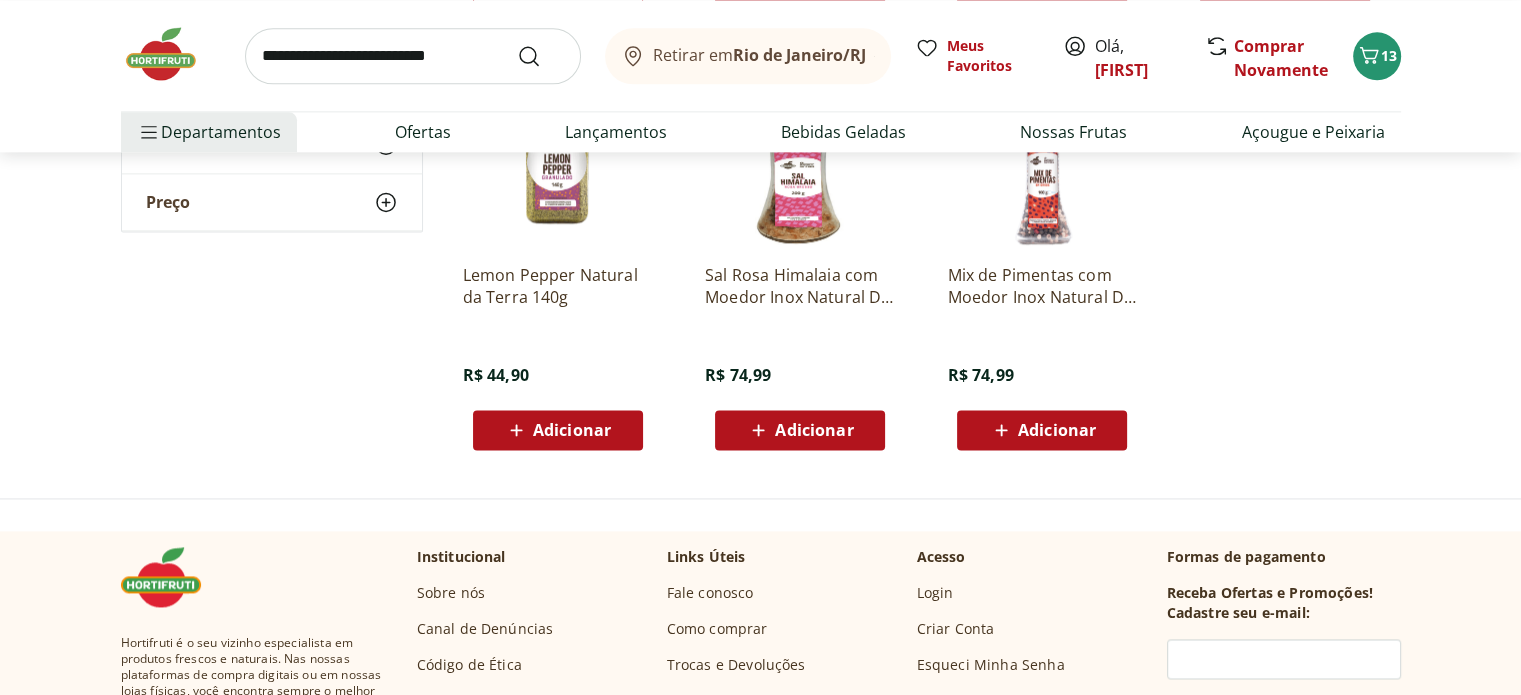 scroll, scrollTop: 10400, scrollLeft: 0, axis: vertical 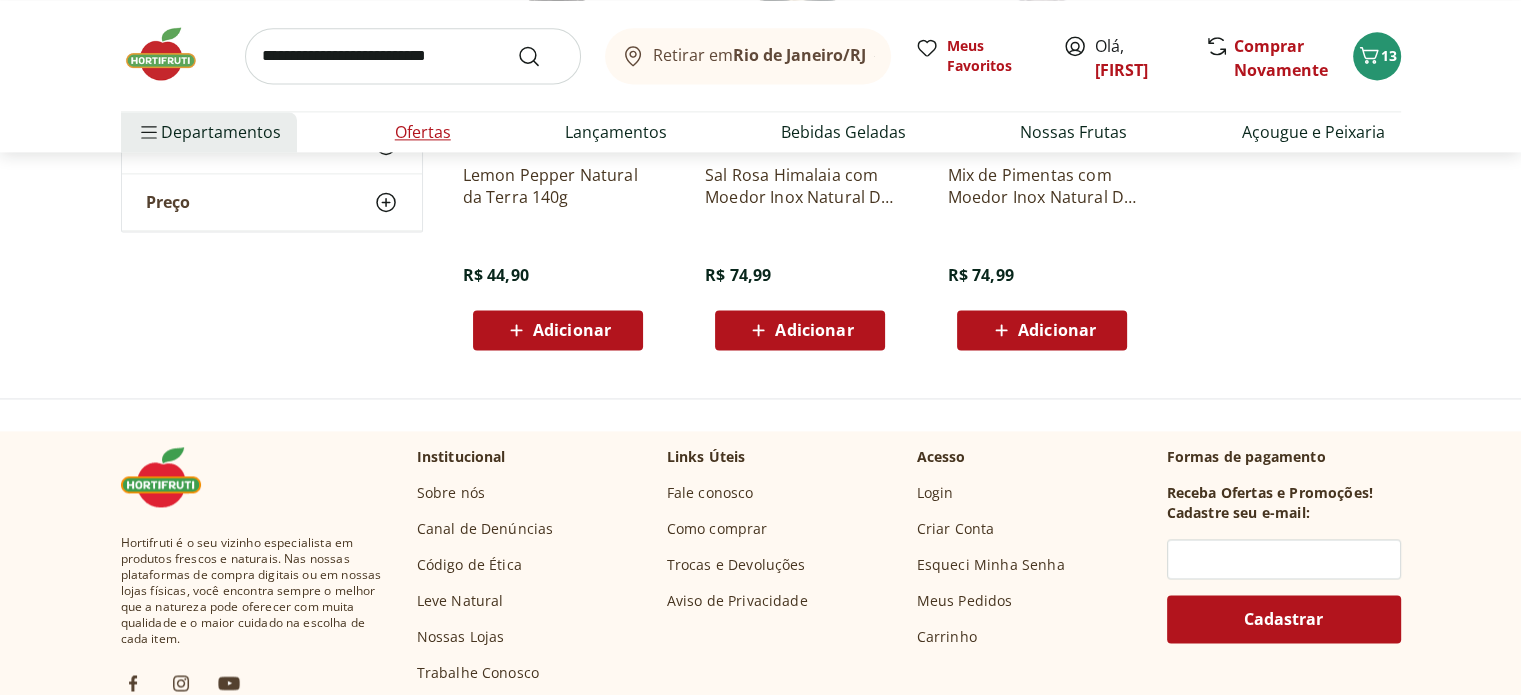 click on "Ofertas" at bounding box center (423, 132) 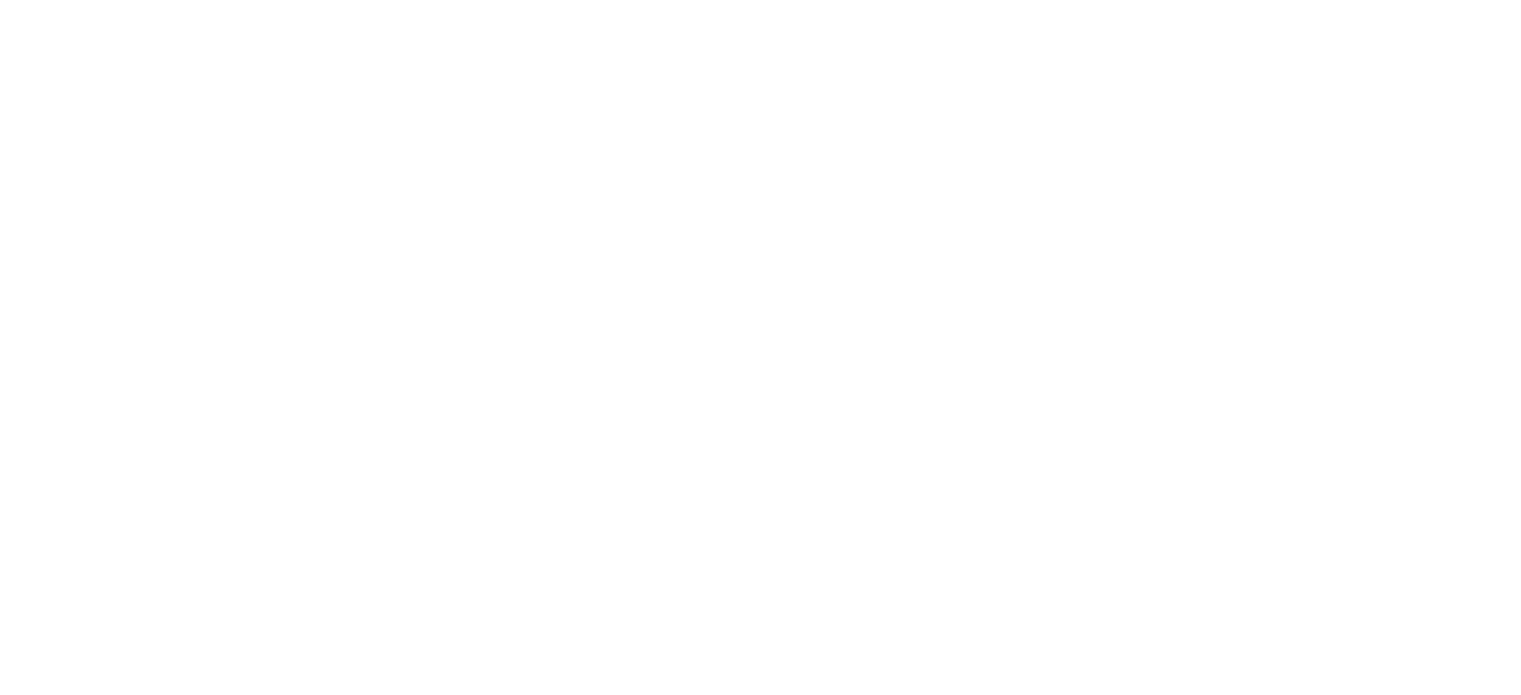 scroll, scrollTop: 0, scrollLeft: 0, axis: both 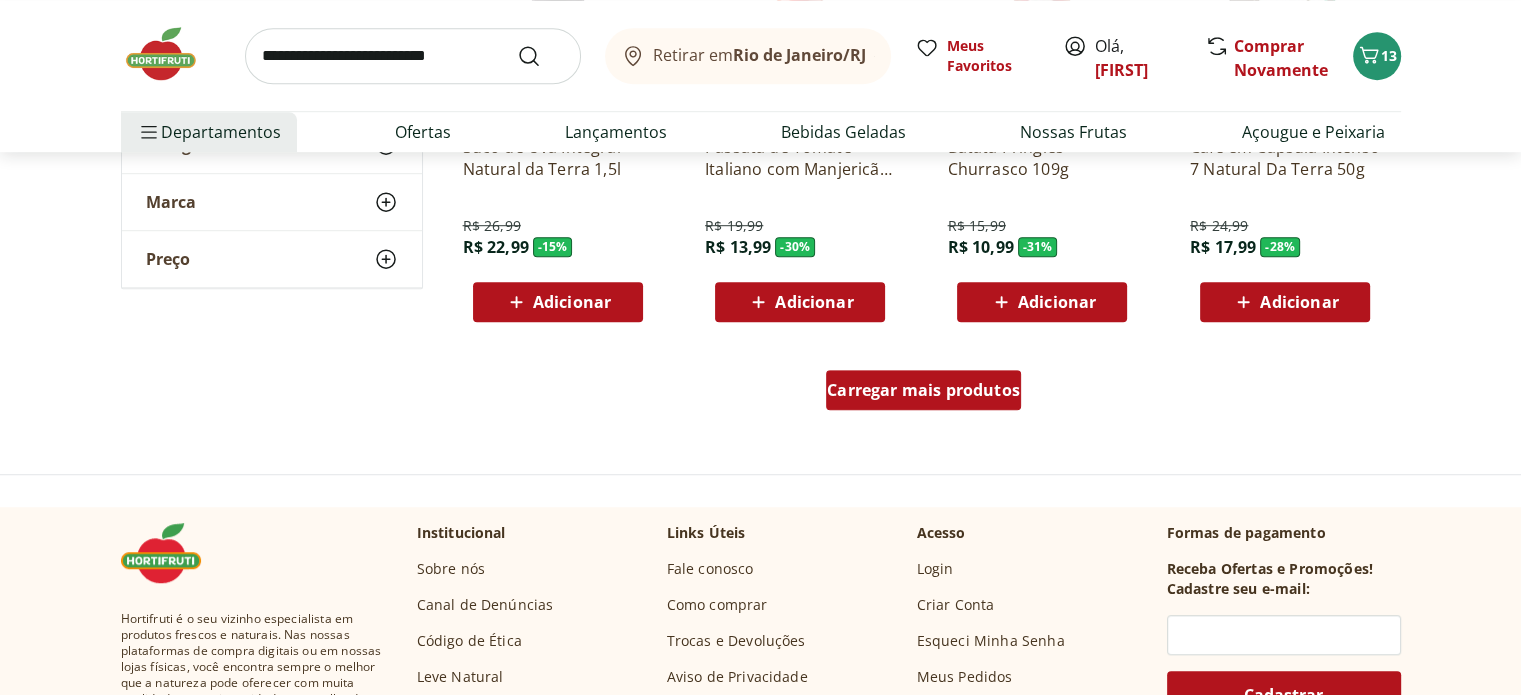 click on "Carregar mais produtos" at bounding box center (923, 390) 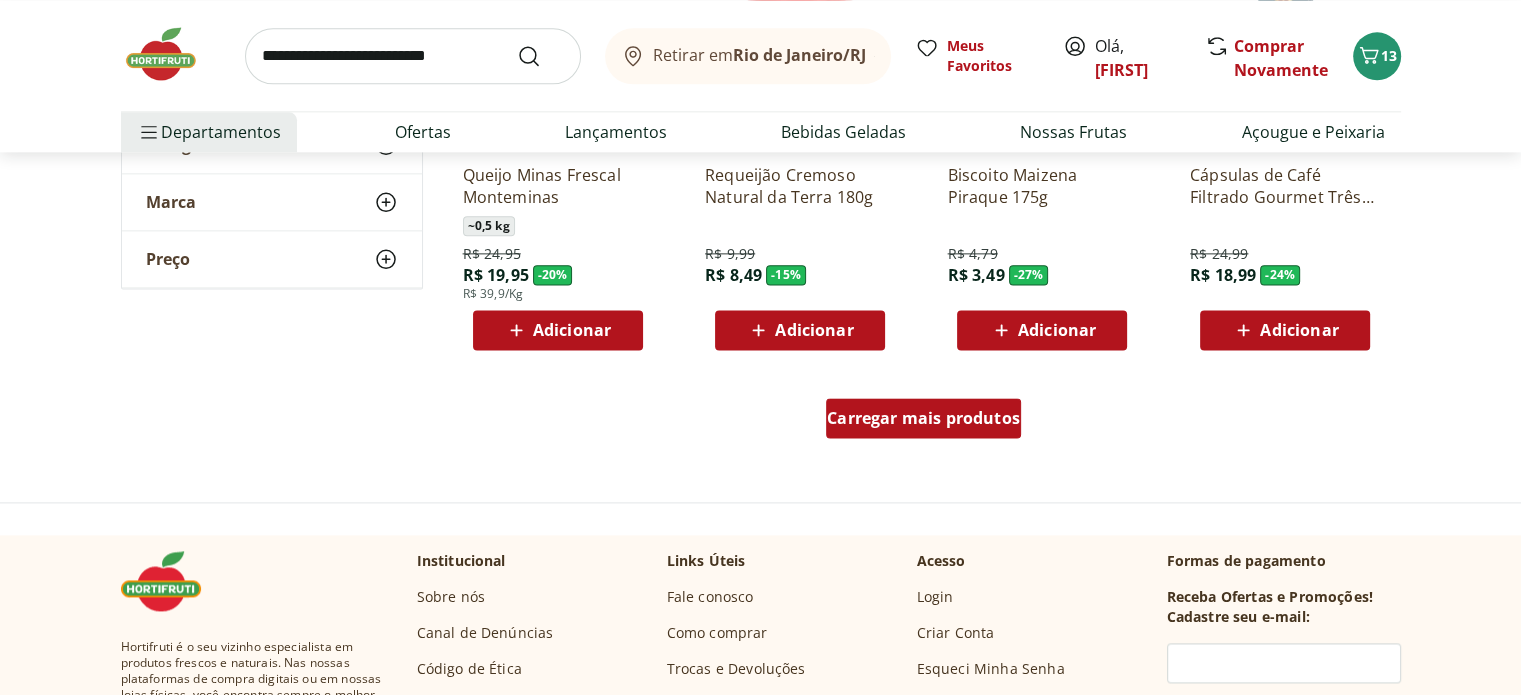 scroll, scrollTop: 2600, scrollLeft: 0, axis: vertical 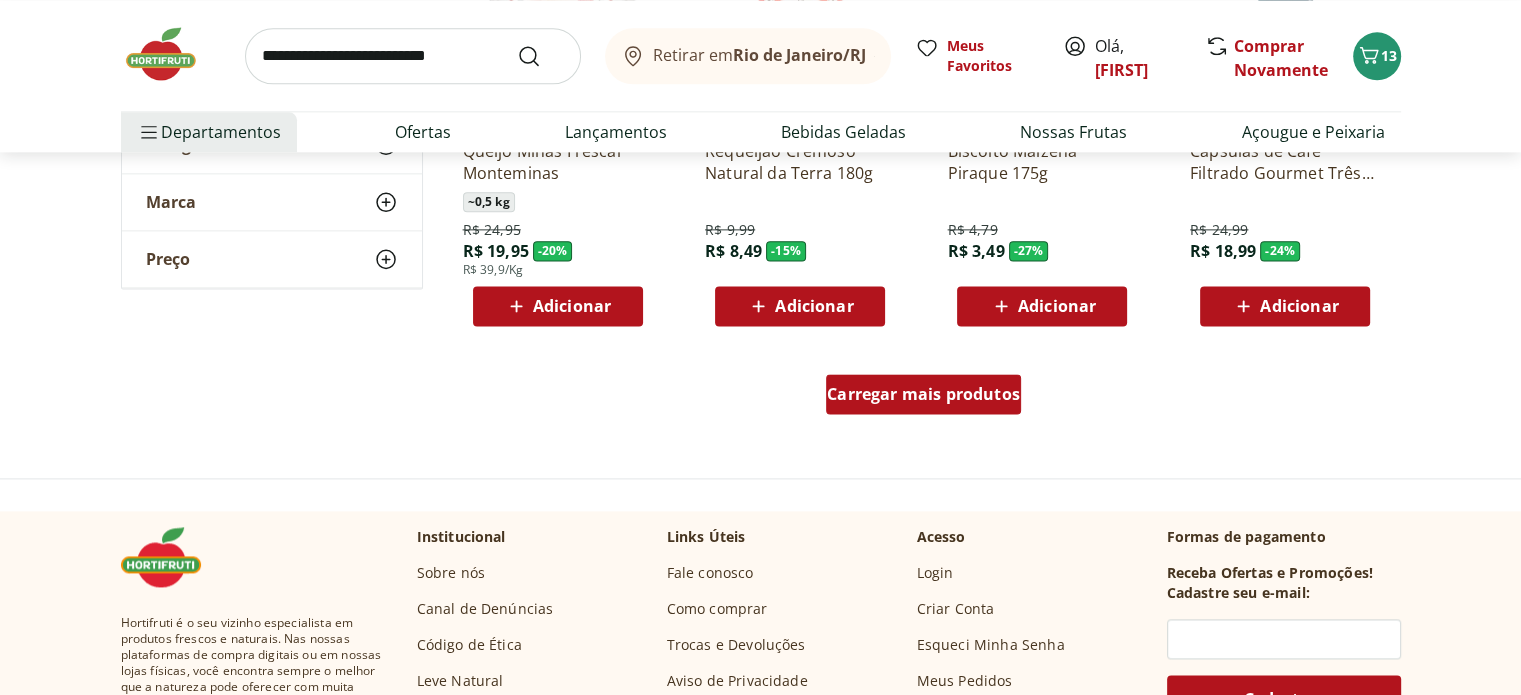 click on "Carregar mais produtos" at bounding box center (923, 394) 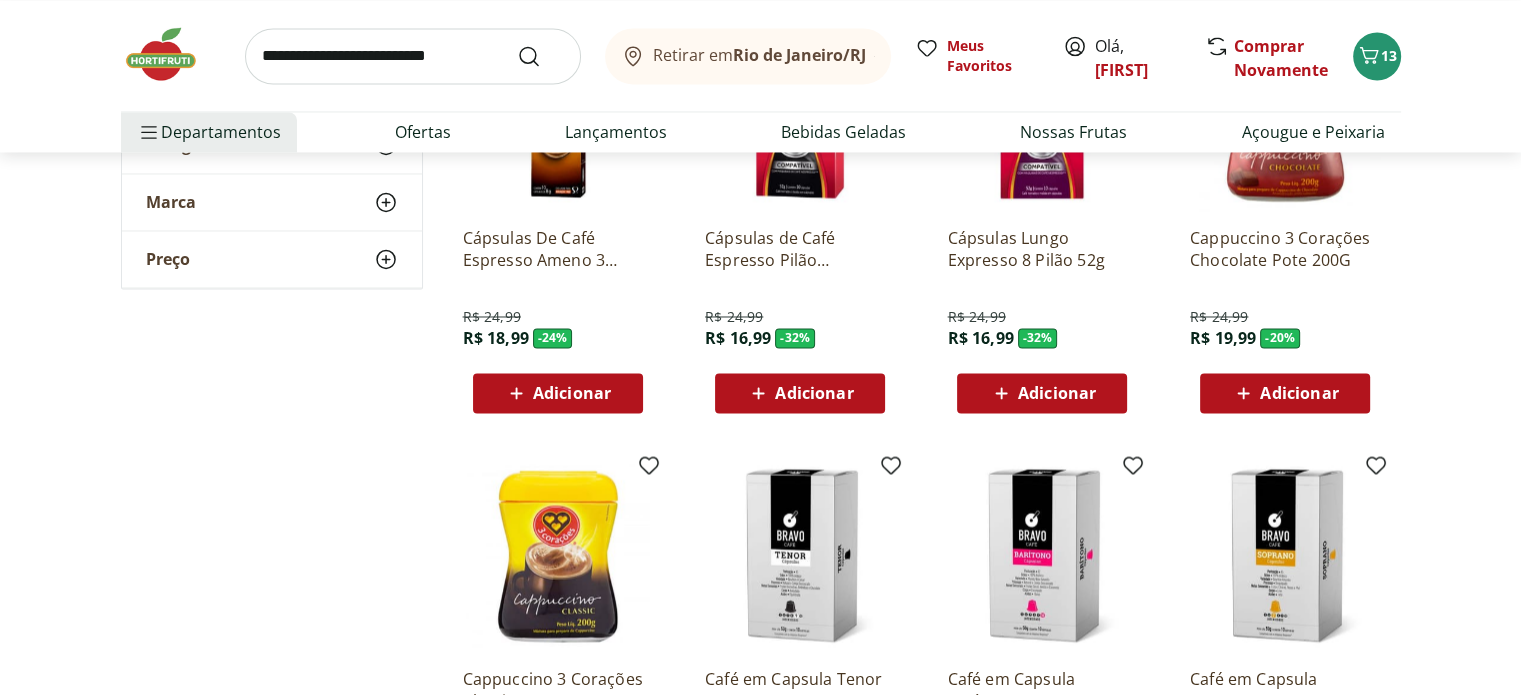 scroll, scrollTop: 3500, scrollLeft: 0, axis: vertical 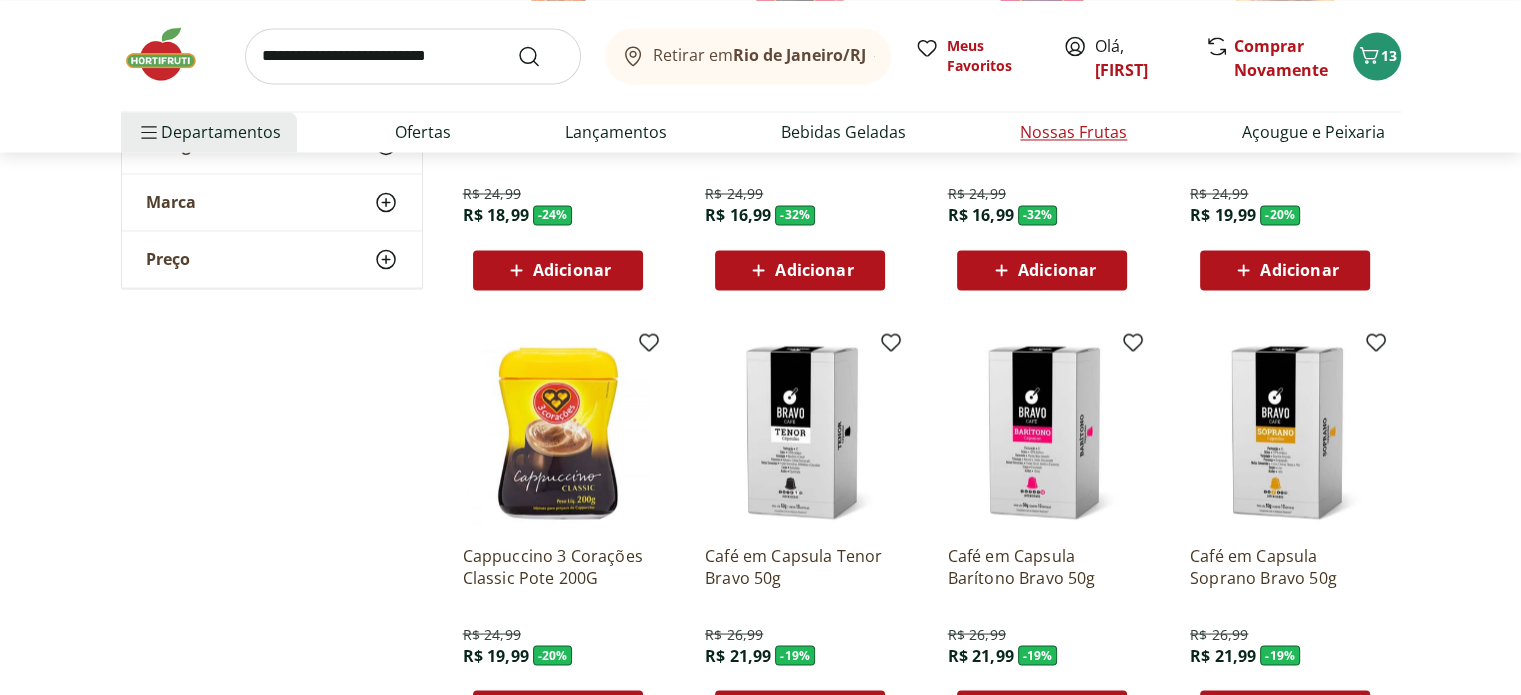 click on "Nossas Frutas" at bounding box center (1073, 132) 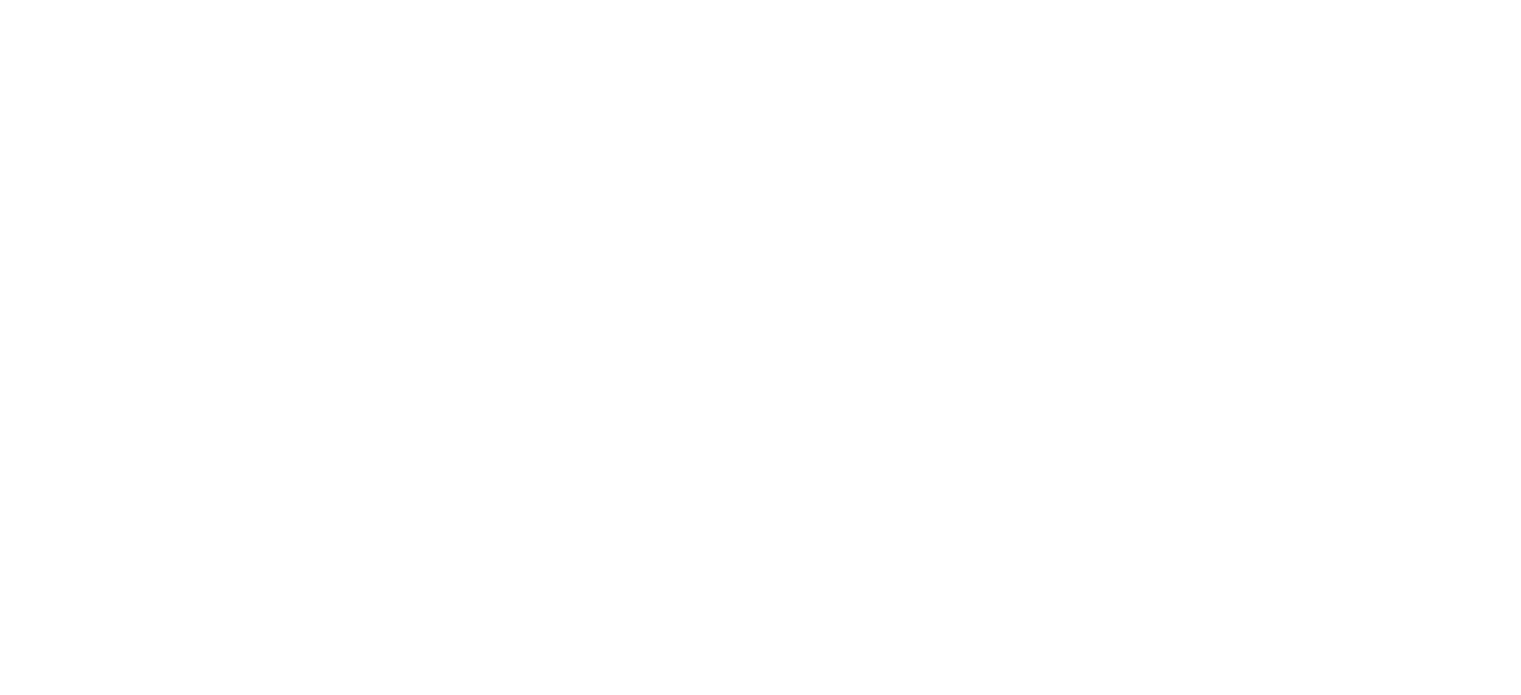 scroll, scrollTop: 0, scrollLeft: 0, axis: both 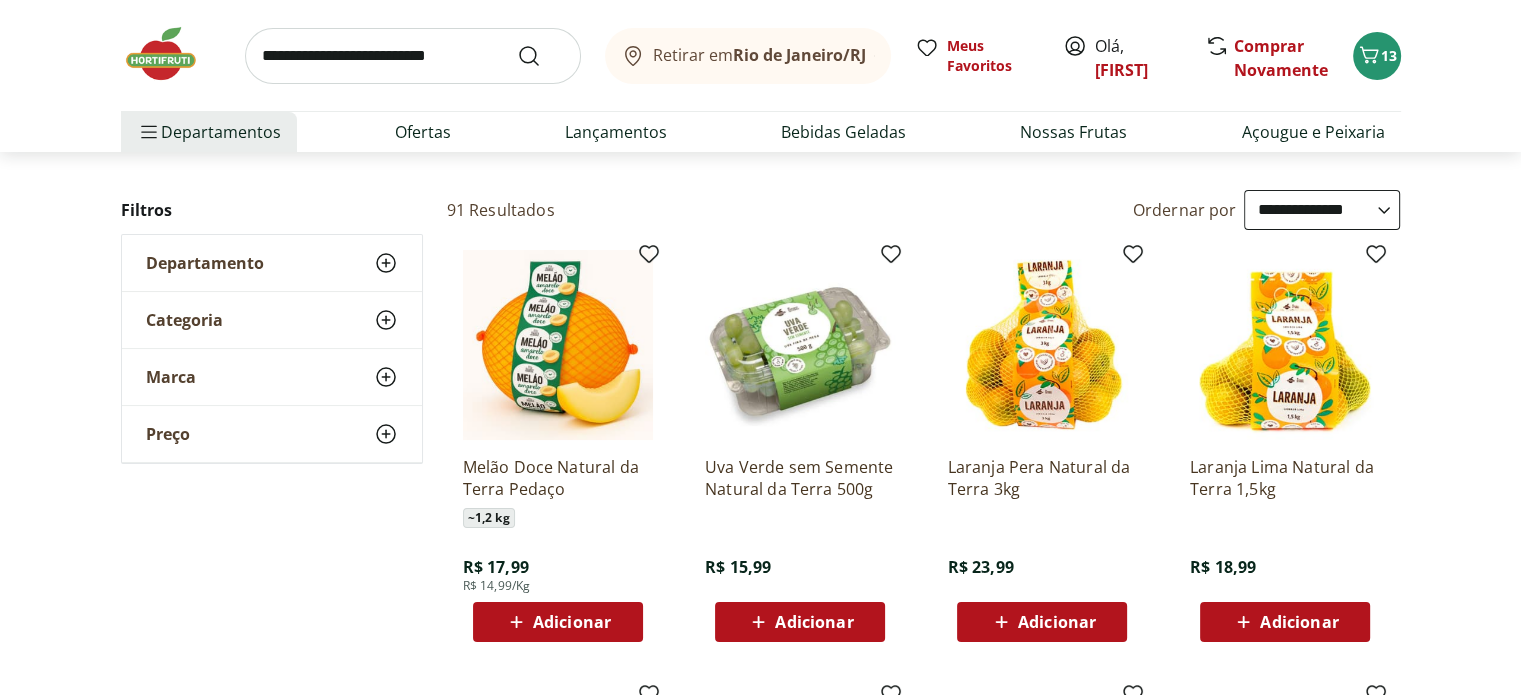 click on "Adicionar" at bounding box center (814, 622) 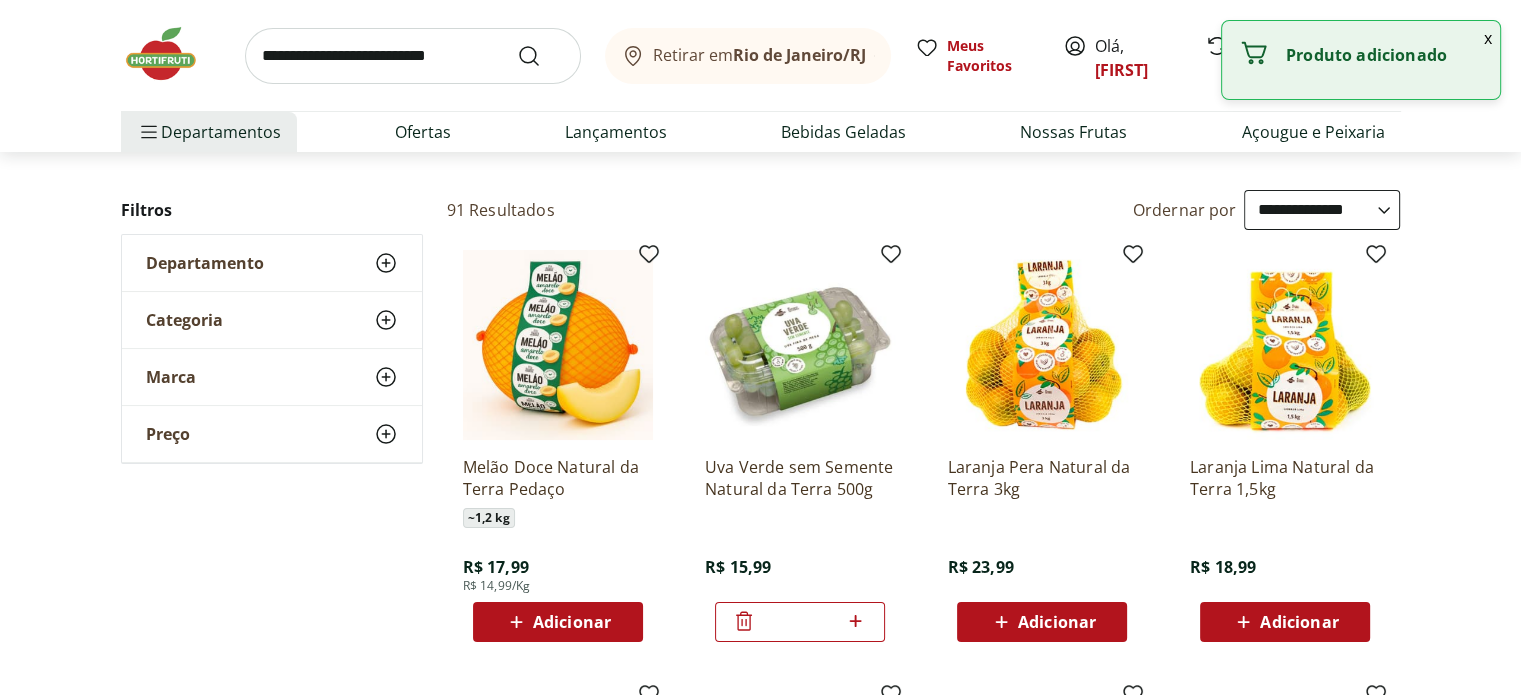 click on "Adicionar" at bounding box center [1057, 622] 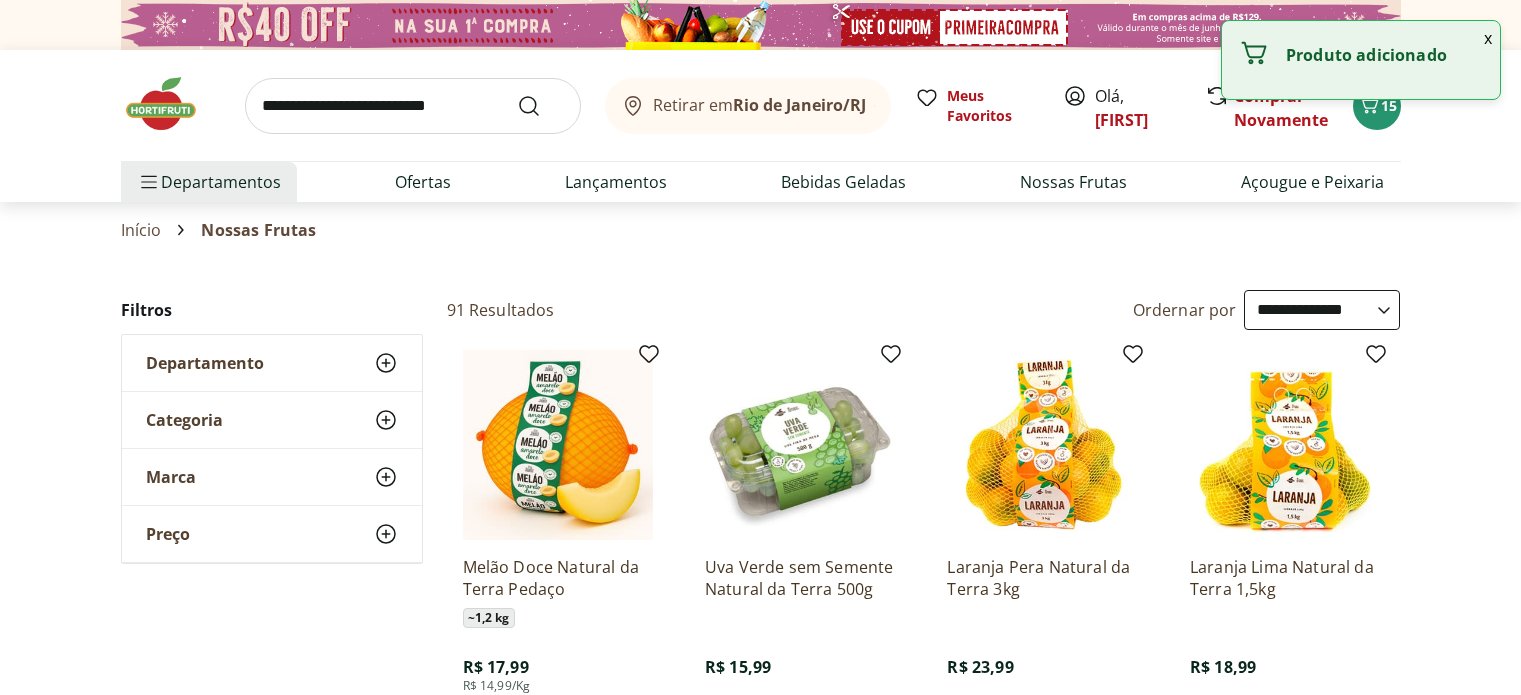 select on "**********" 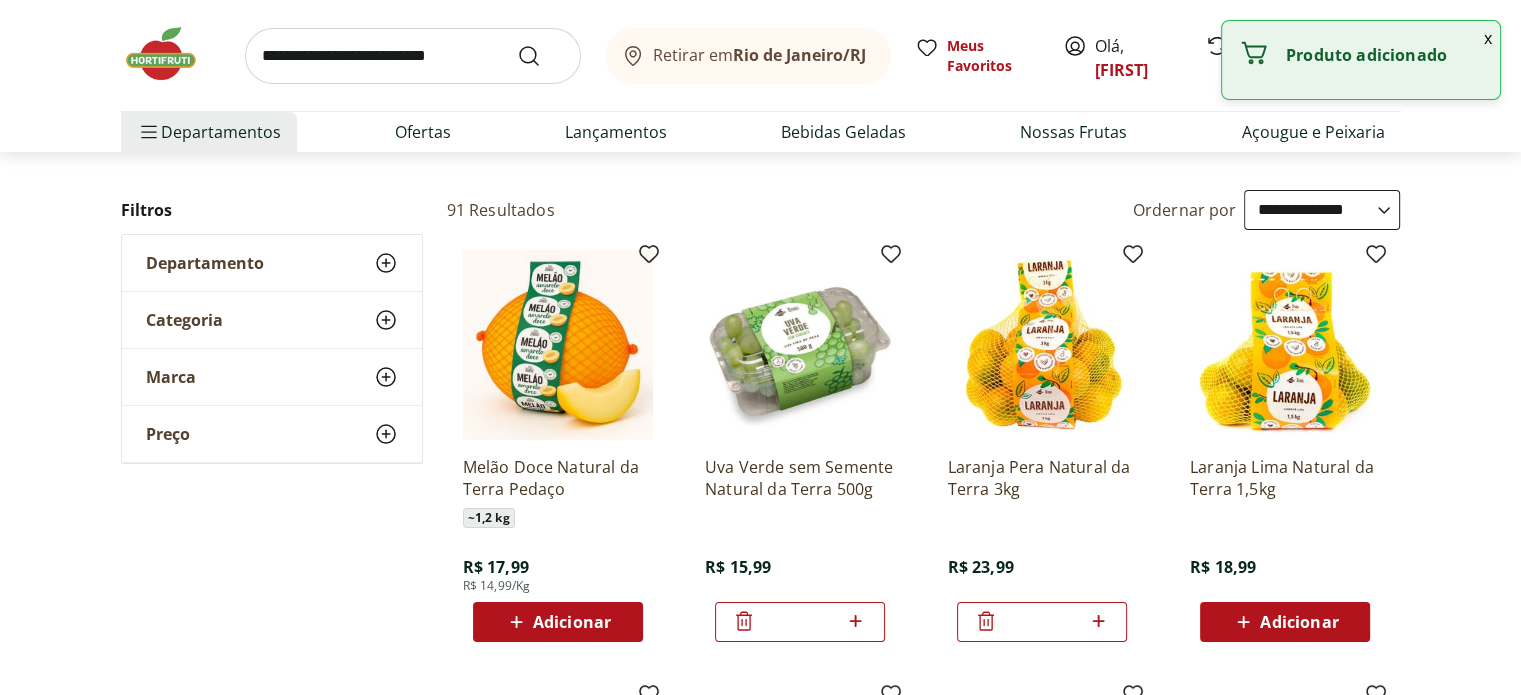 scroll, scrollTop: 0, scrollLeft: 0, axis: both 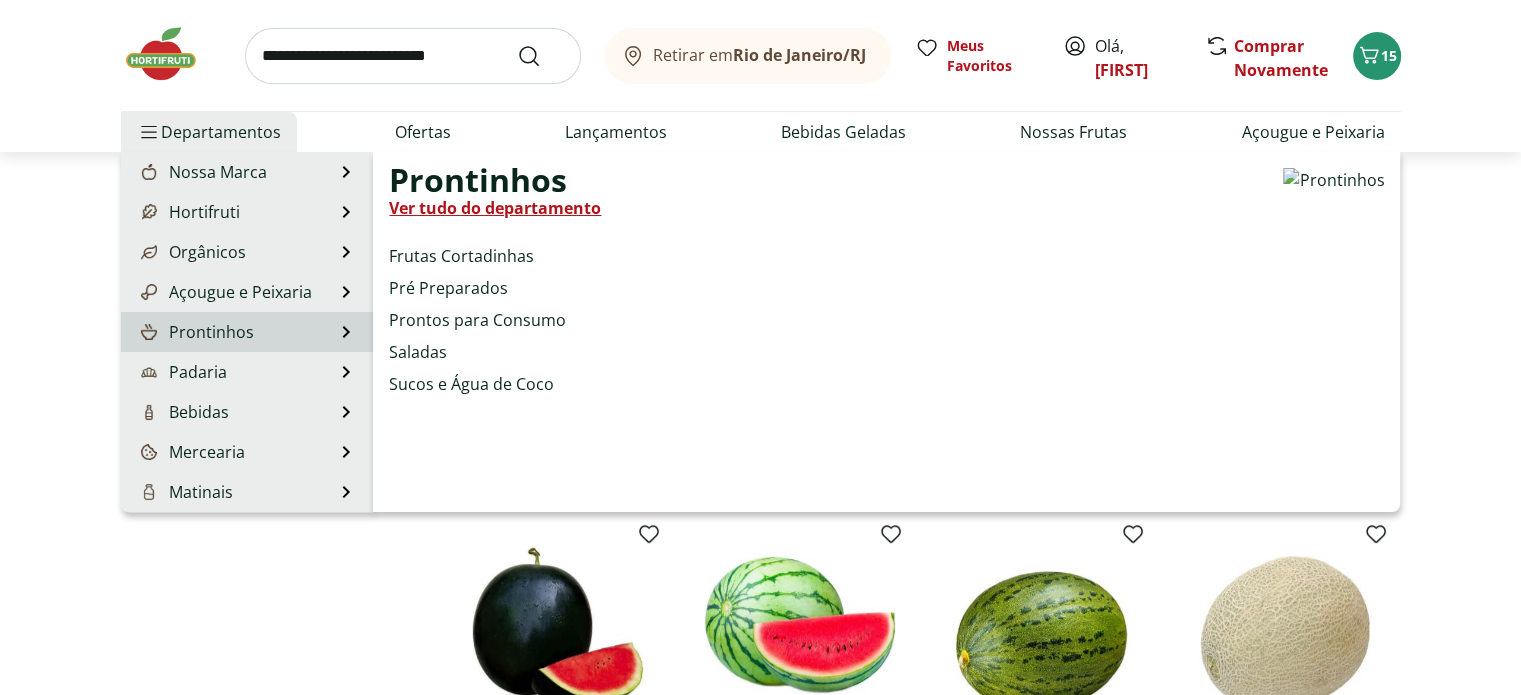 click on "Prontinhos" at bounding box center (195, 332) 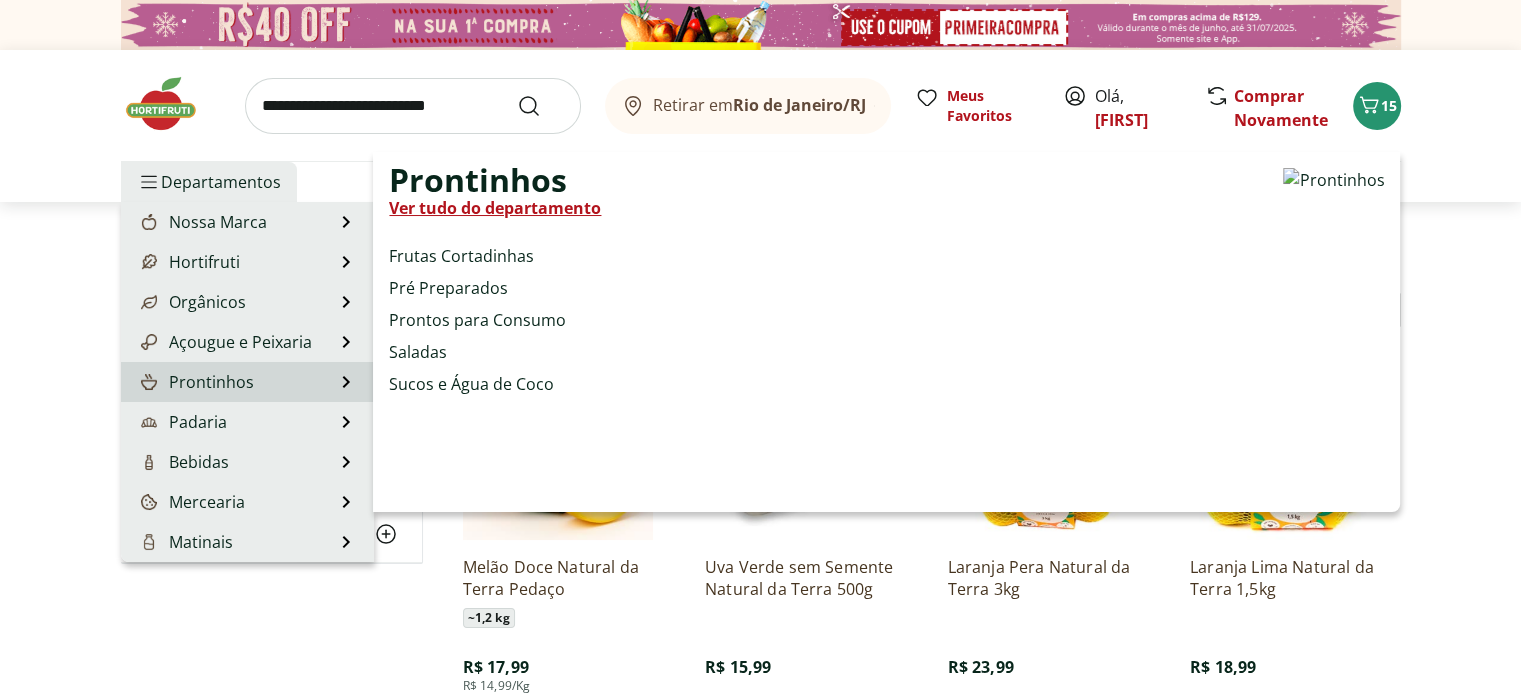 select on "**********" 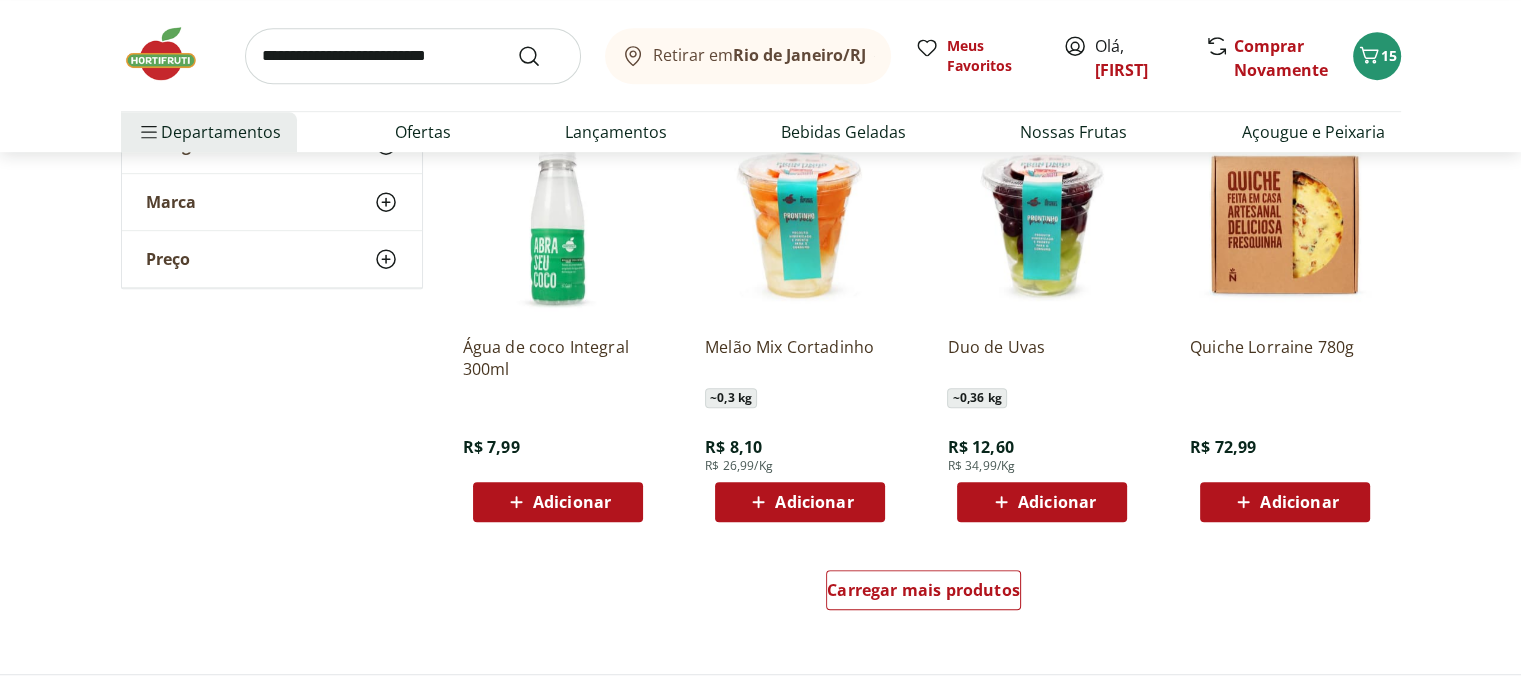 scroll, scrollTop: 1300, scrollLeft: 0, axis: vertical 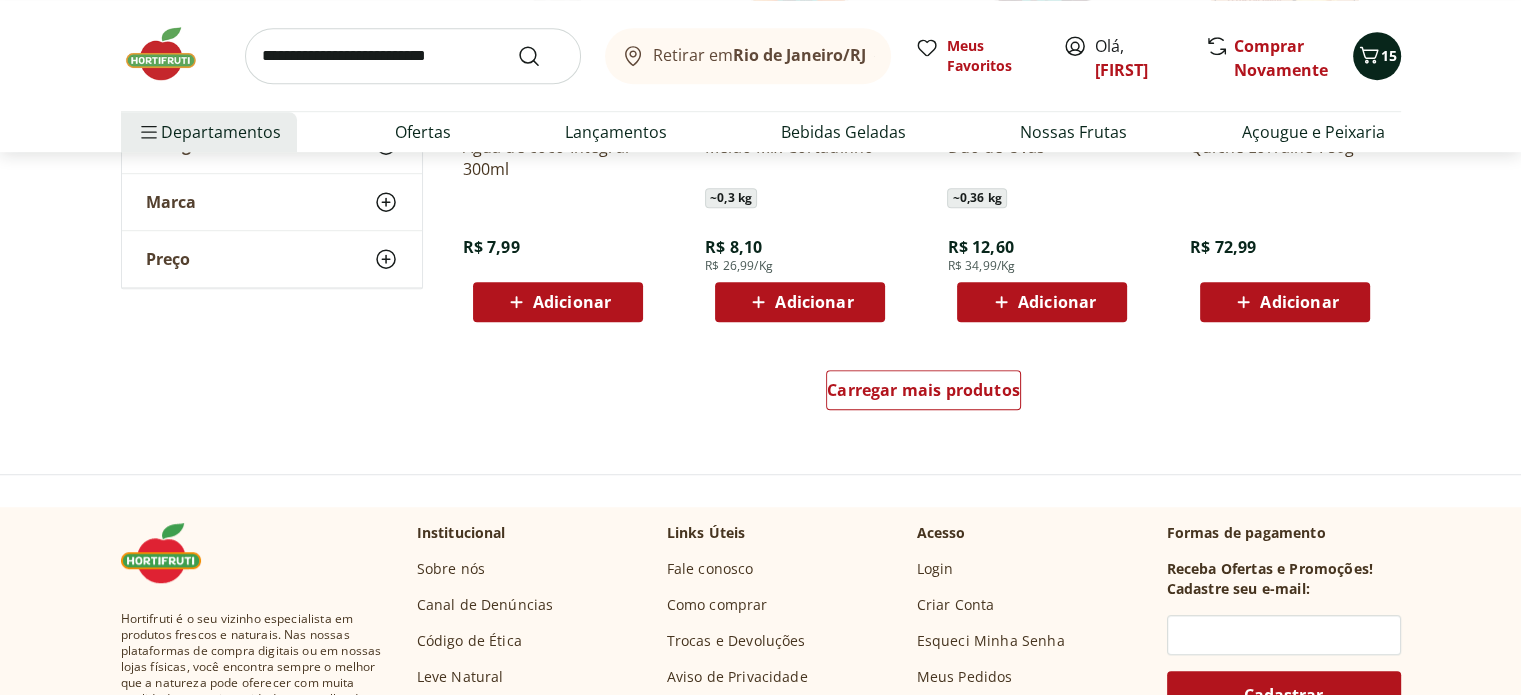 click 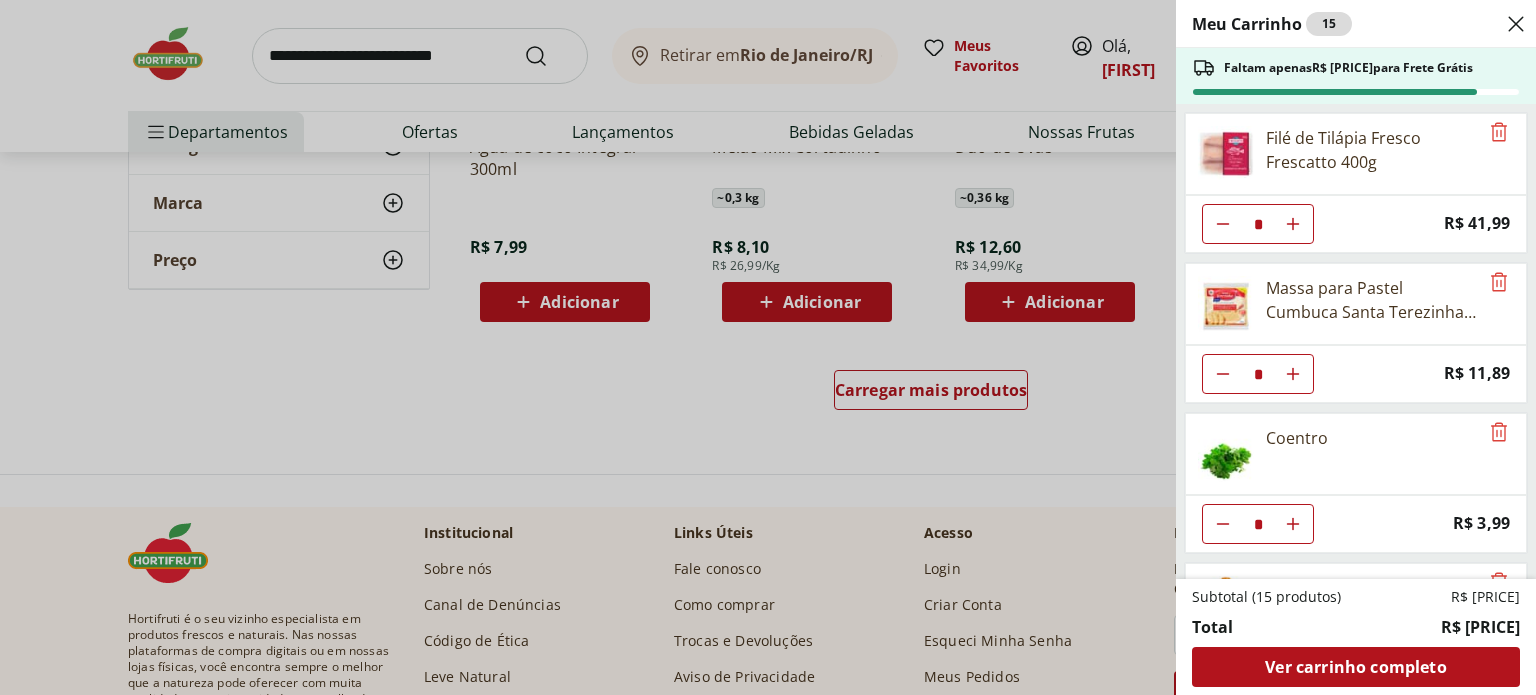 click on "Meu Carrinho 15 Faltam apenas  R$ 51,44  para Frete Grátis Filé de Tilápia Fresco Frescatto 400g * Price: R$ 41,99 Massa para Pastel Cumbuca Santa Terezinha 500g * Price: R$ 11,89 Coentro * Price: R$ 3,99 Suco Laranja Natural Da Terra 1,7L * Price: R$ 29,99 Condimento Pimenta-do-Reino Preta em Grãos Aroma das Ervas 50G * Price: R$ 18,90 Condimento De Mistura Para Molho Vinagrete Vegetais E Erva Aroma Das Ervas 40G * Price: R$ 12,99 Uva Verde sem Semente Natural da Terra 500g * Price: R$ 15,99 Laranja Pera Natural da Terra 3kg * Price: R$ 23,99 Subtotal (15 produtos) R$ 347,56 Total R$ 347,56 Ver carrinho completo" at bounding box center [768, 347] 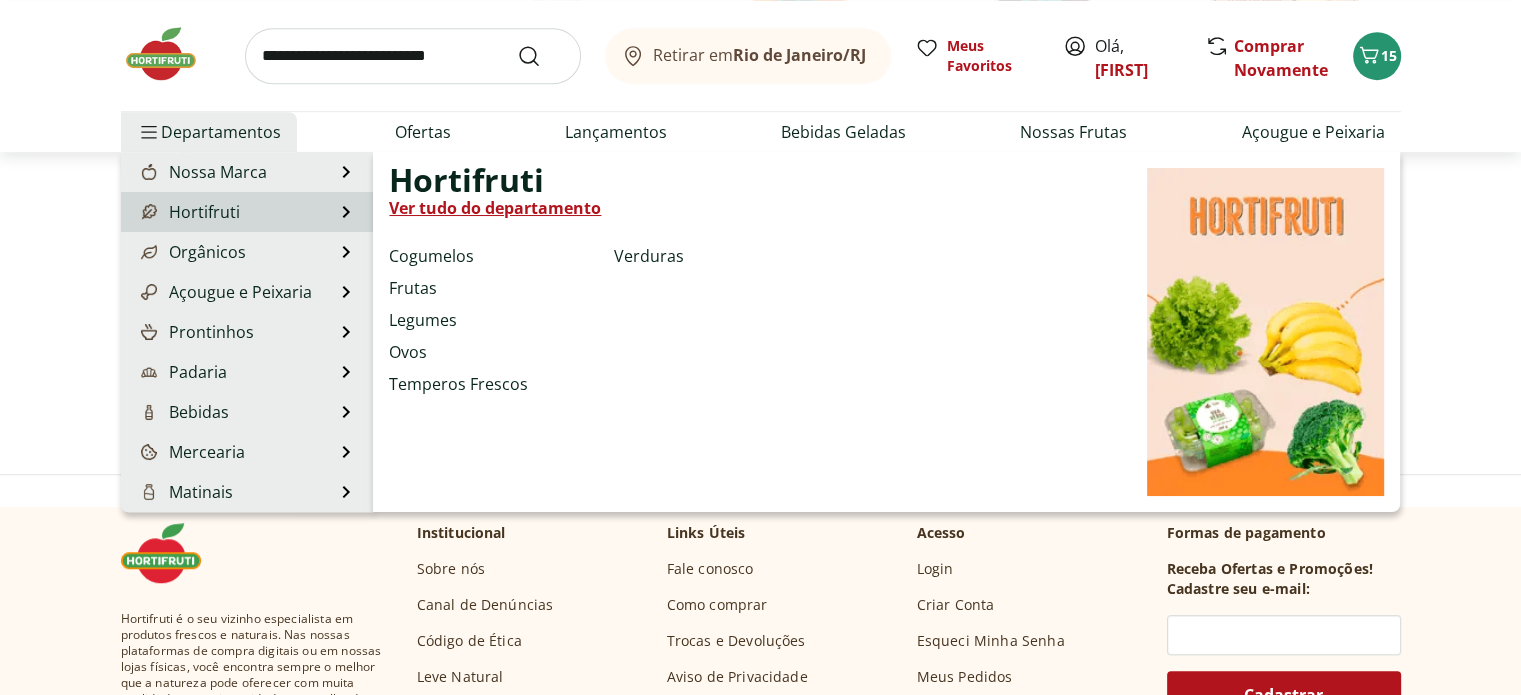click on "Hortifruti" at bounding box center [188, 212] 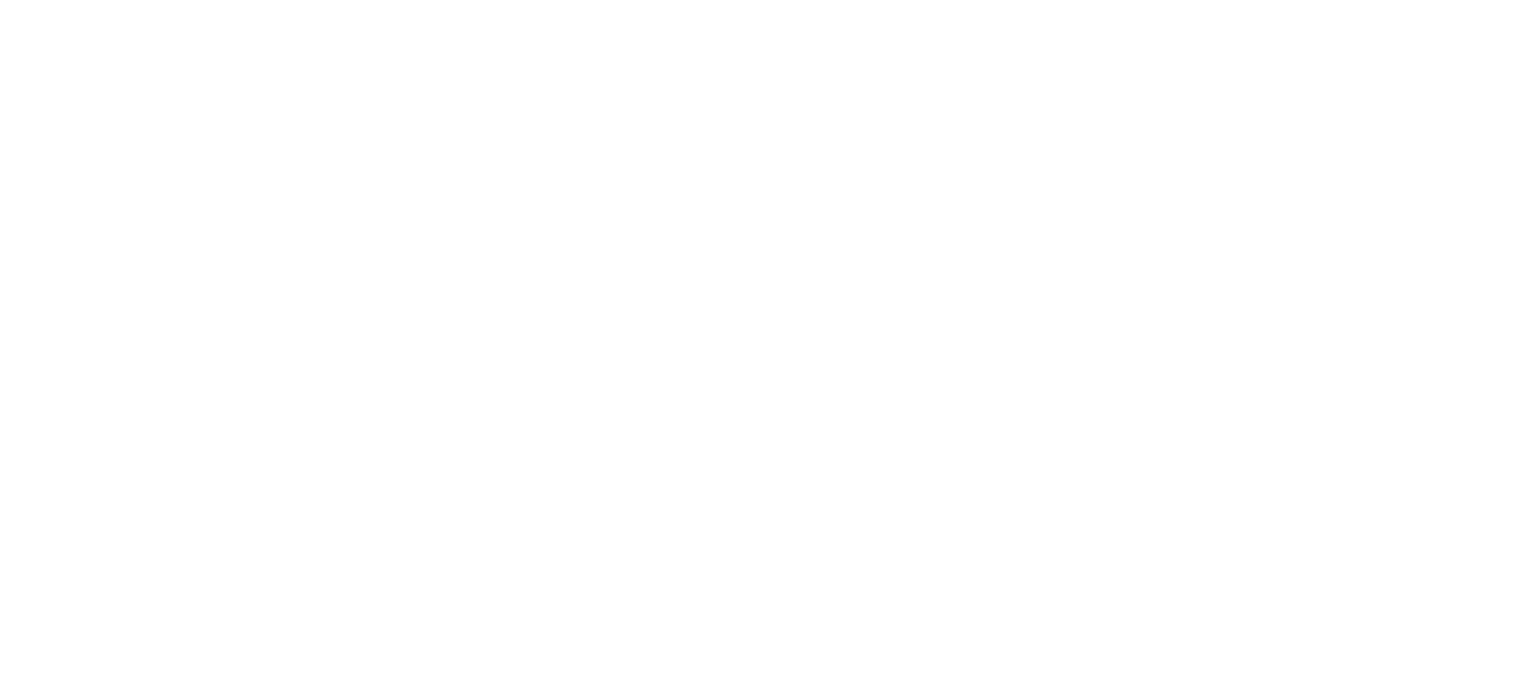 scroll, scrollTop: 0, scrollLeft: 0, axis: both 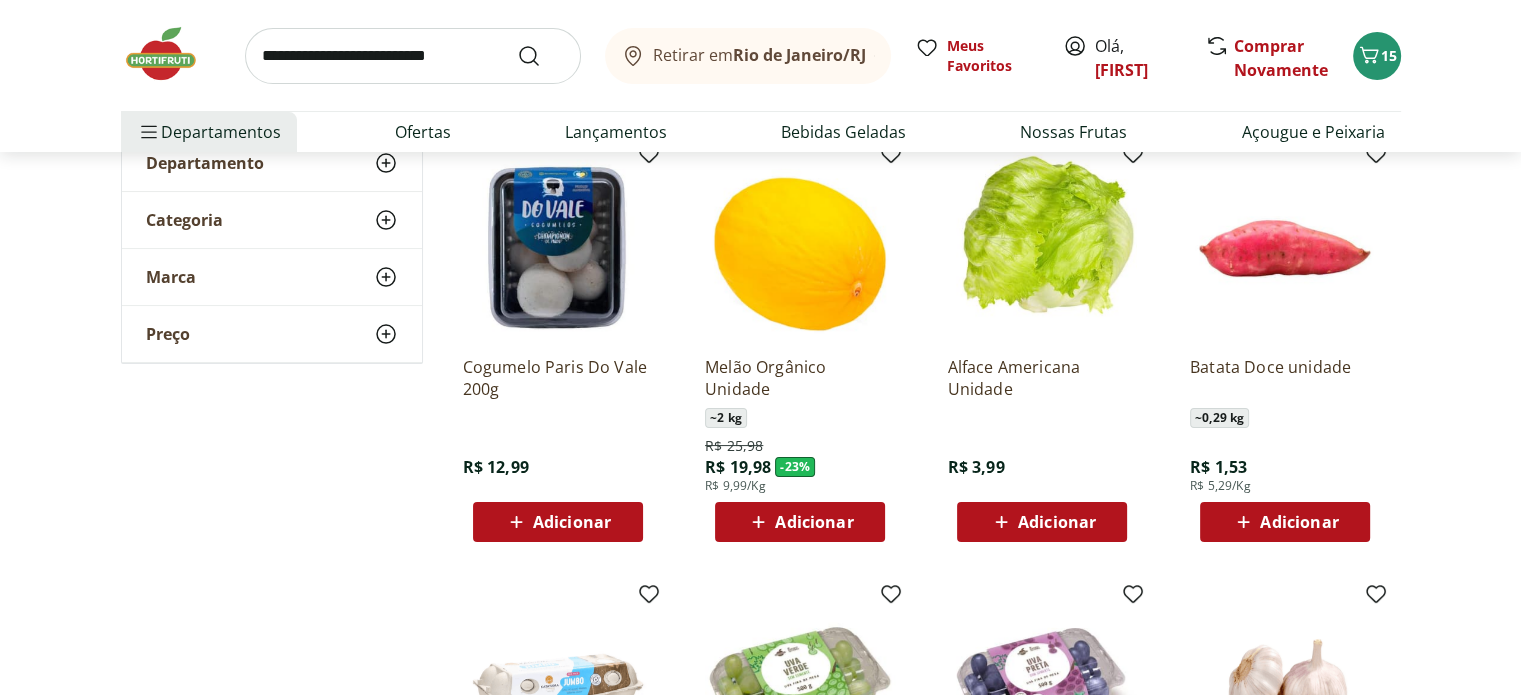 click on "Adicionar" at bounding box center (1057, 522) 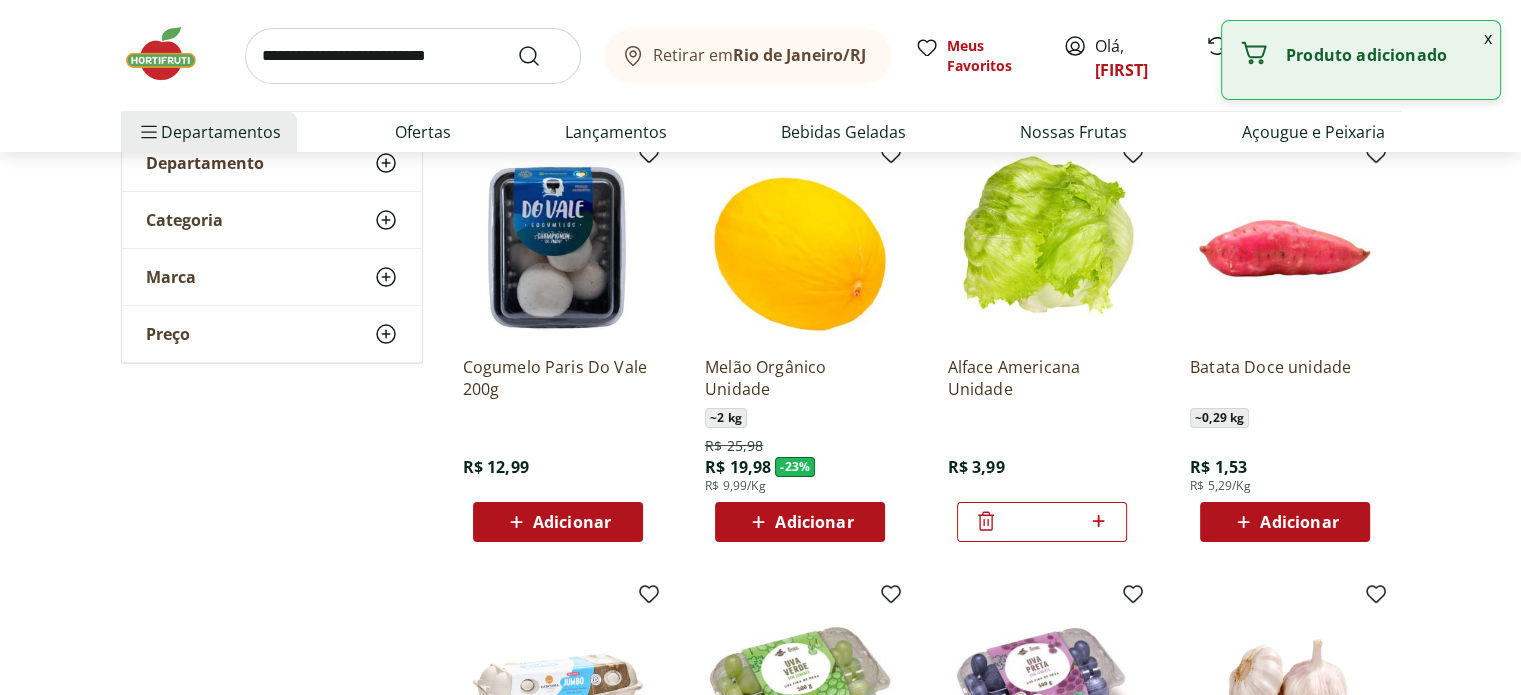 click on "**********" at bounding box center (761, 816) 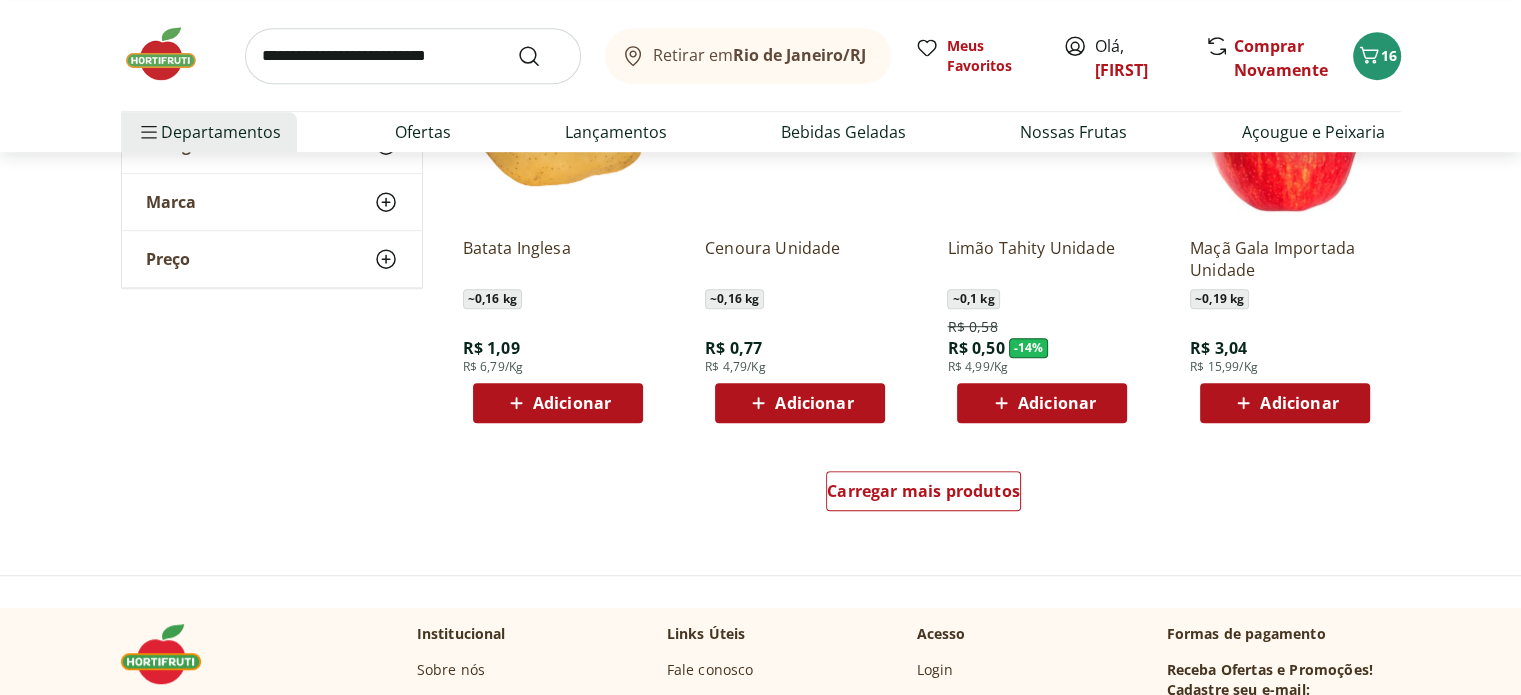 scroll, scrollTop: 1200, scrollLeft: 0, axis: vertical 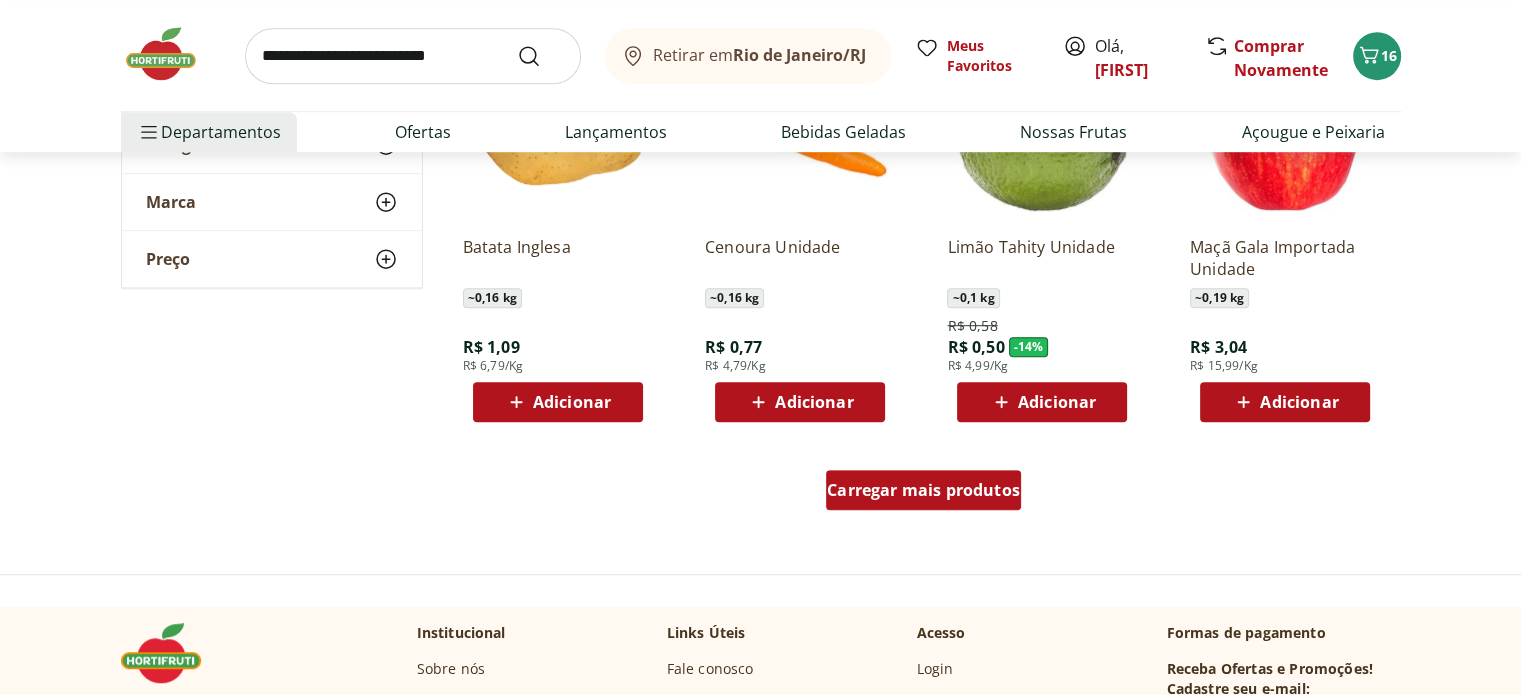 click on "Carregar mais produtos" at bounding box center (923, 490) 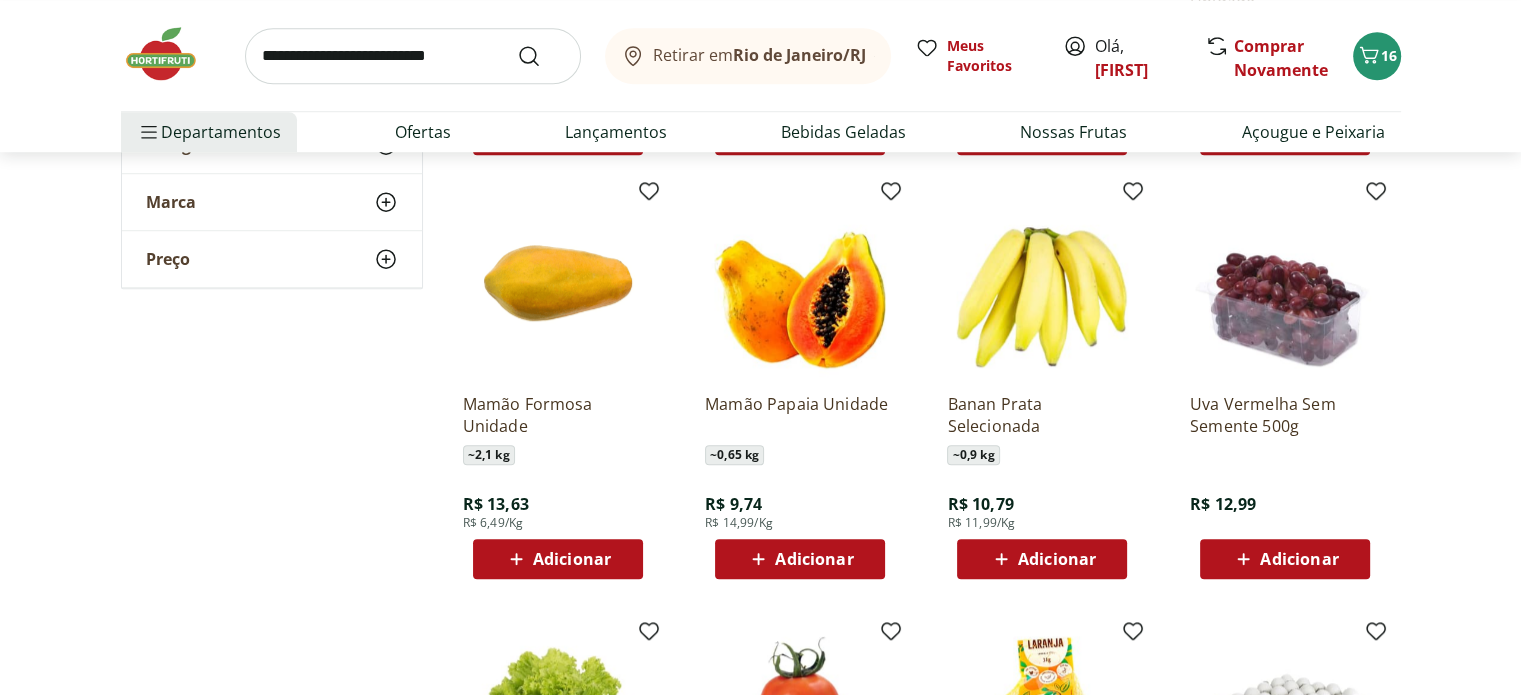 scroll, scrollTop: 1500, scrollLeft: 0, axis: vertical 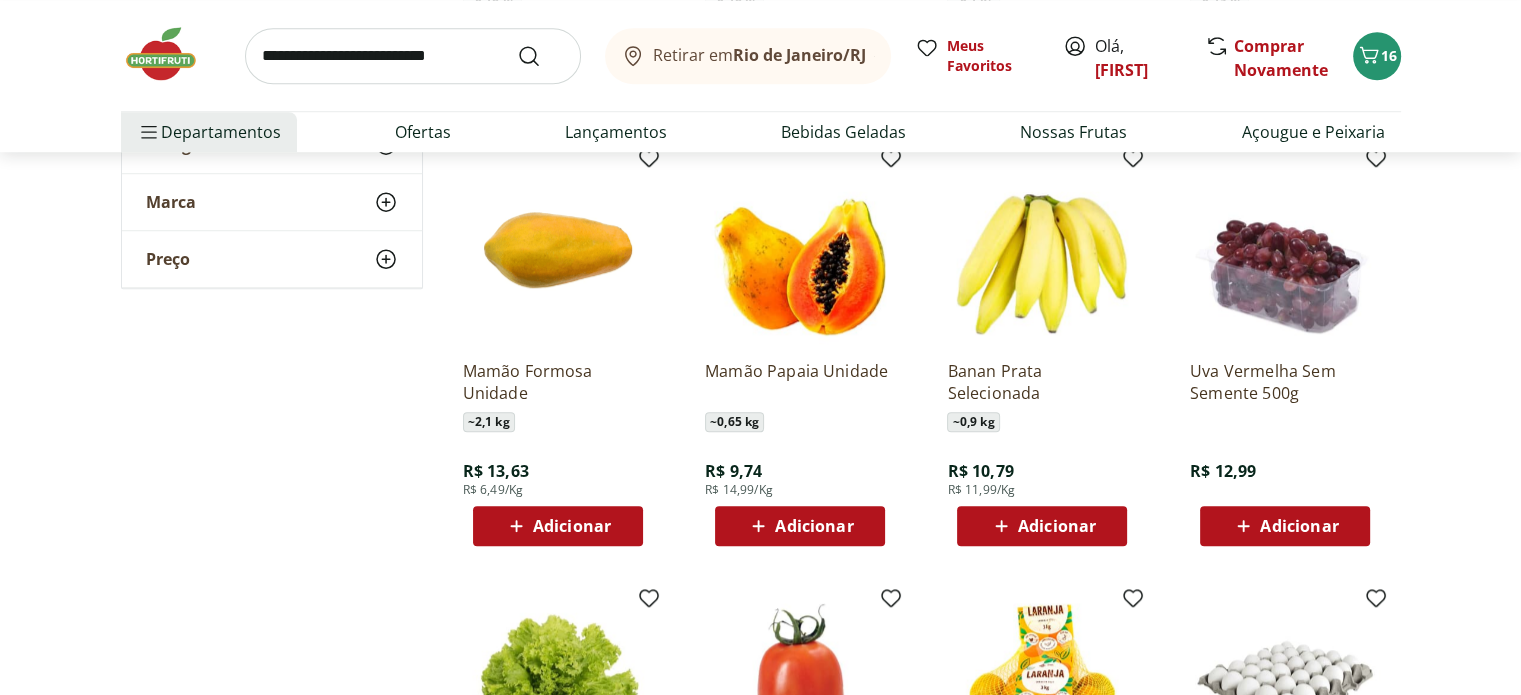 click on "Adicionar" at bounding box center [814, 526] 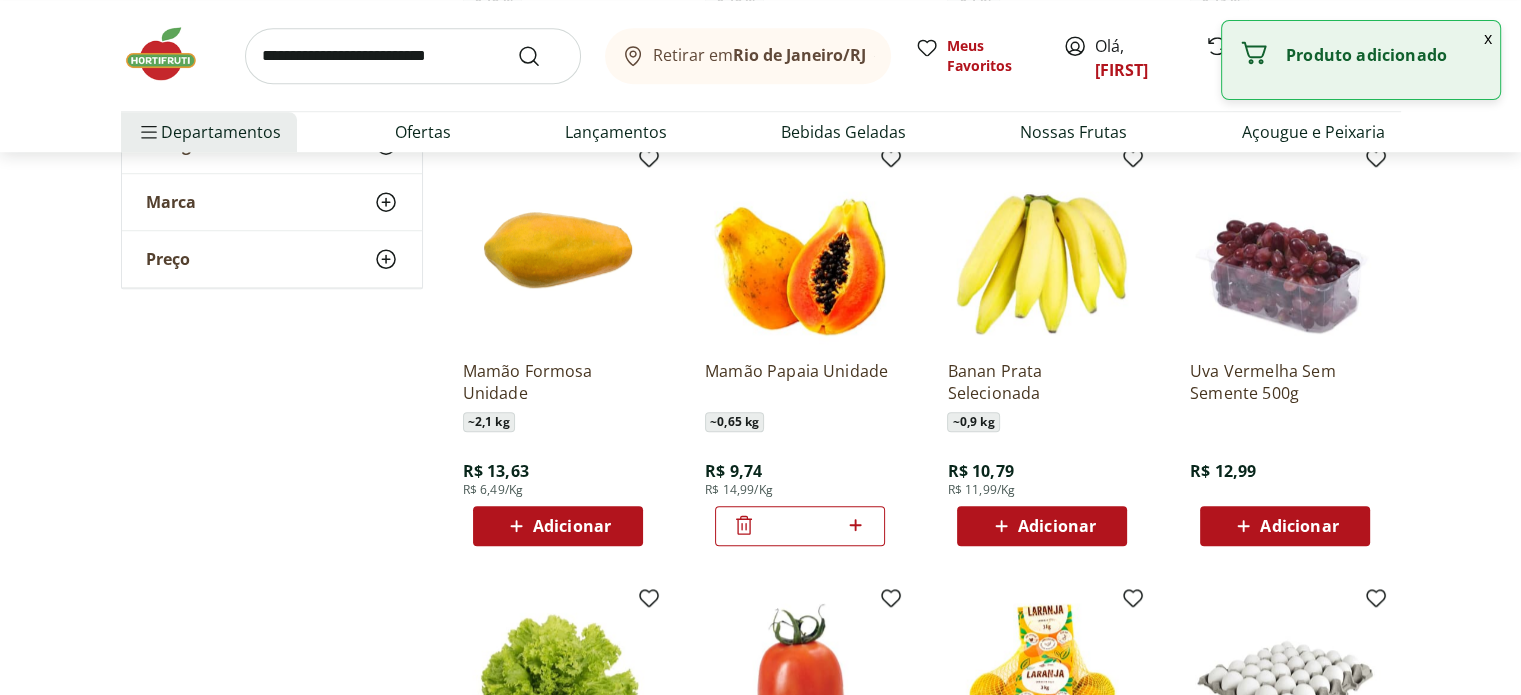 click 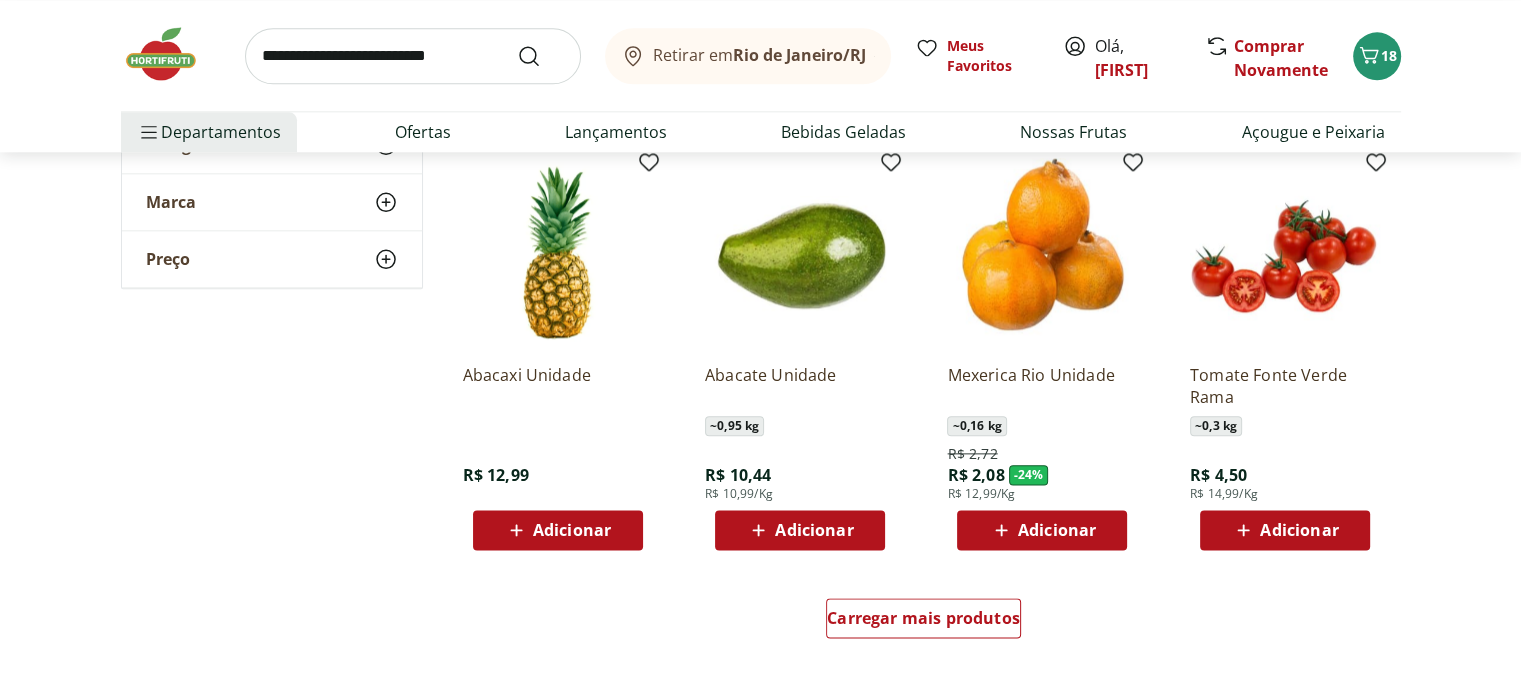 scroll, scrollTop: 2400, scrollLeft: 0, axis: vertical 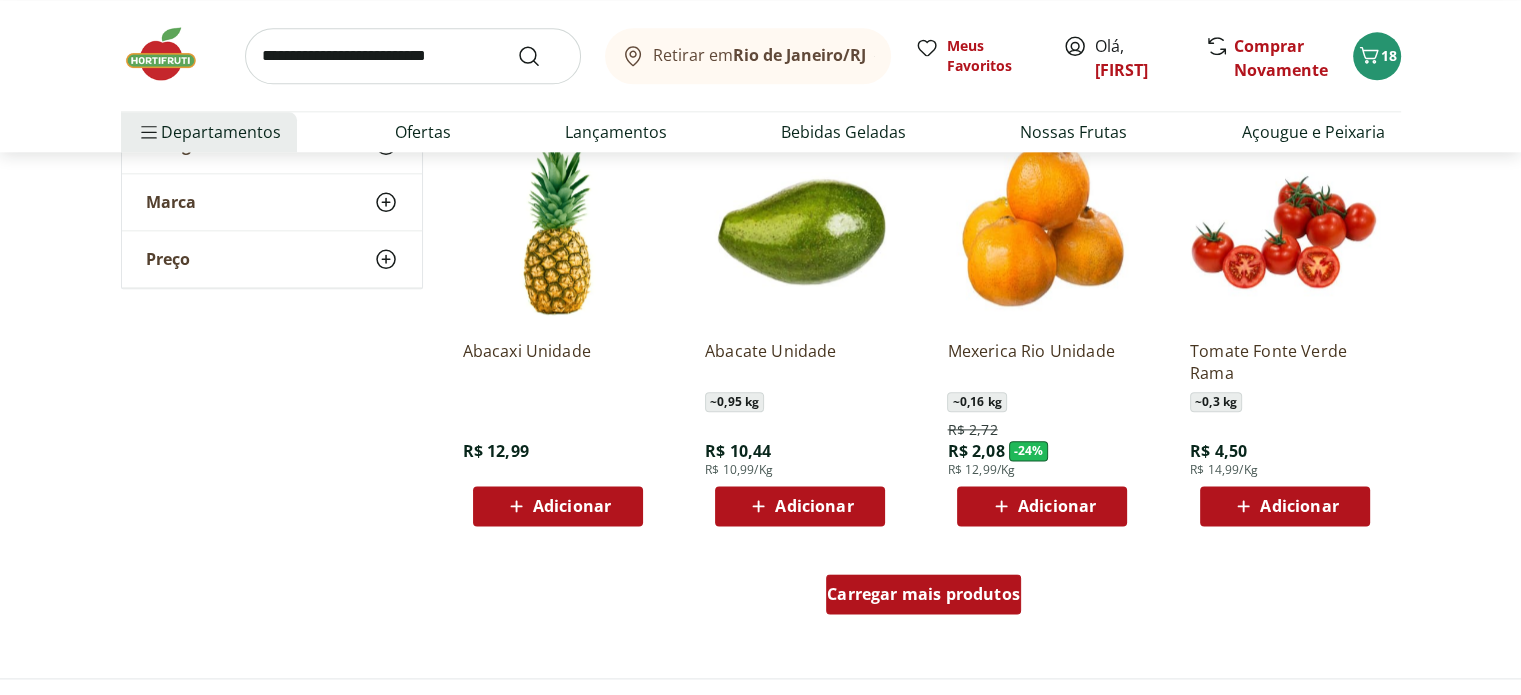 click on "Carregar mais produtos" at bounding box center [923, 594] 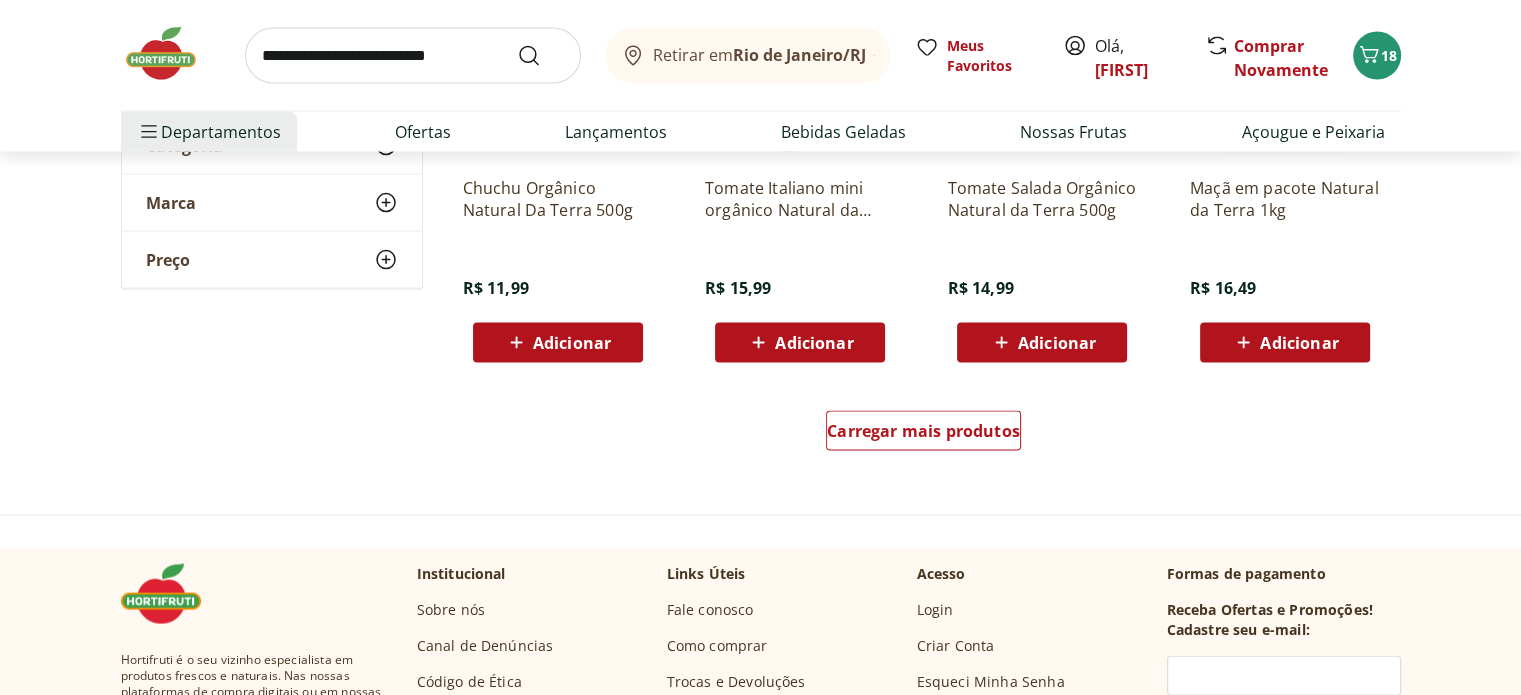 scroll, scrollTop: 3900, scrollLeft: 0, axis: vertical 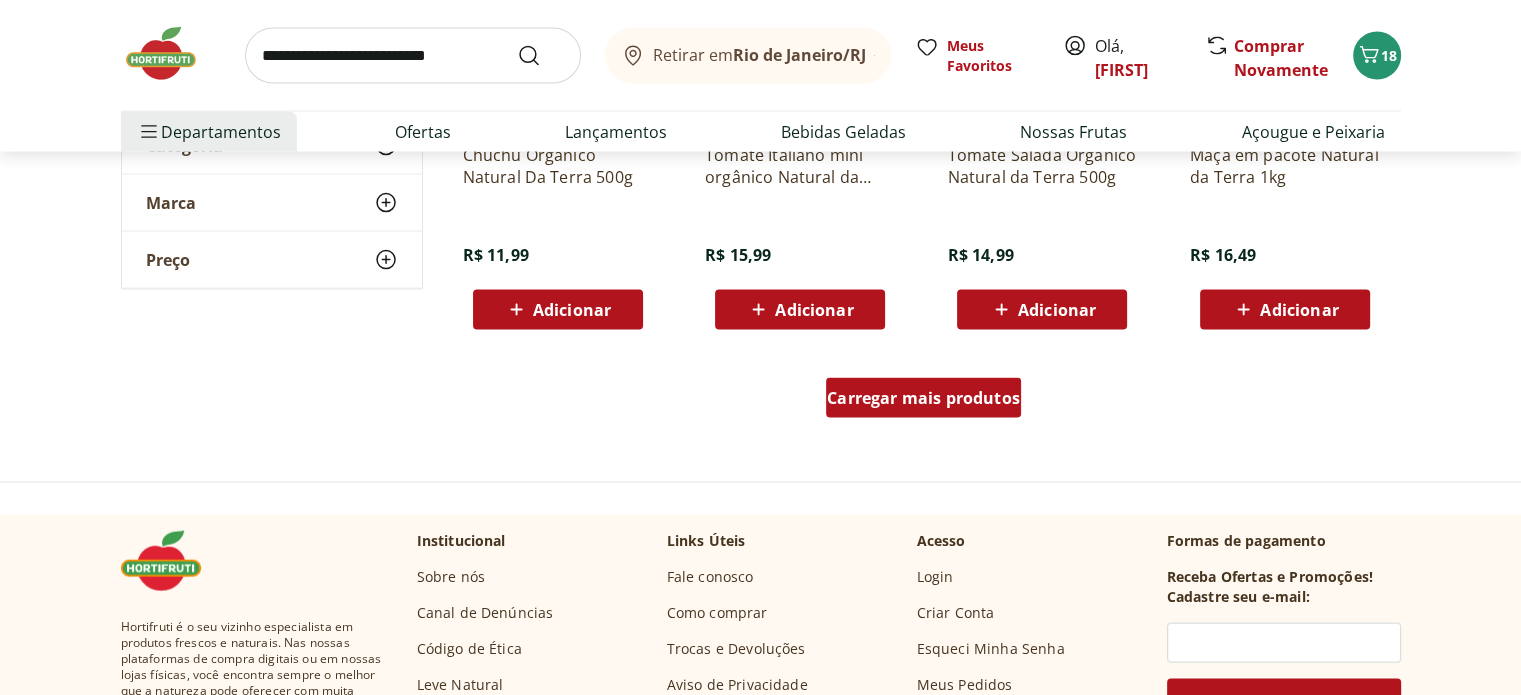 click on "Carregar mais produtos" at bounding box center [923, 398] 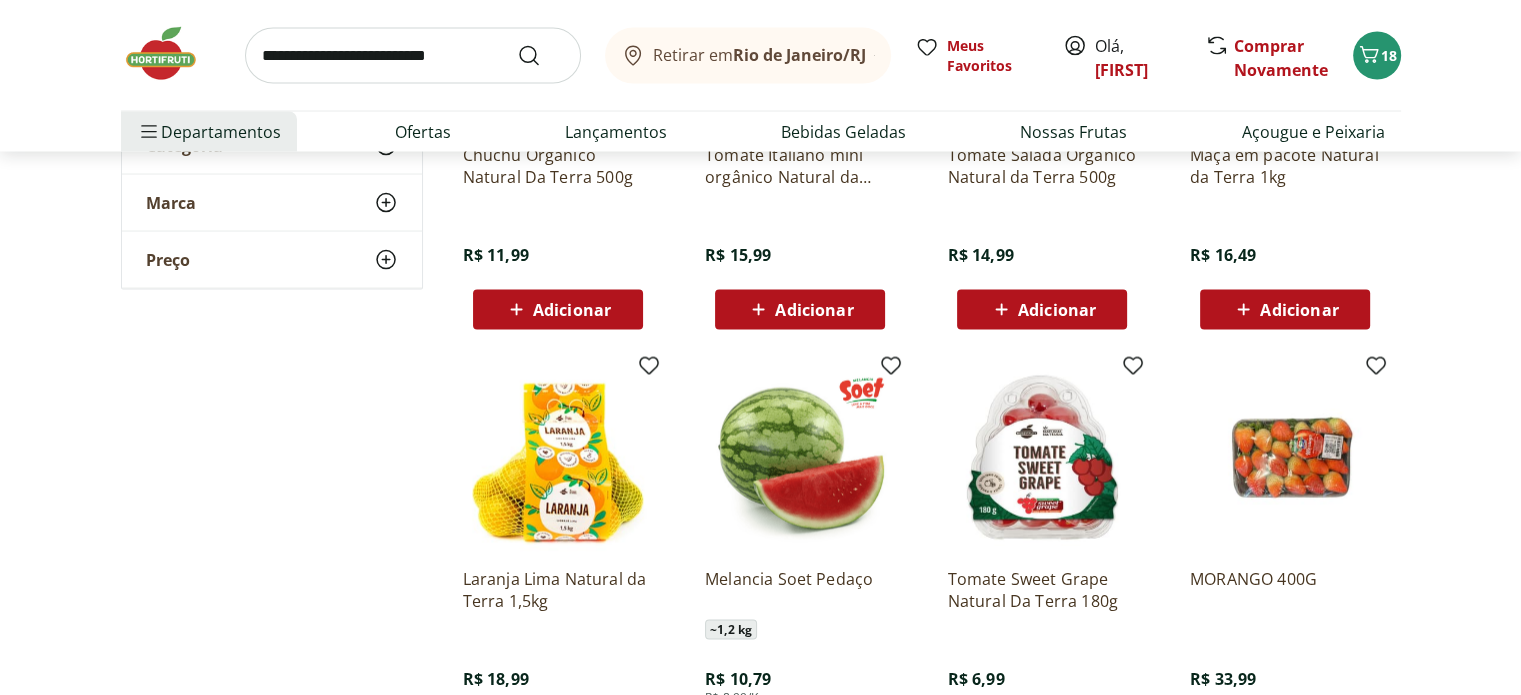 click at bounding box center [413, 56] 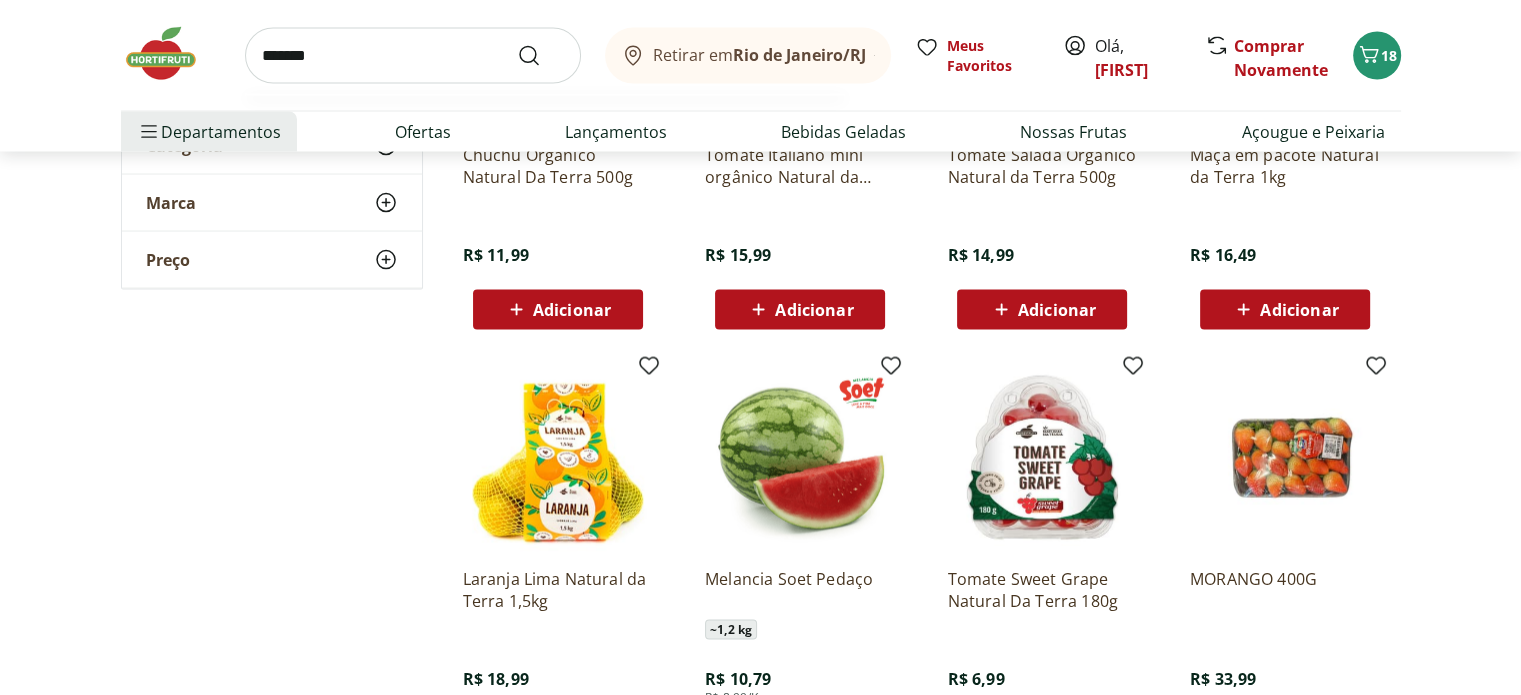 type on "*******" 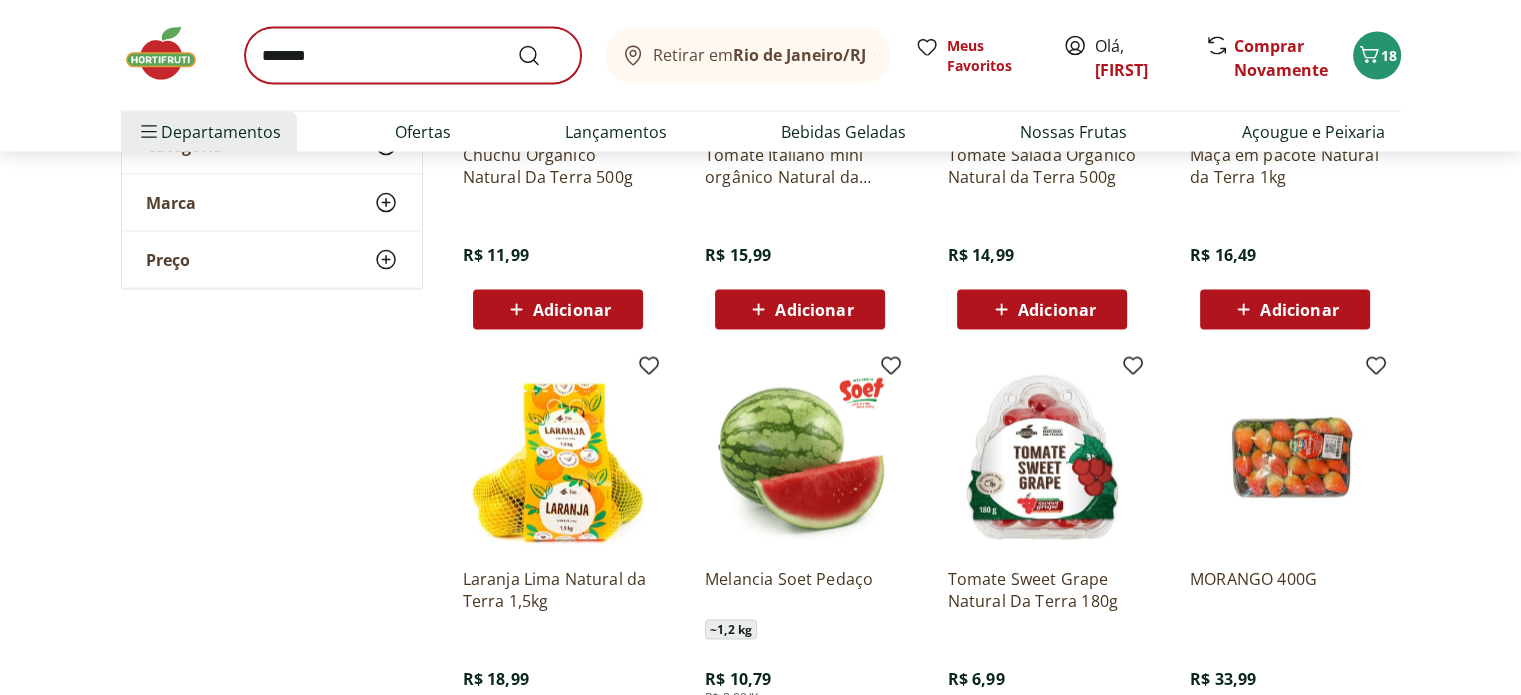 scroll, scrollTop: 0, scrollLeft: 0, axis: both 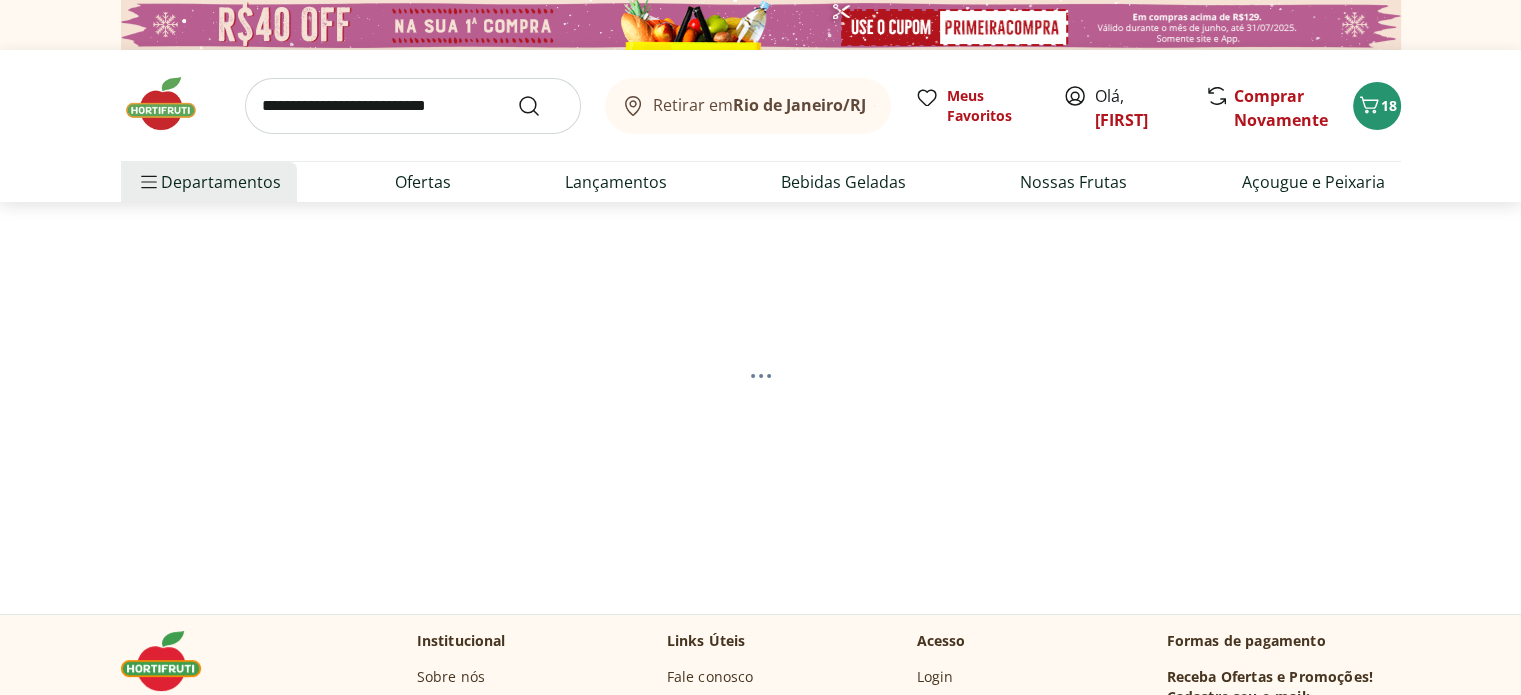 select on "**********" 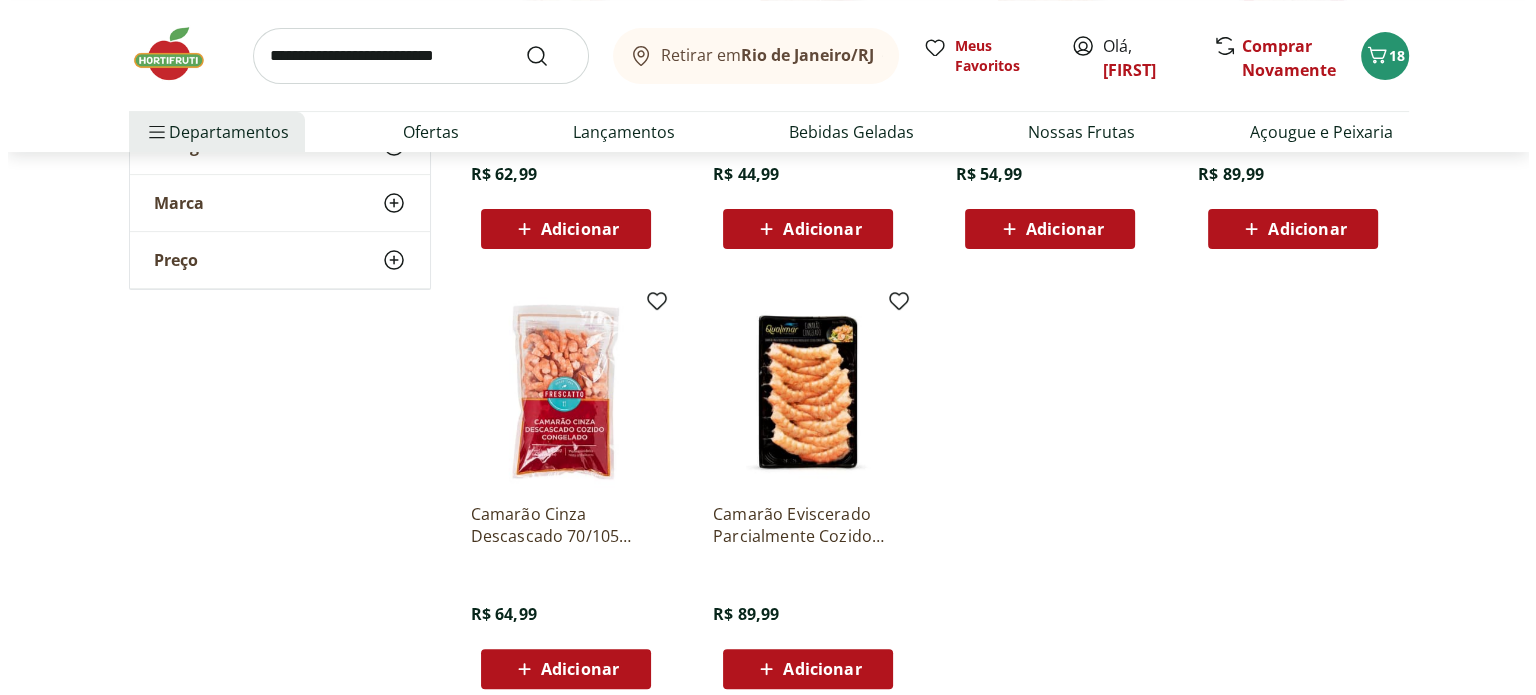 scroll, scrollTop: 600, scrollLeft: 0, axis: vertical 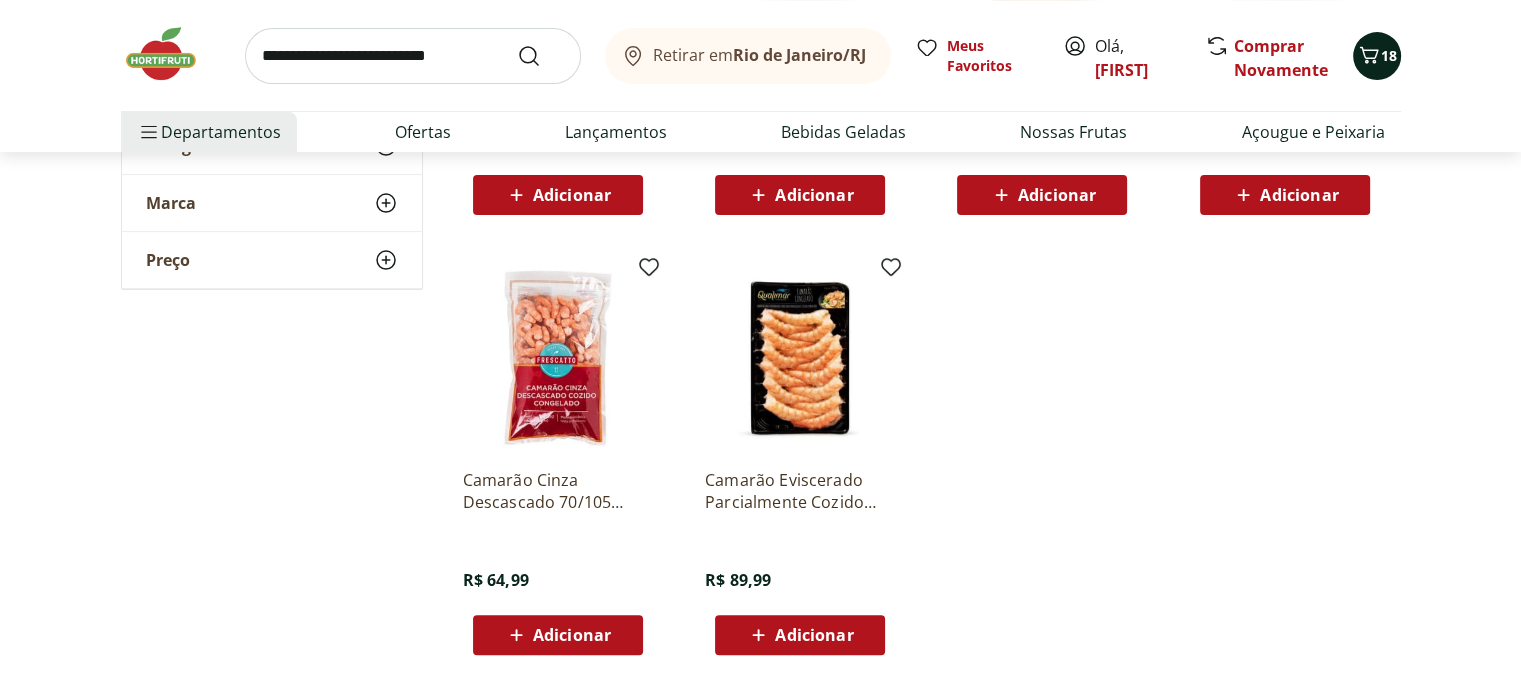 click 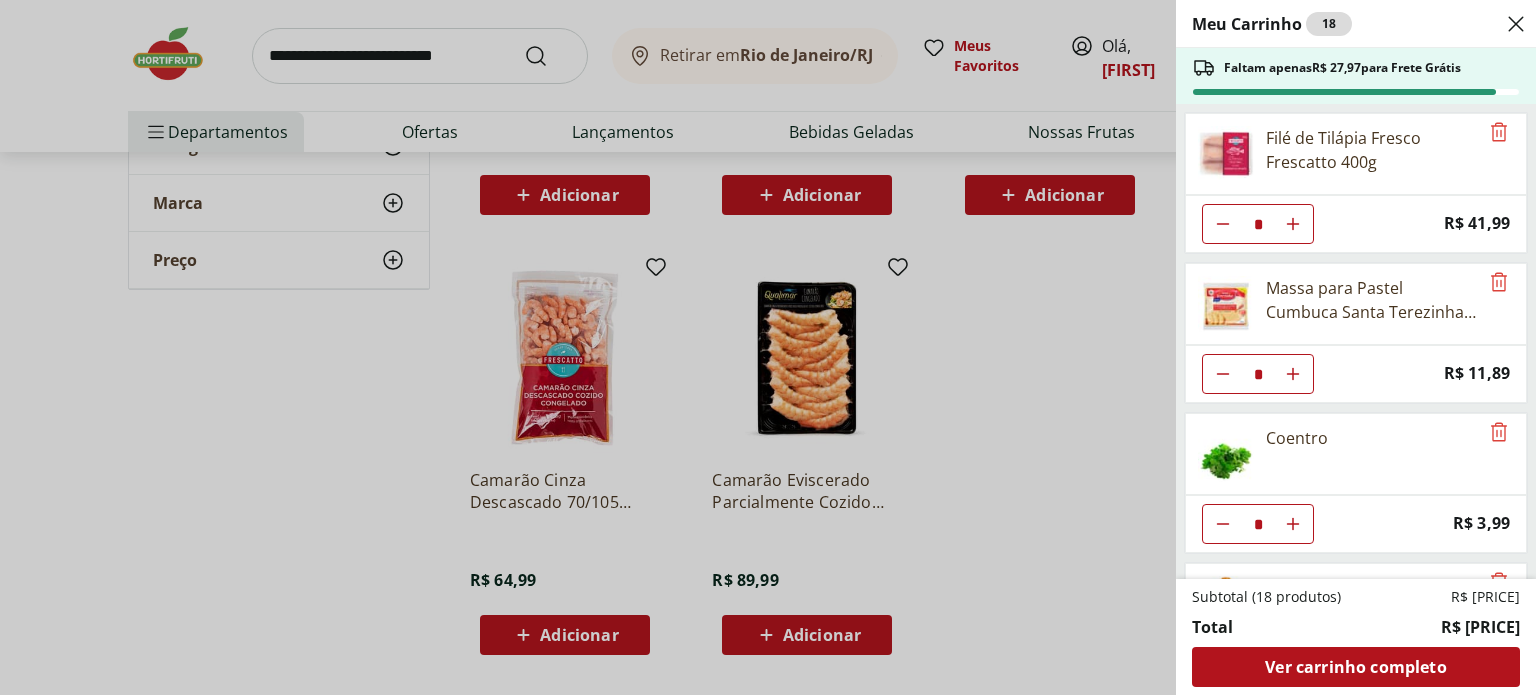click 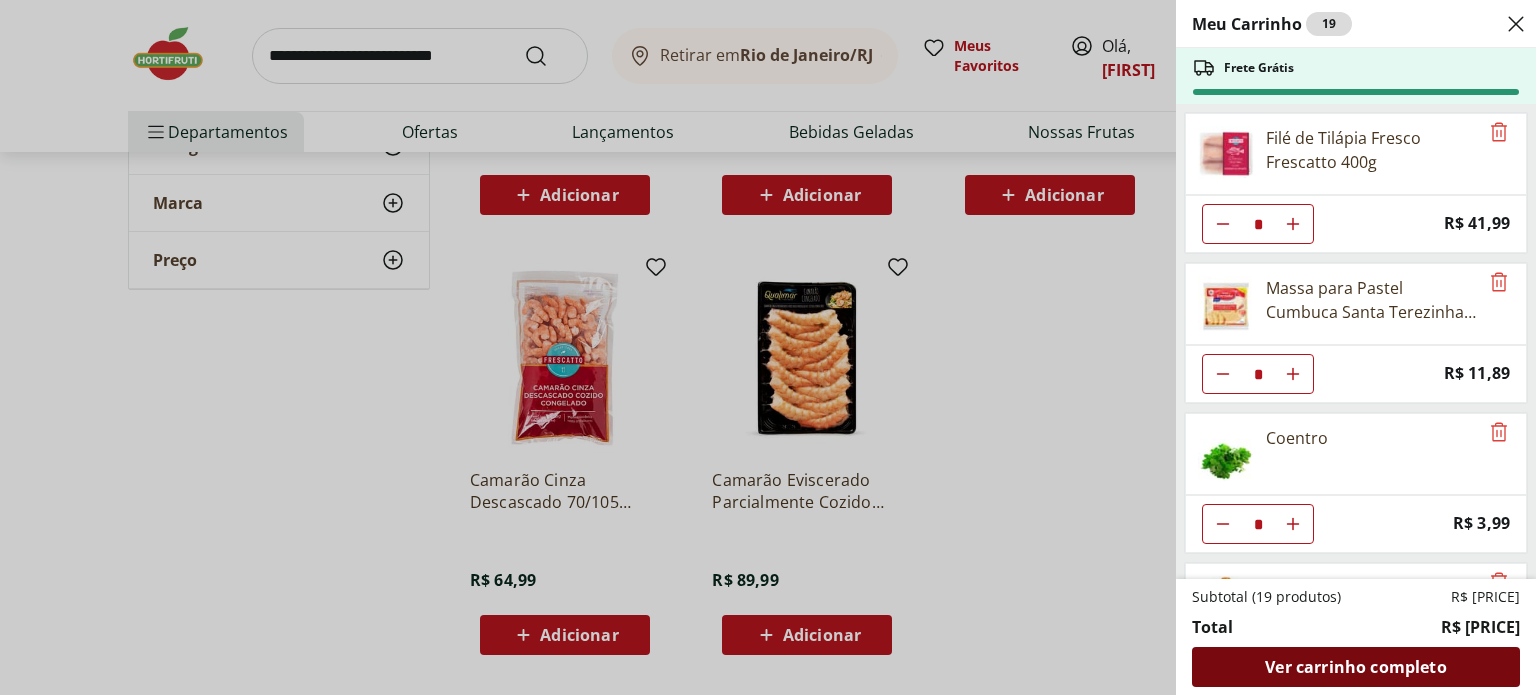 click on "Ver carrinho completo" at bounding box center (1355, 667) 